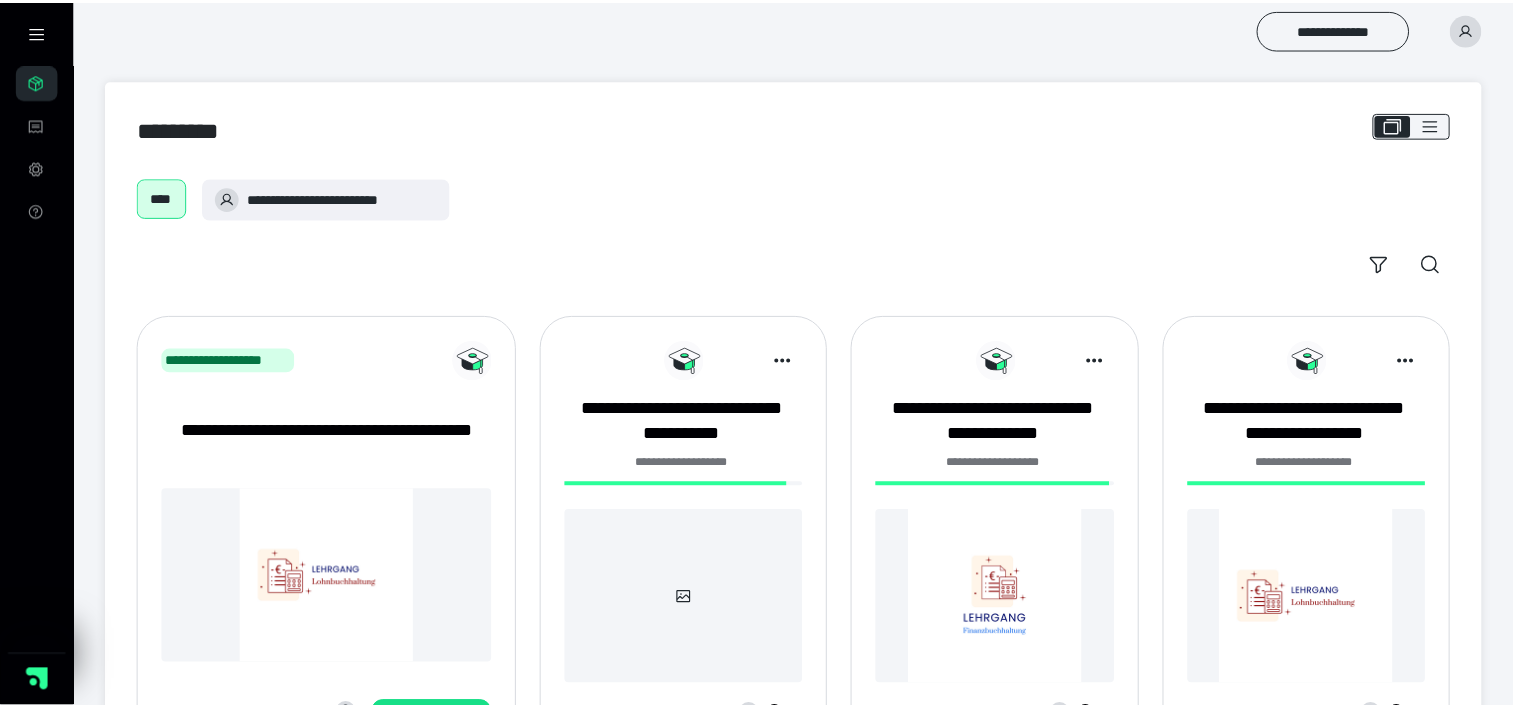 scroll, scrollTop: 0, scrollLeft: 0, axis: both 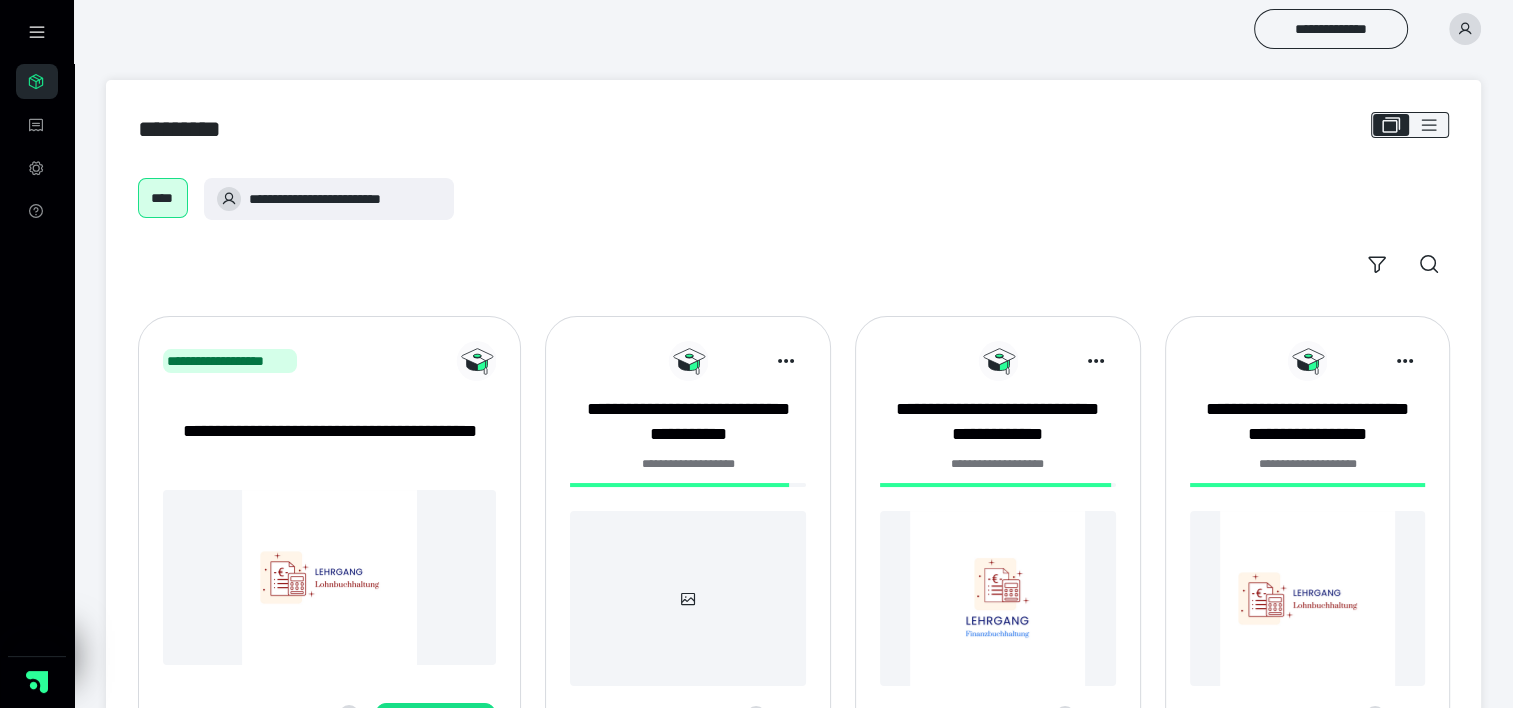 click at bounding box center (998, 598) 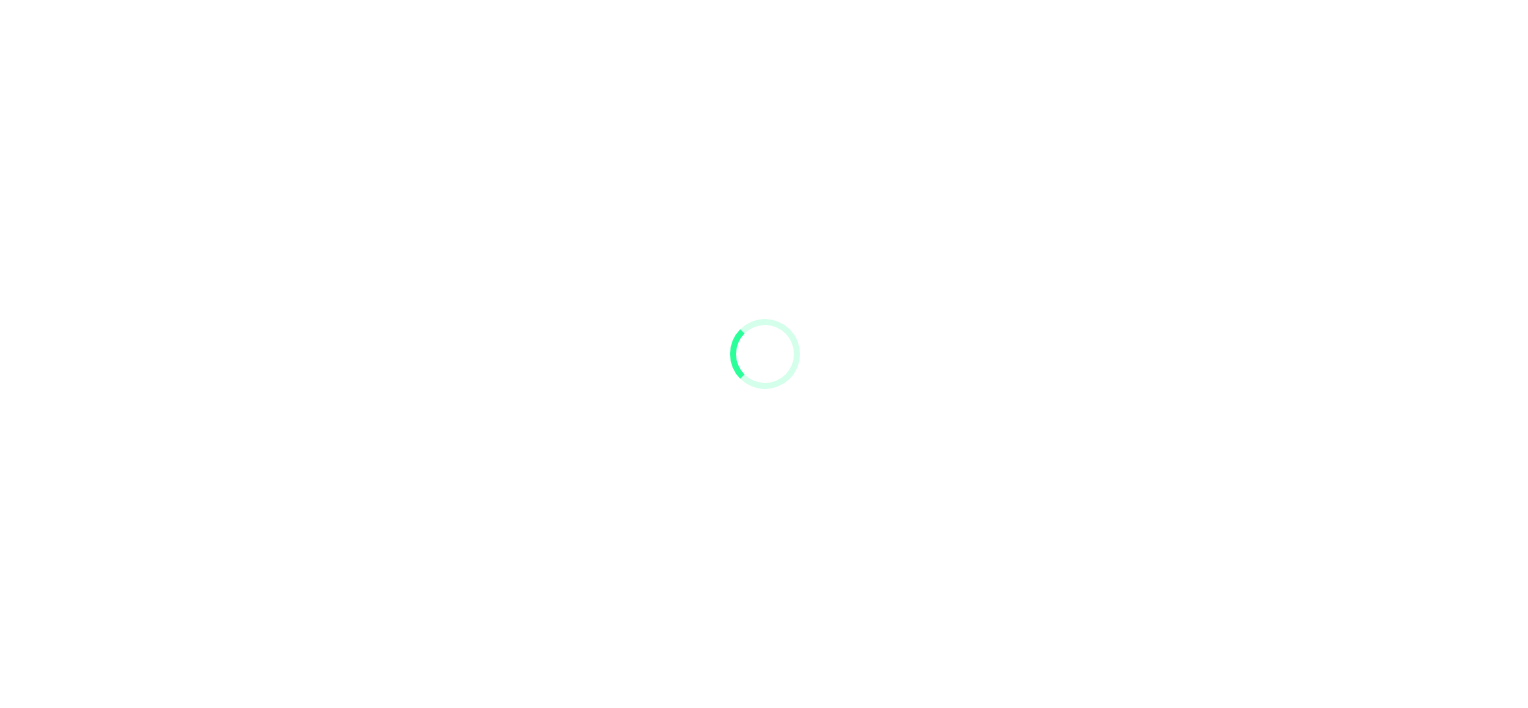 scroll, scrollTop: 0, scrollLeft: 0, axis: both 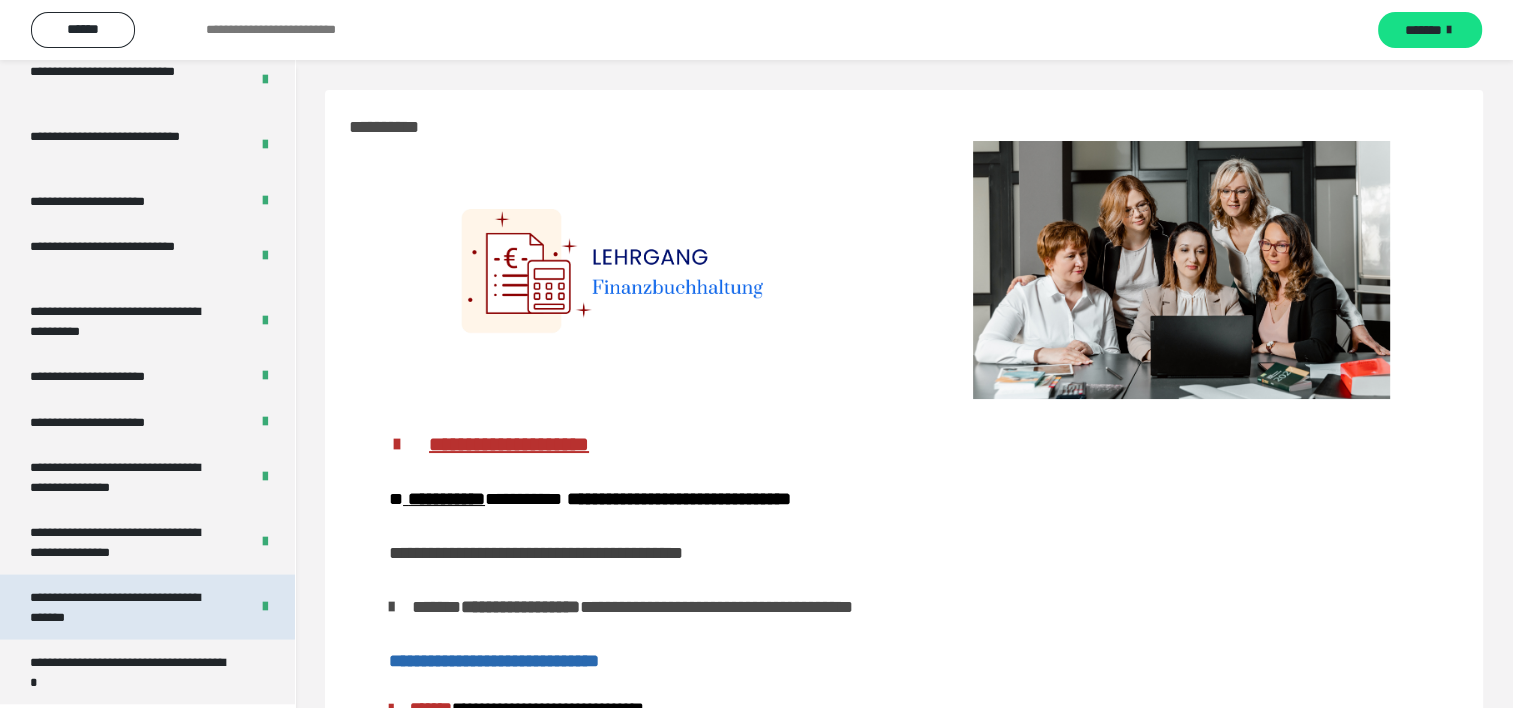 click on "**********" at bounding box center (124, 607) 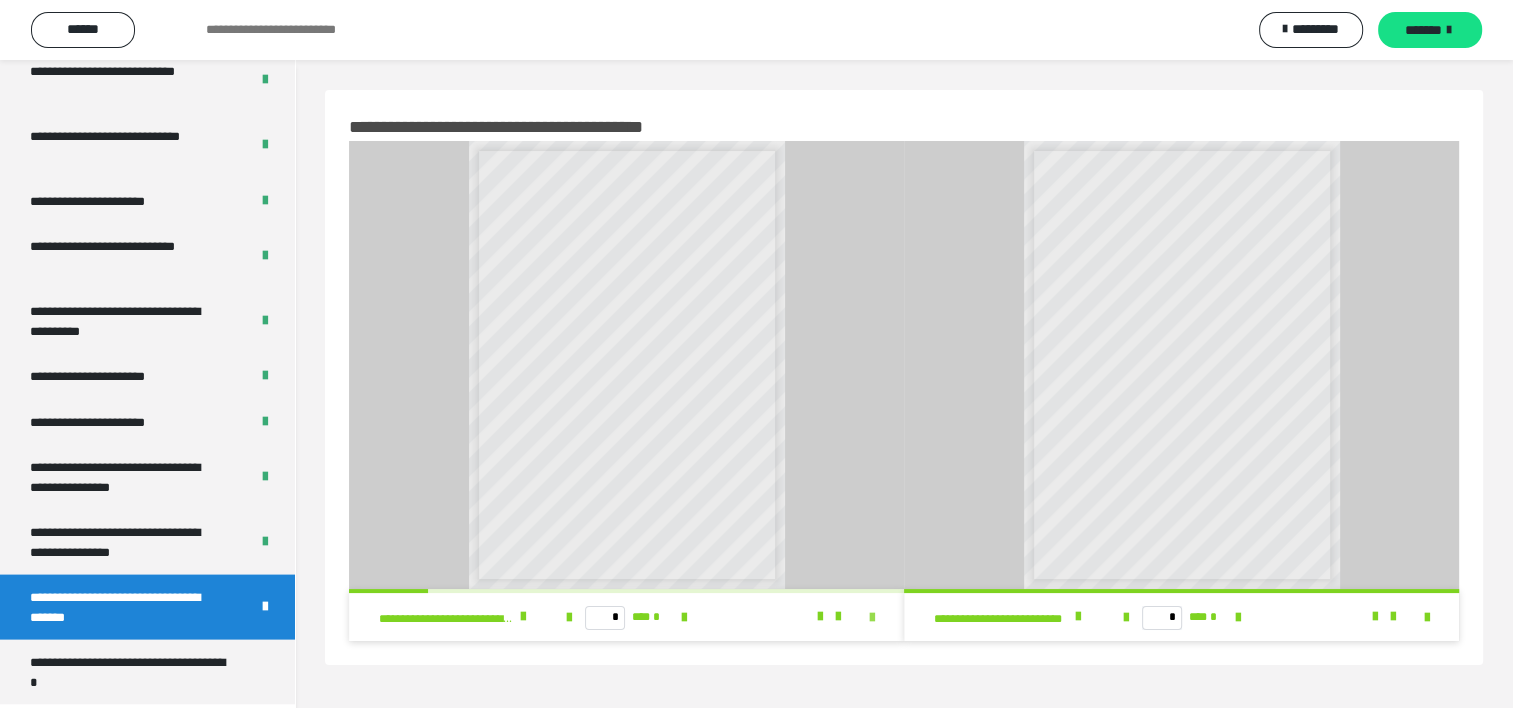 click at bounding box center (872, 618) 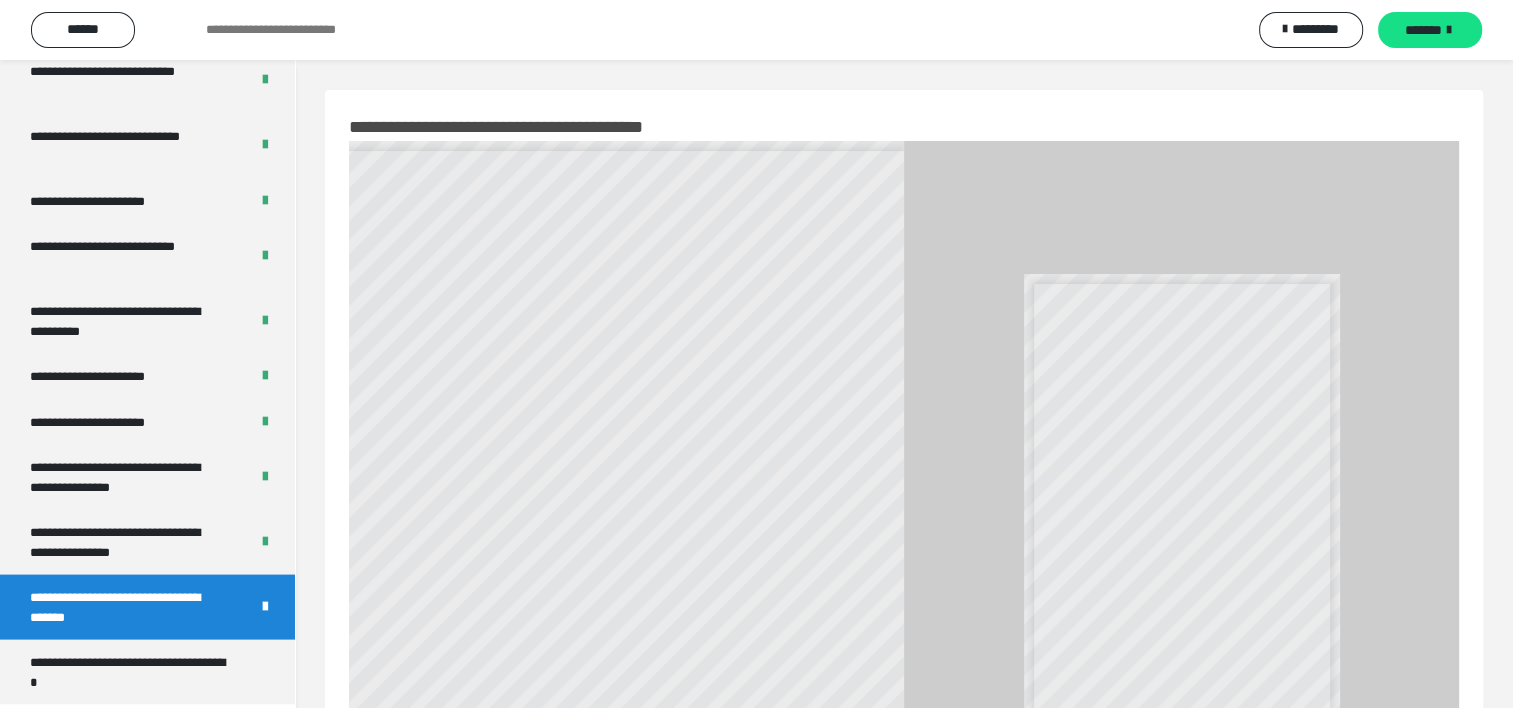 scroll, scrollTop: 3823, scrollLeft: 0, axis: vertical 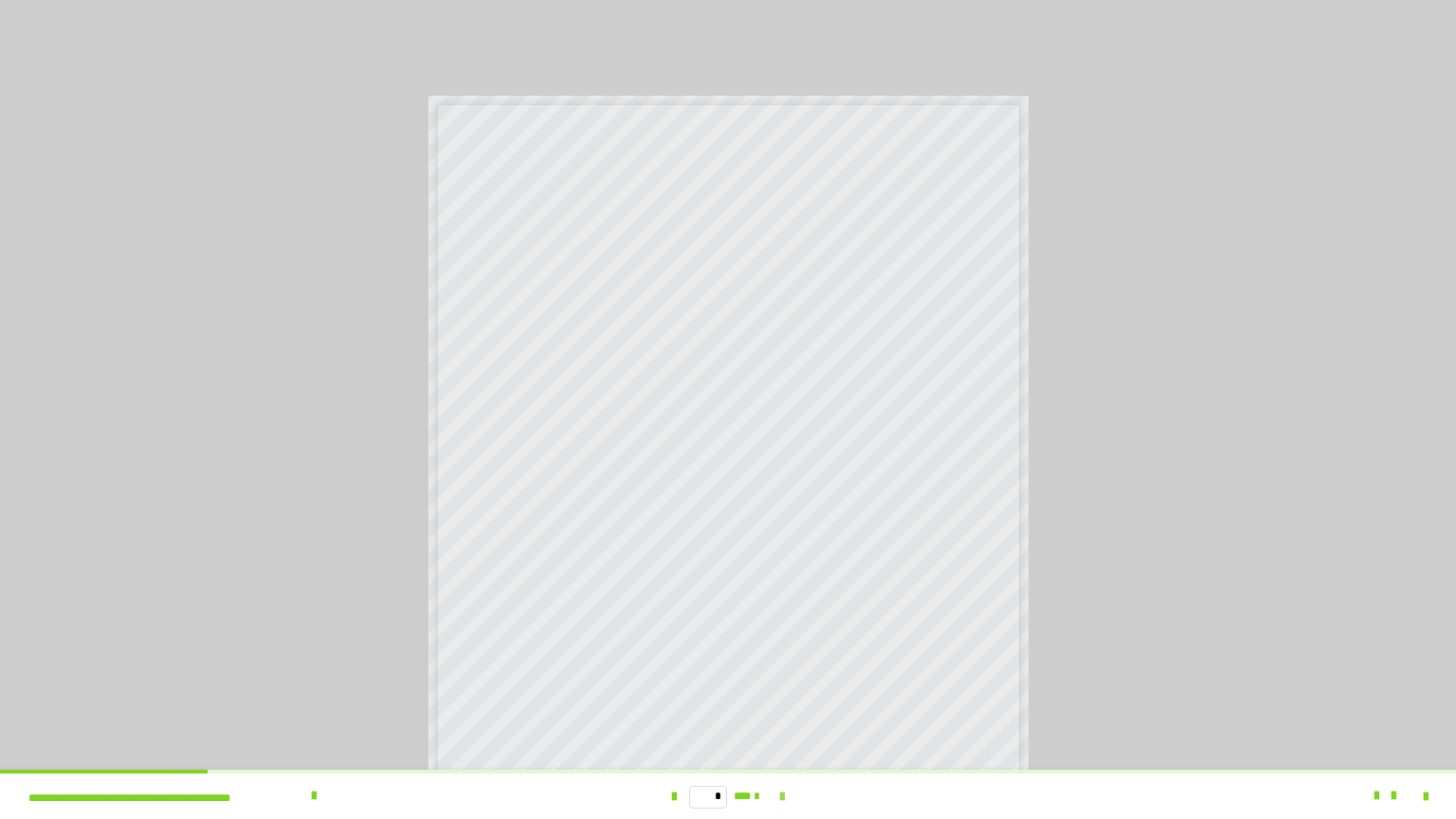 click at bounding box center (782, 797) 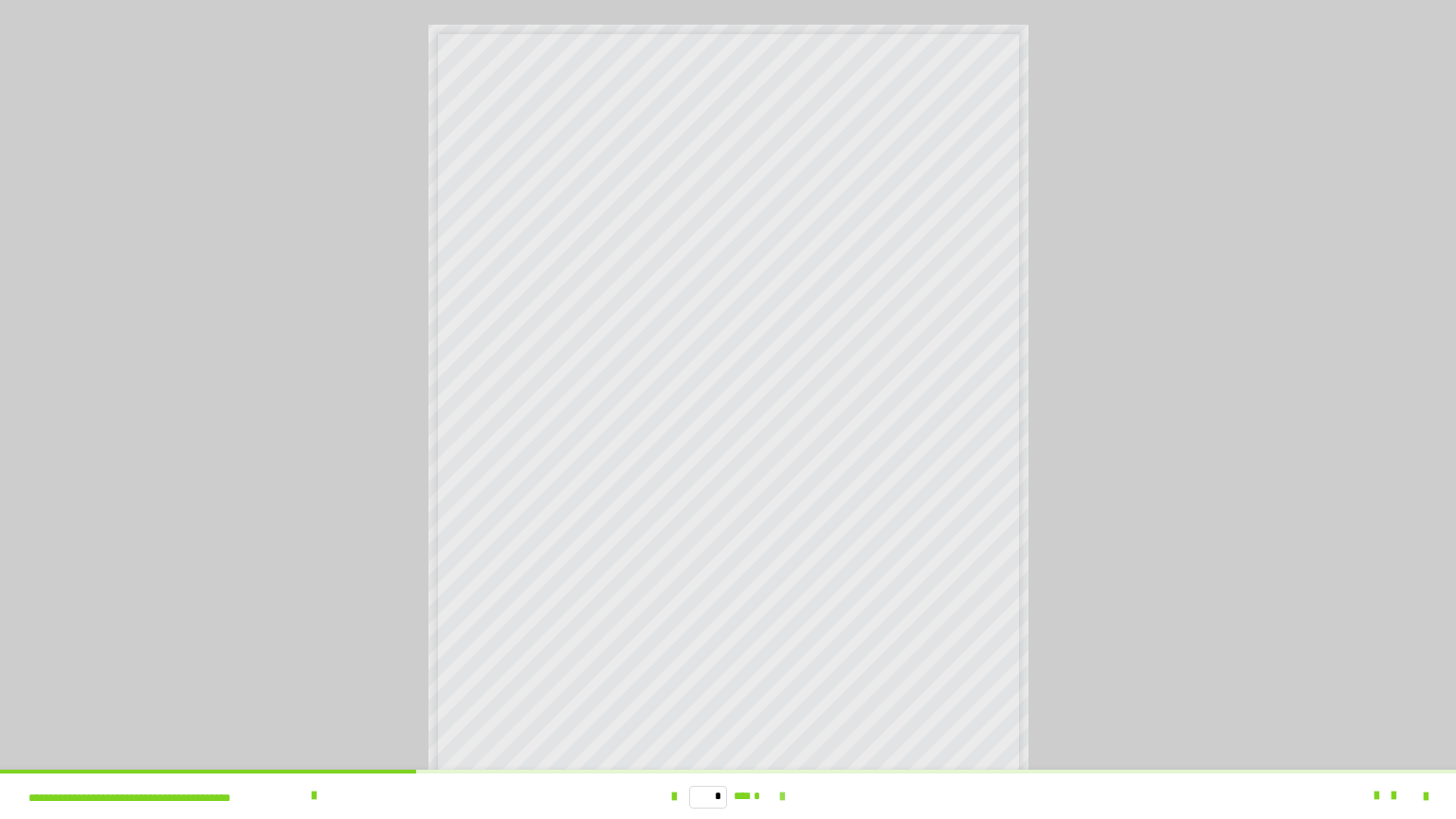 click at bounding box center (782, 797) 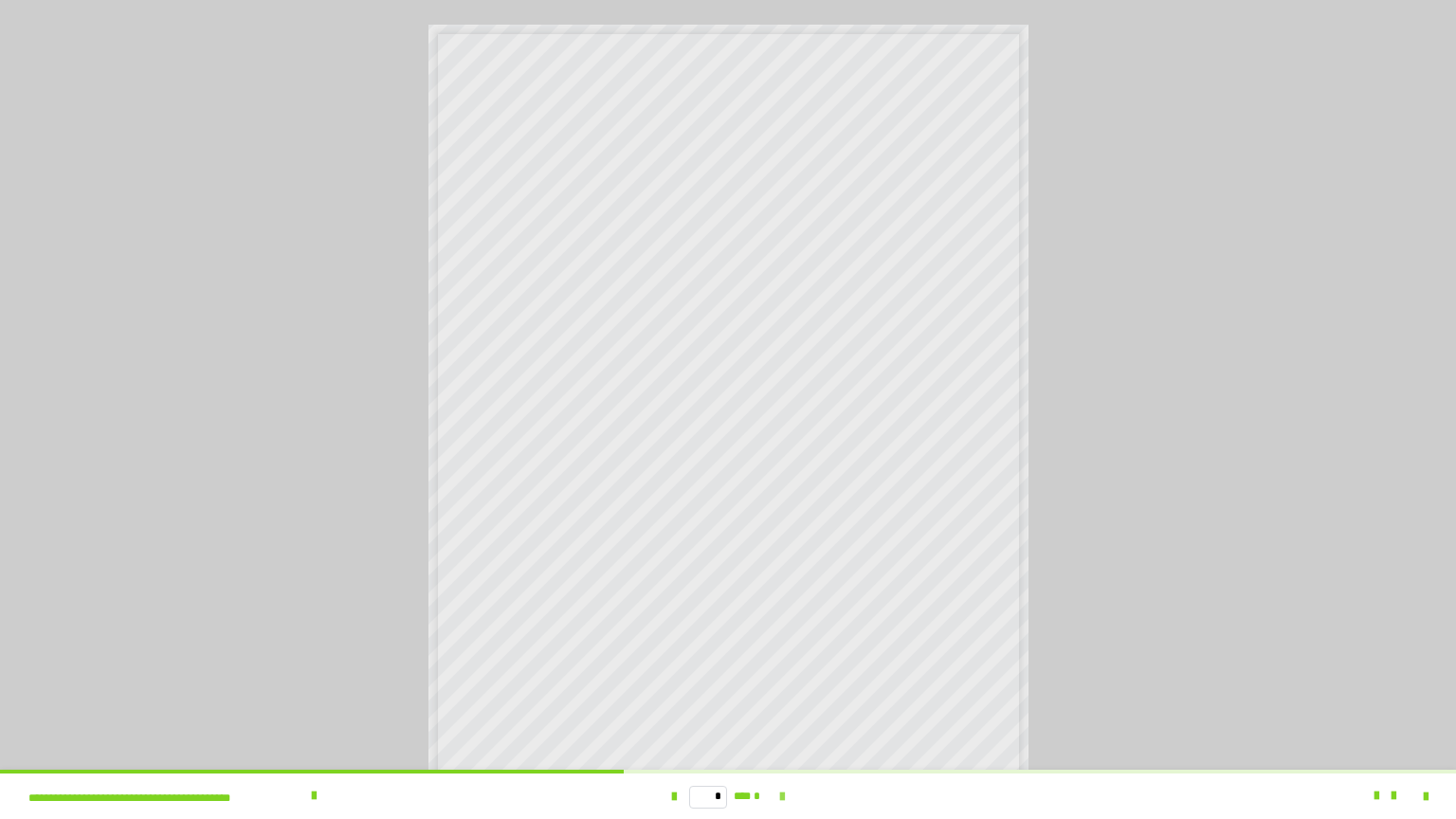 click at bounding box center (782, 797) 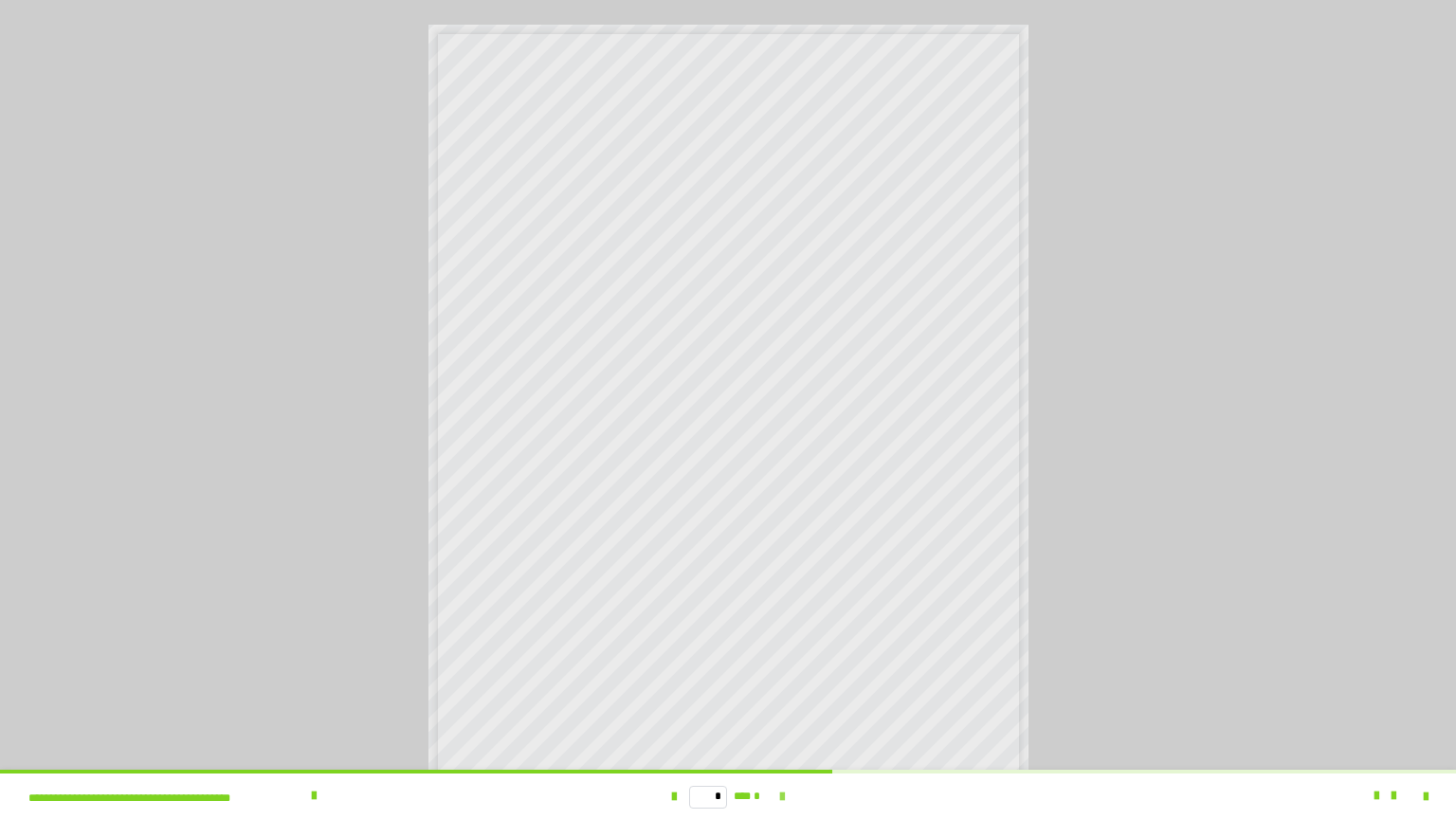 click at bounding box center [782, 797] 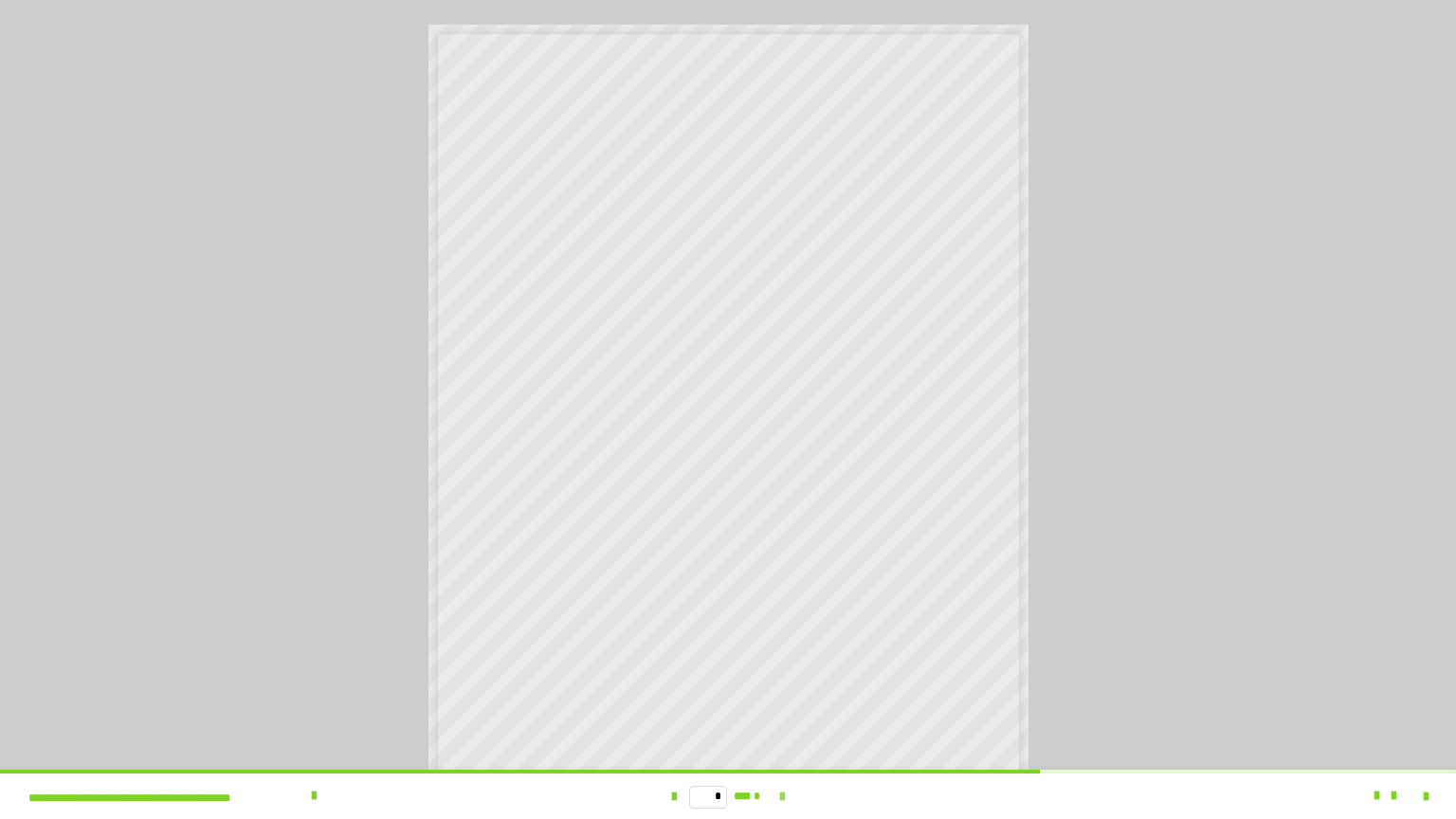 click at bounding box center [782, 797] 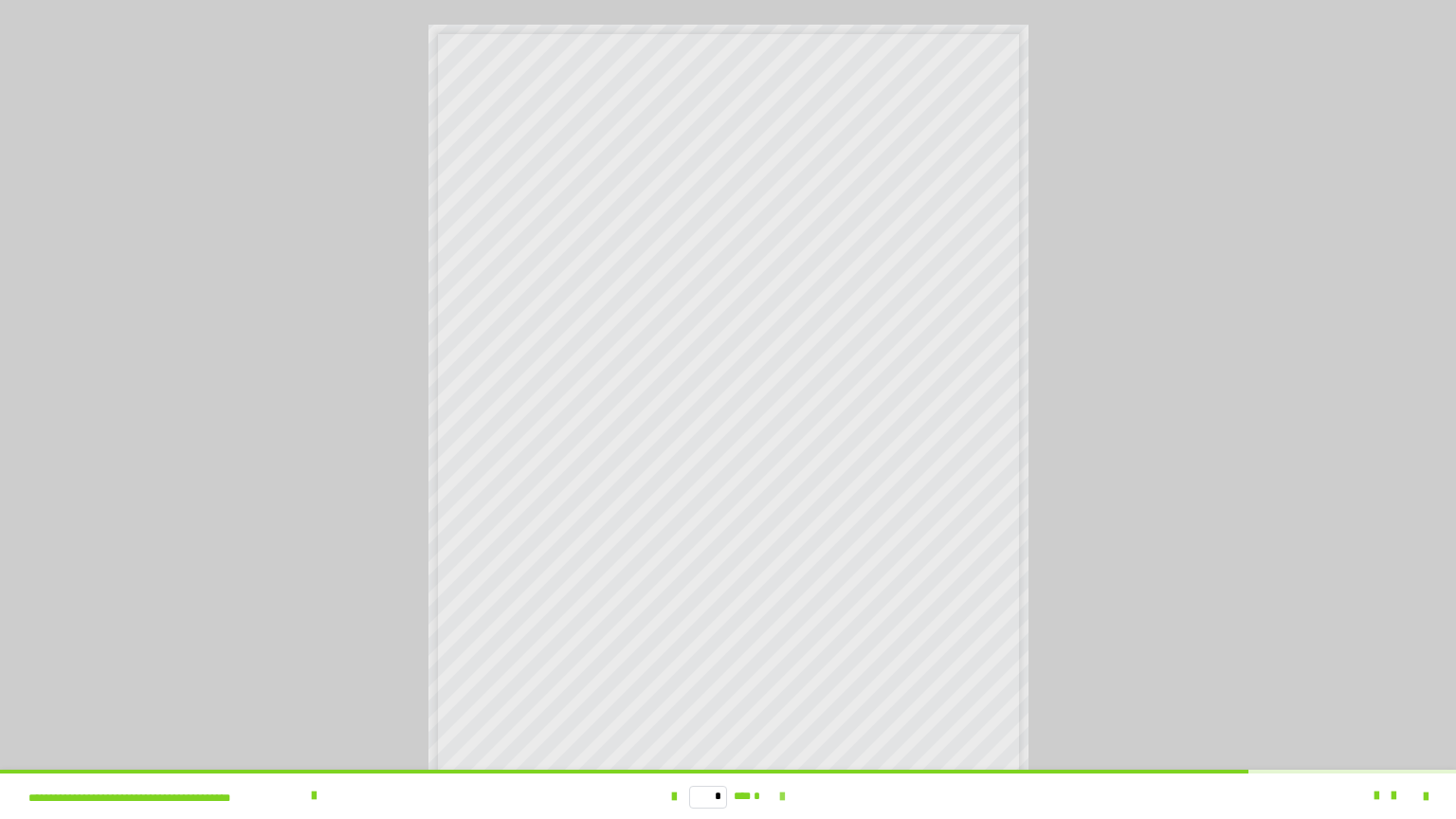 click at bounding box center [782, 797] 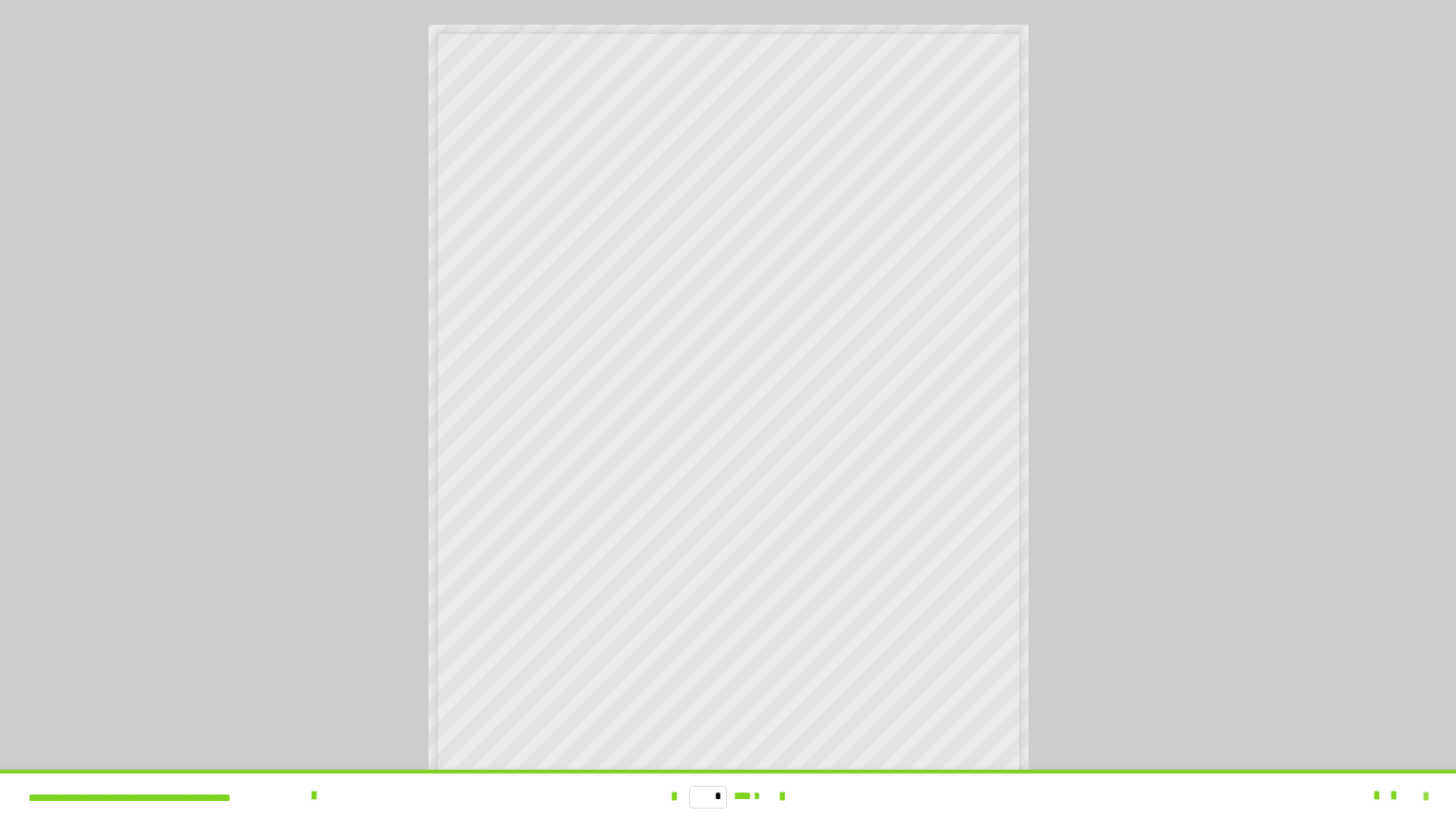 click at bounding box center [1426, 797] 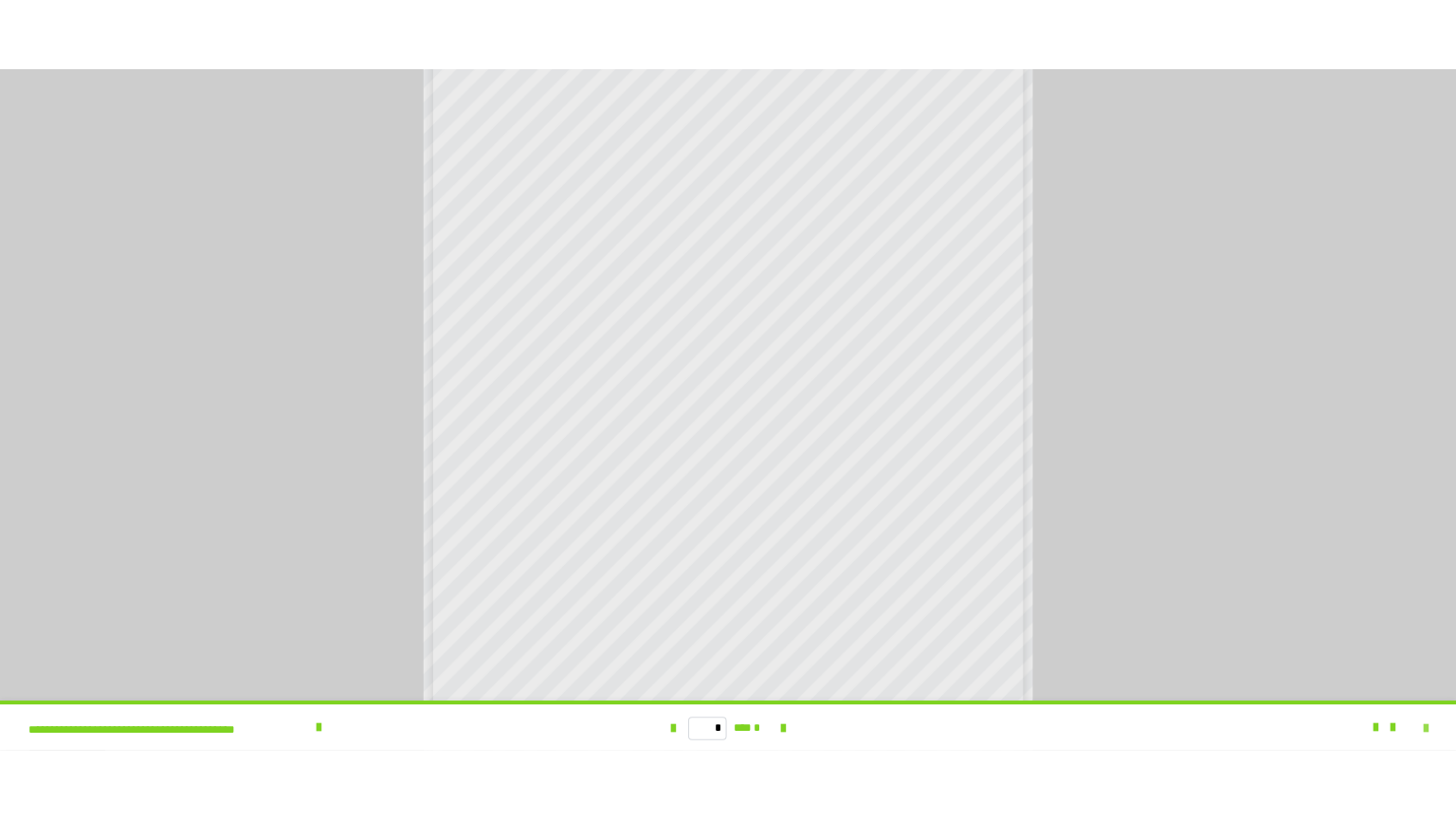 scroll, scrollTop: 3772, scrollLeft: 0, axis: vertical 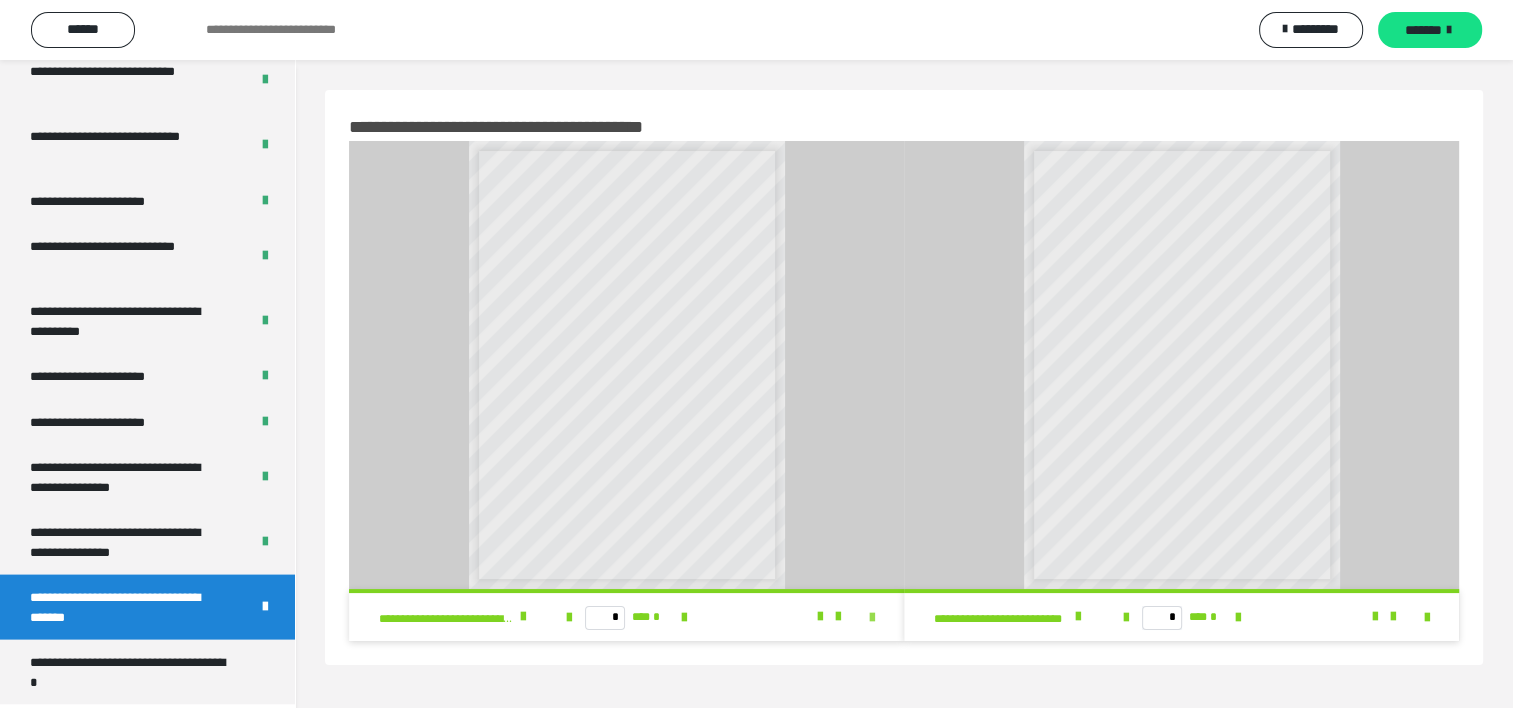 click at bounding box center (872, 618) 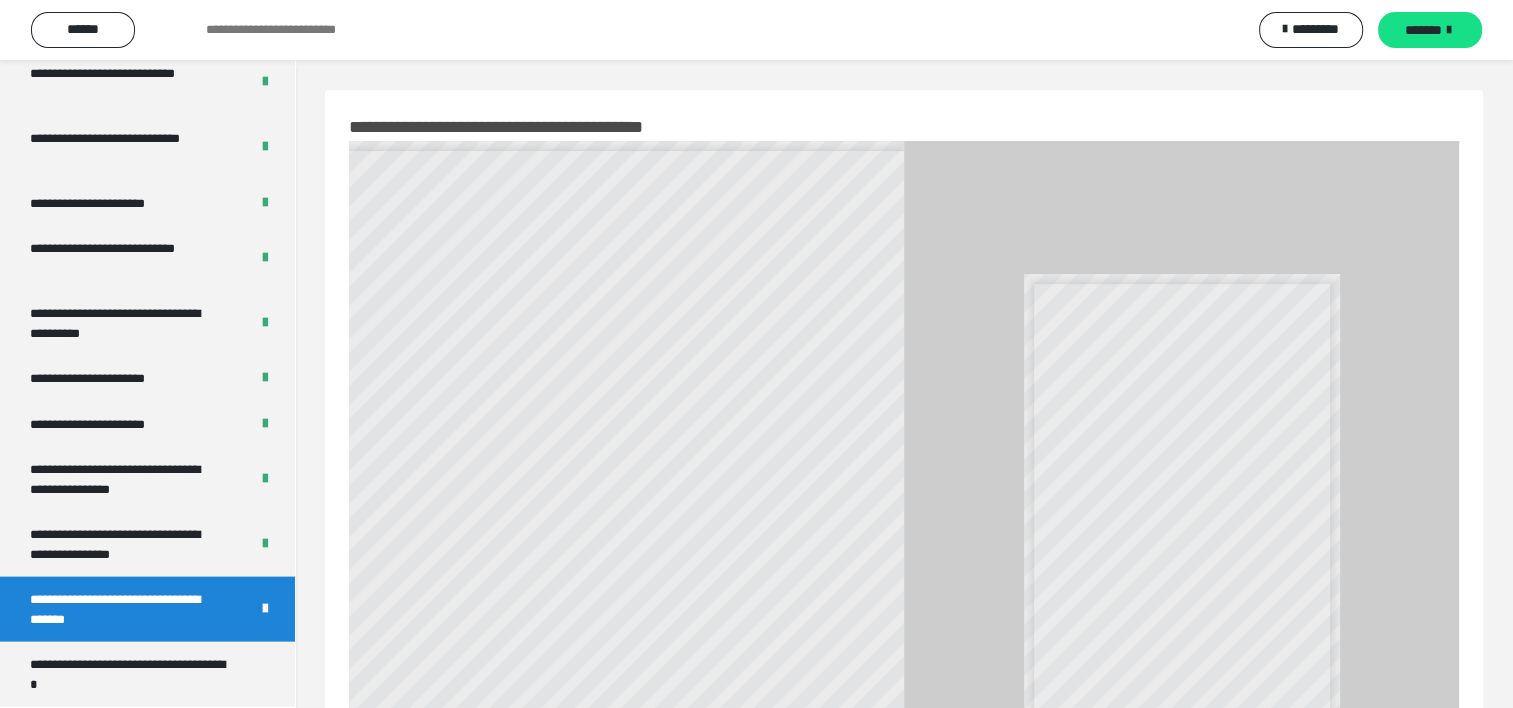 scroll, scrollTop: 3823, scrollLeft: 0, axis: vertical 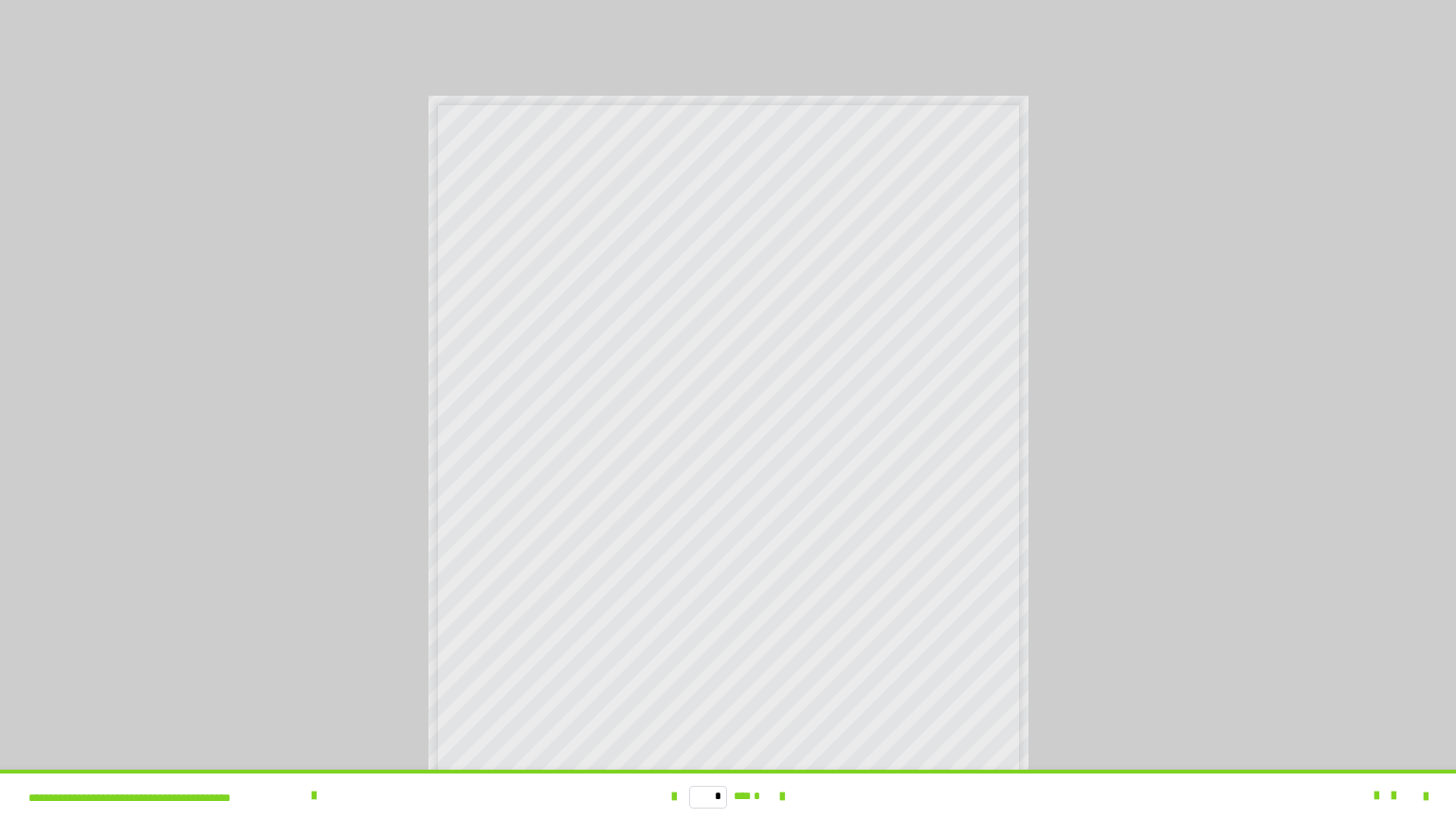 click at bounding box center (1414, 796) 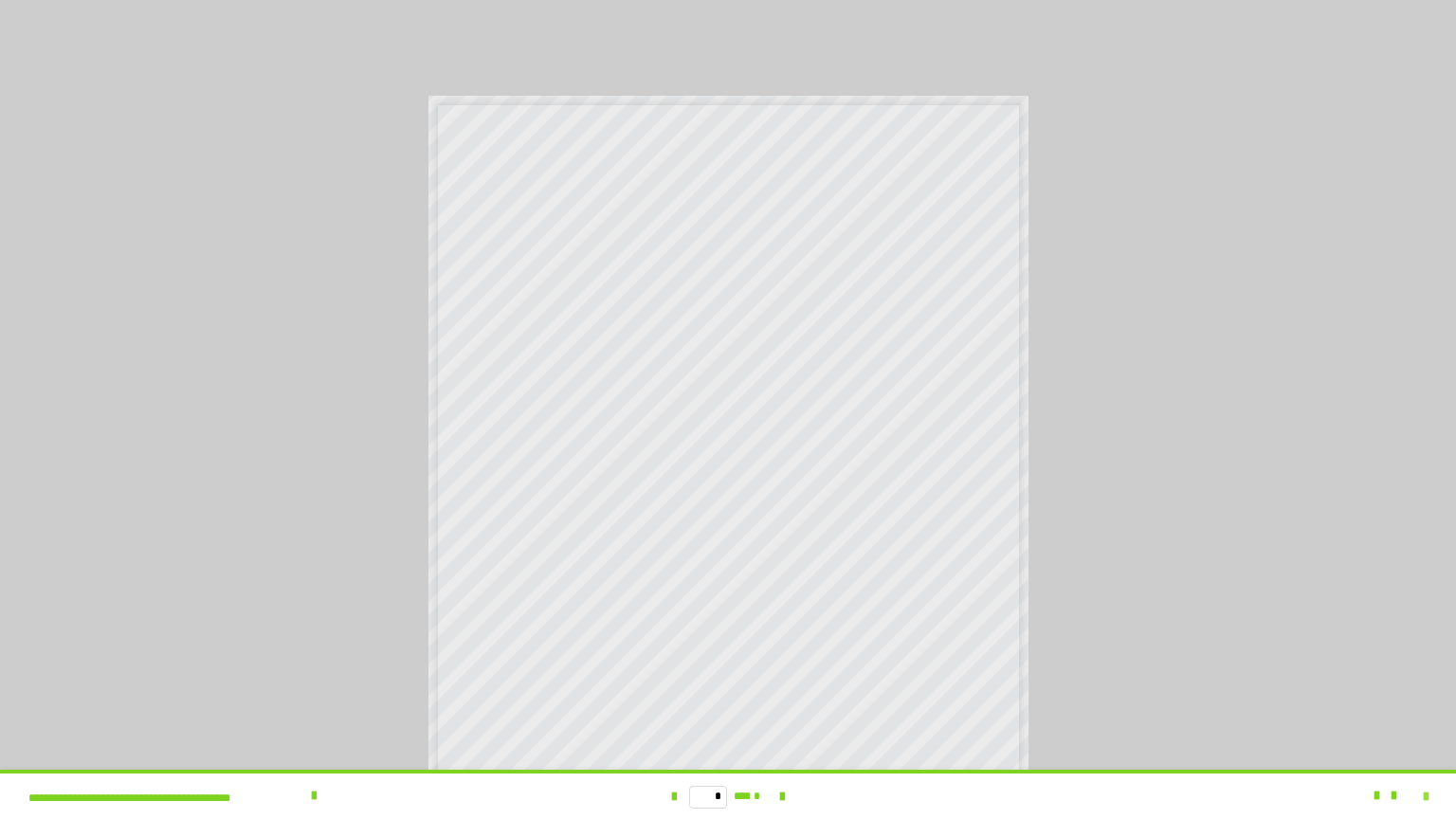 click at bounding box center (1426, 797) 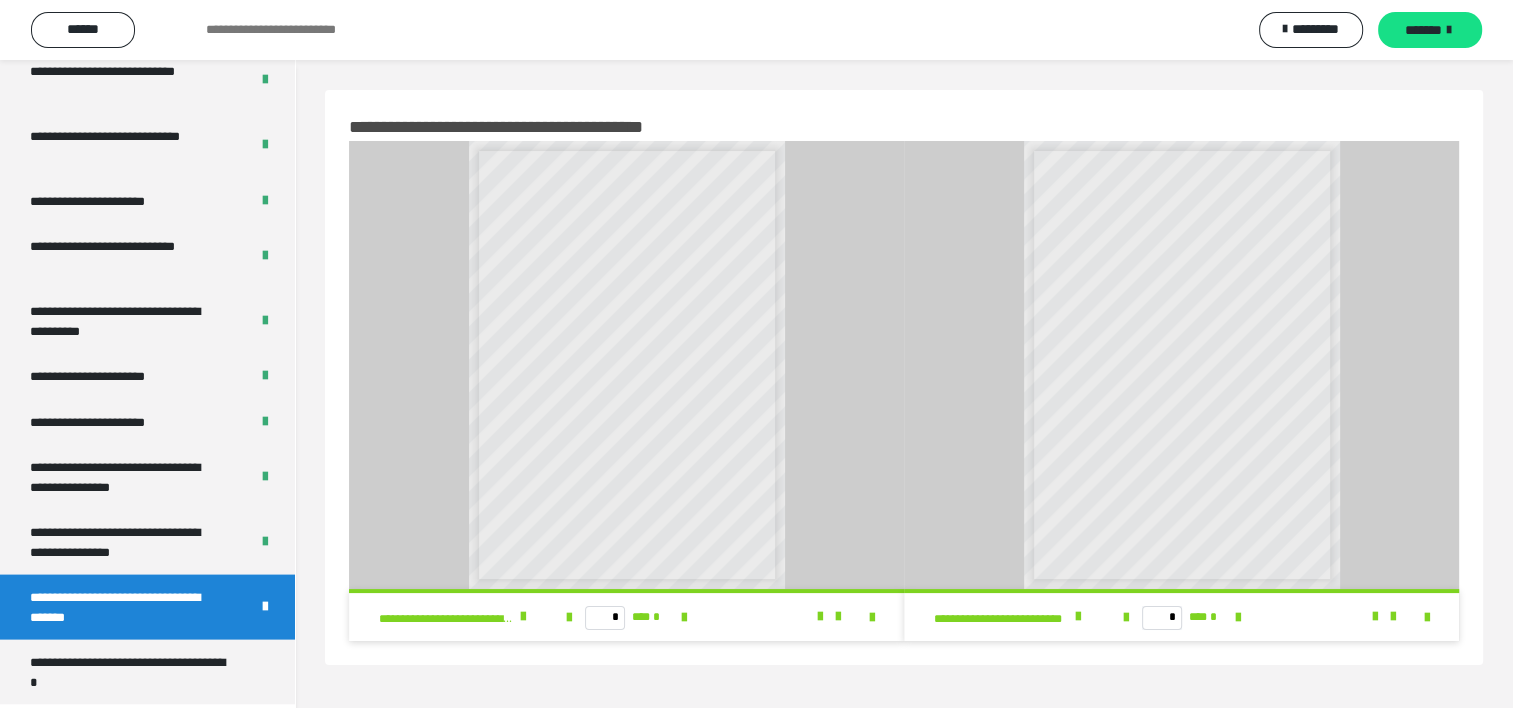 click on "* *** *" at bounding box center (626, 617) 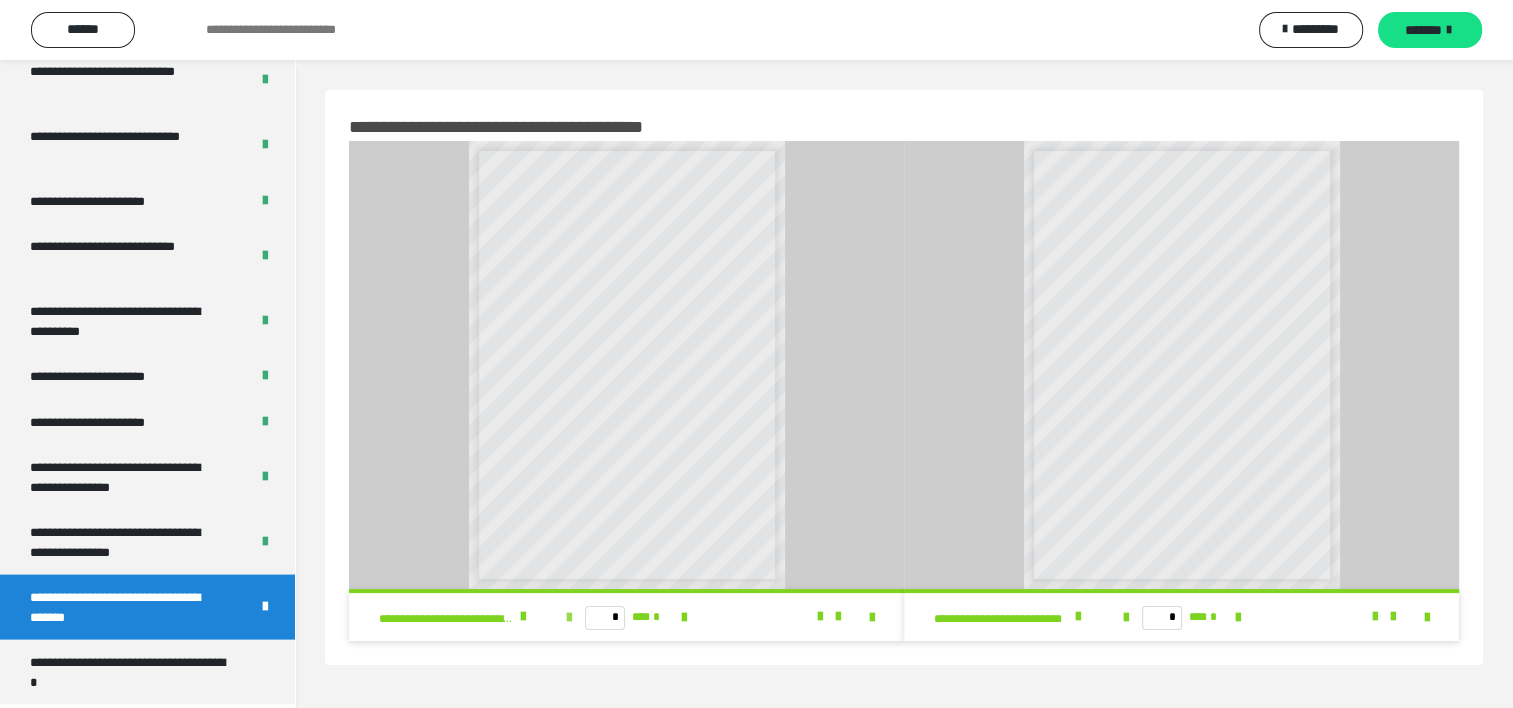 click at bounding box center (569, 618) 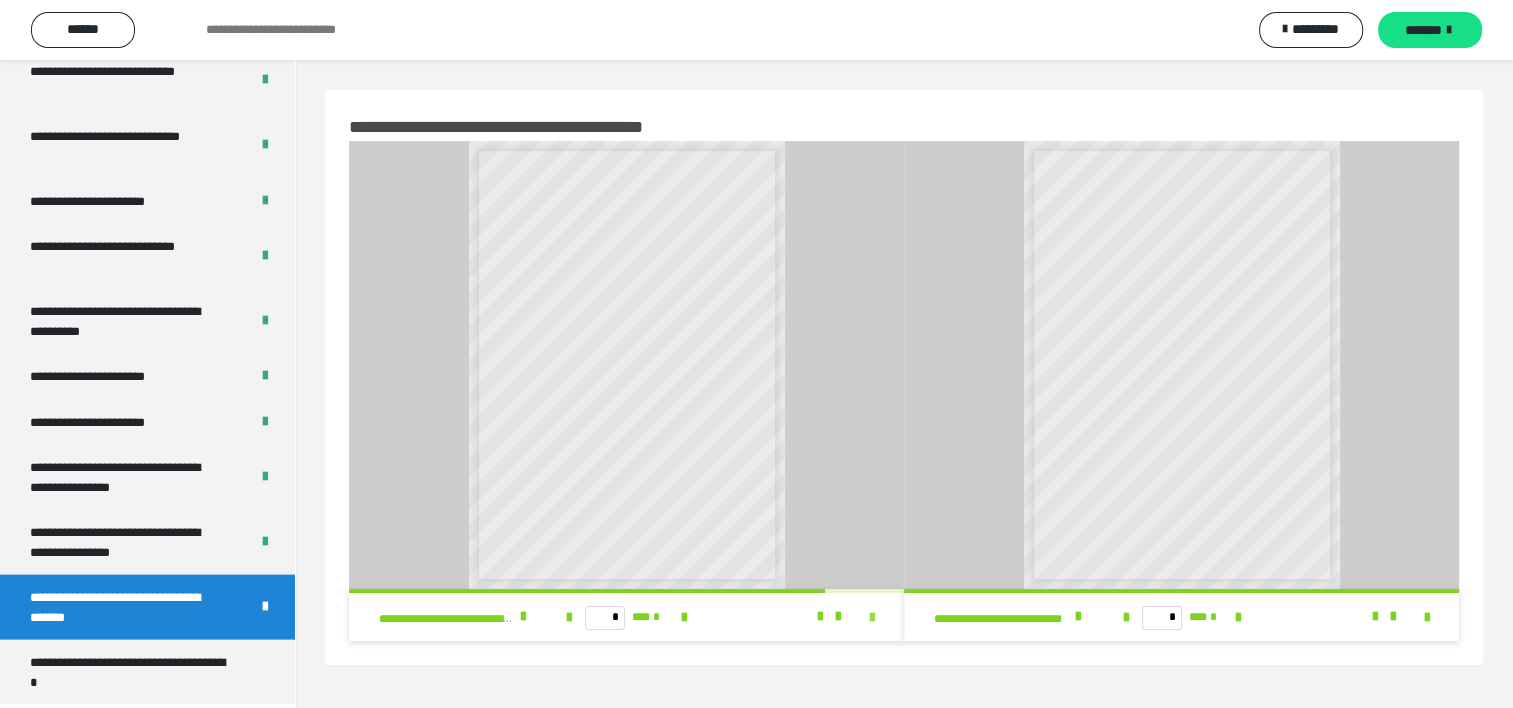 click at bounding box center [872, 618] 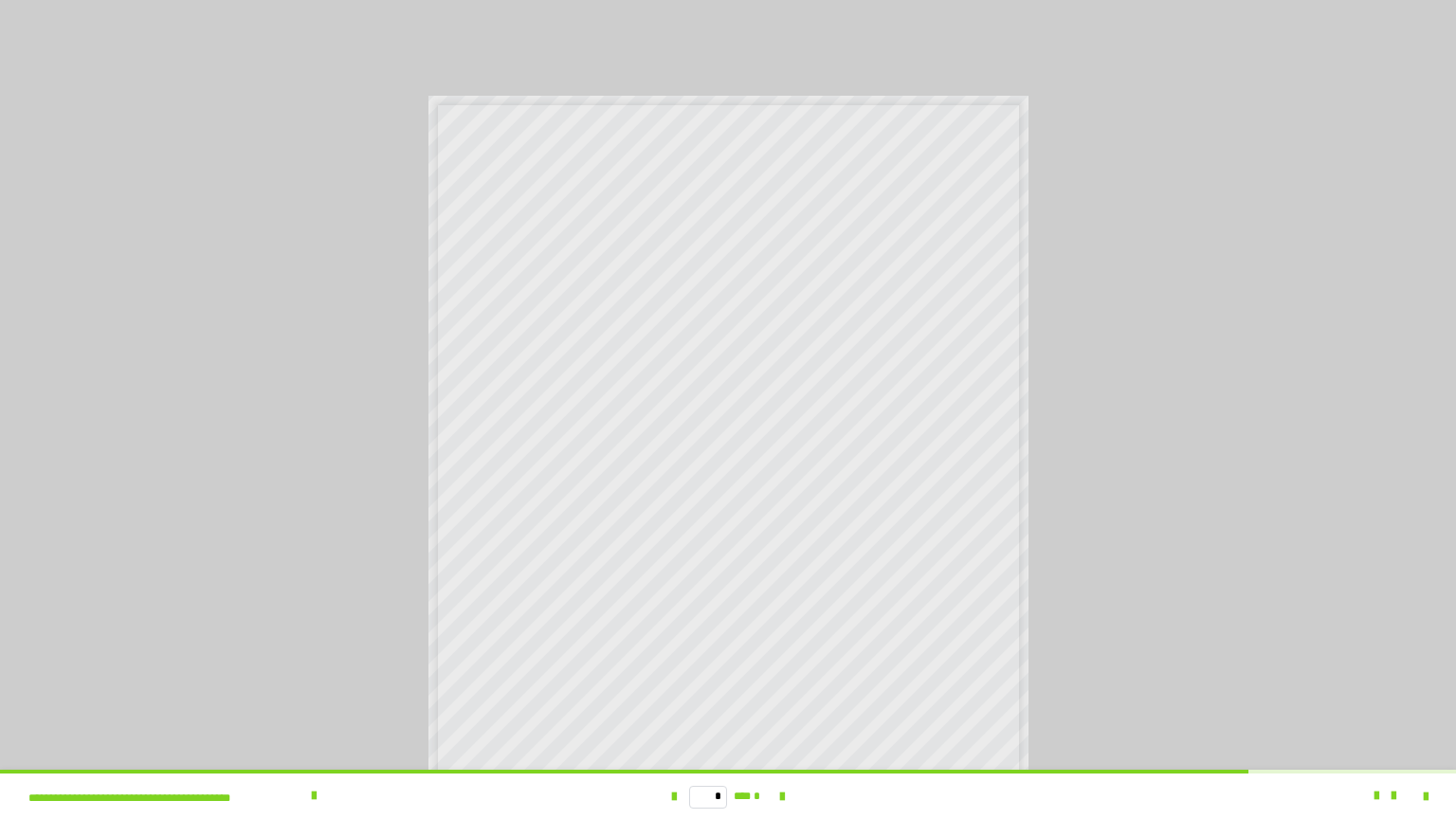 click at bounding box center (1414, 796) 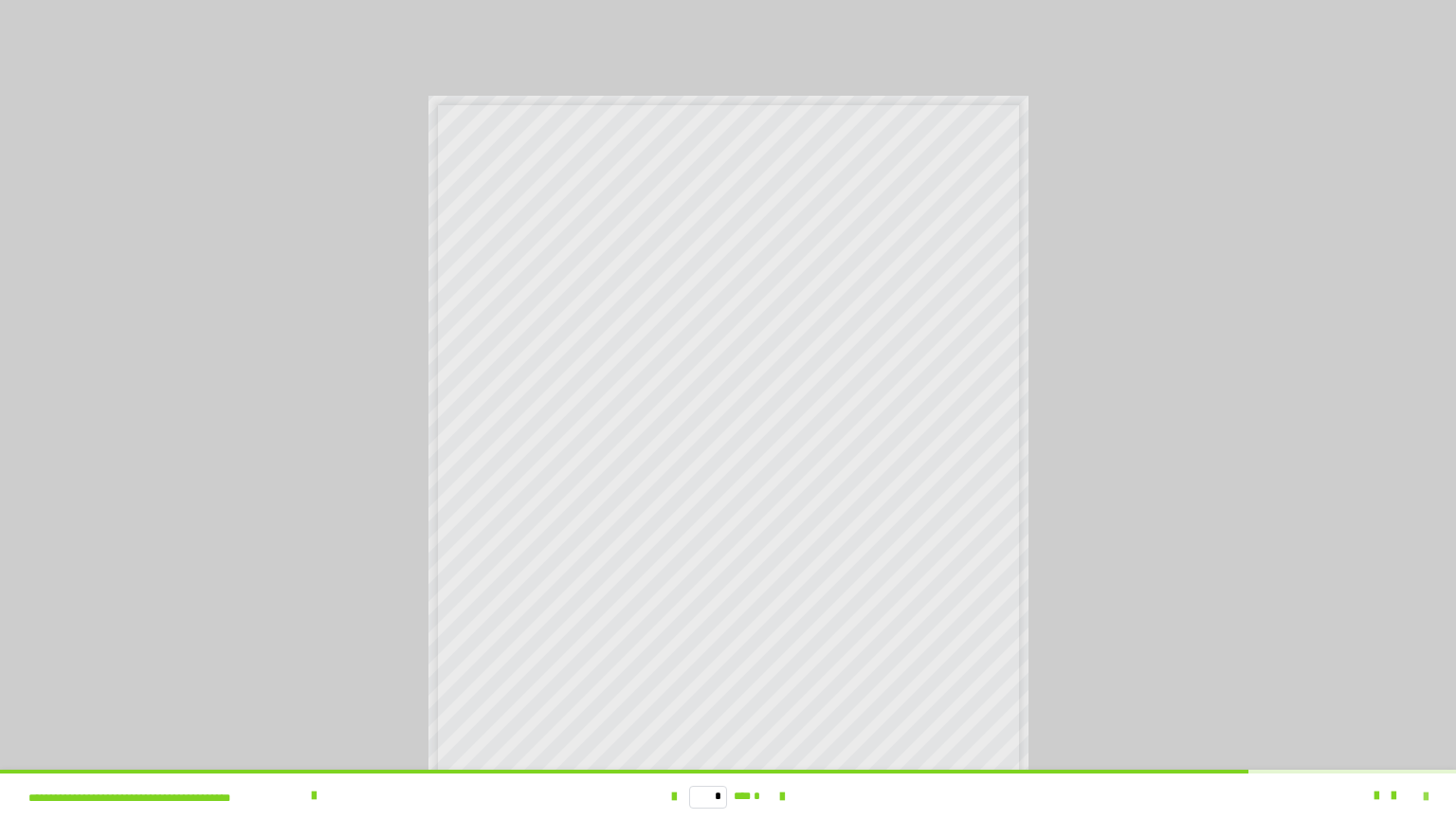 click at bounding box center [1426, 797] 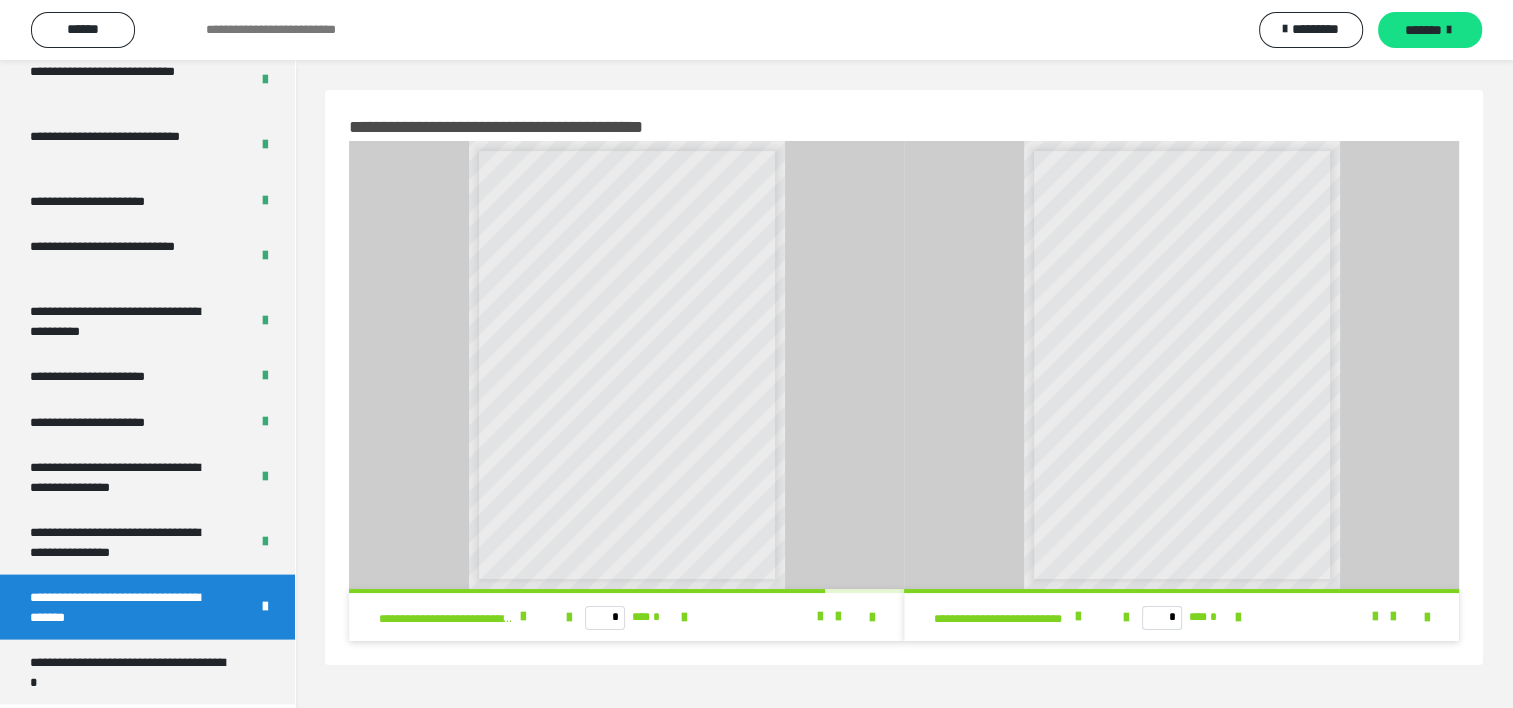click on "**********" at bounding box center [478, 617] 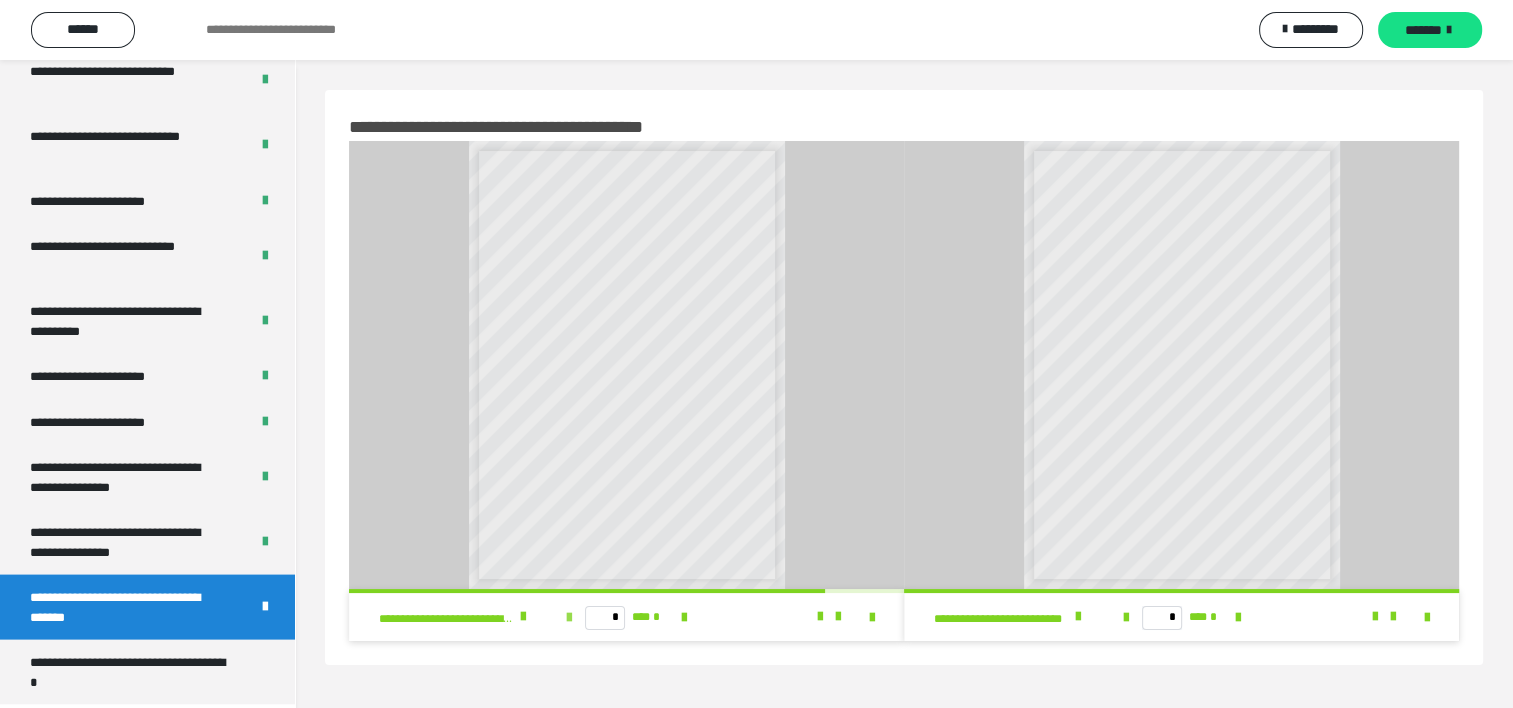 click at bounding box center (569, 618) 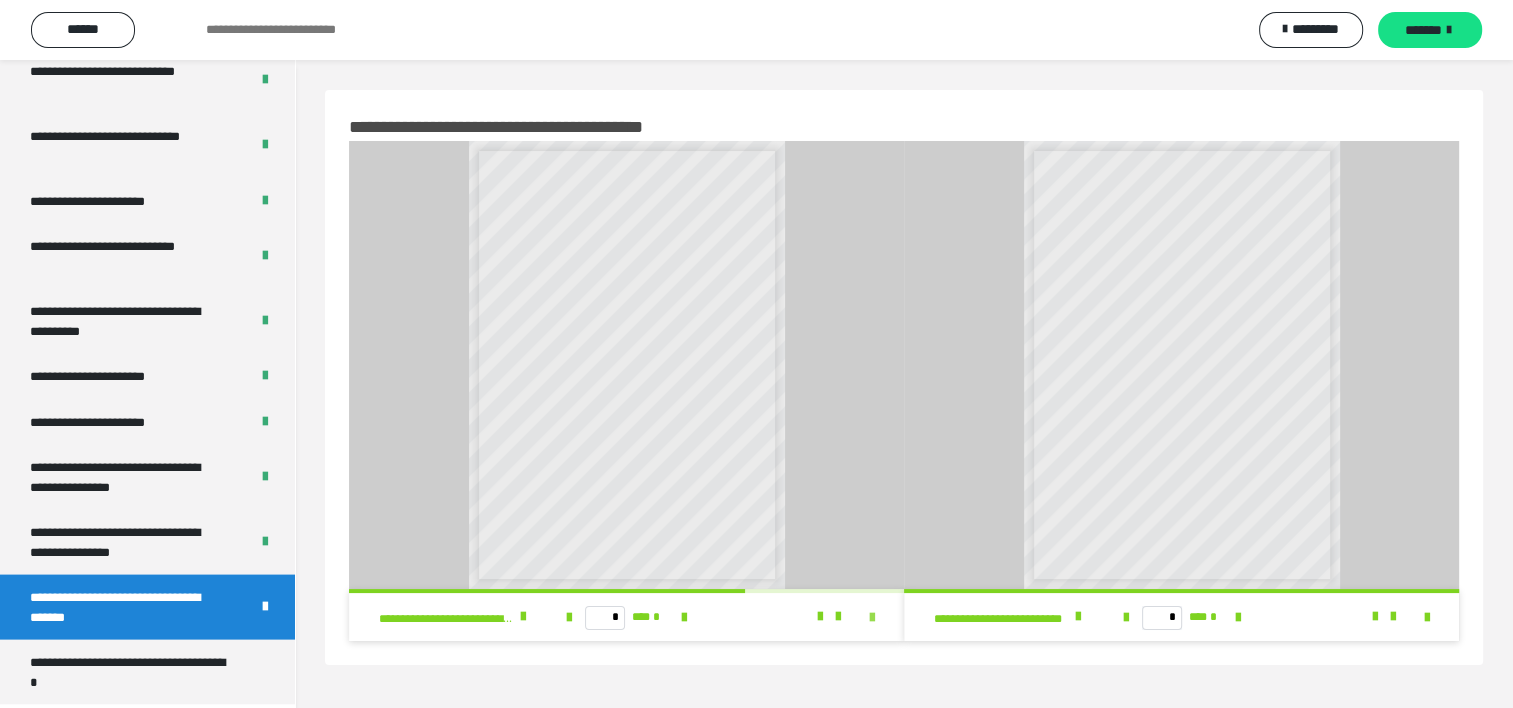 click at bounding box center [872, 618] 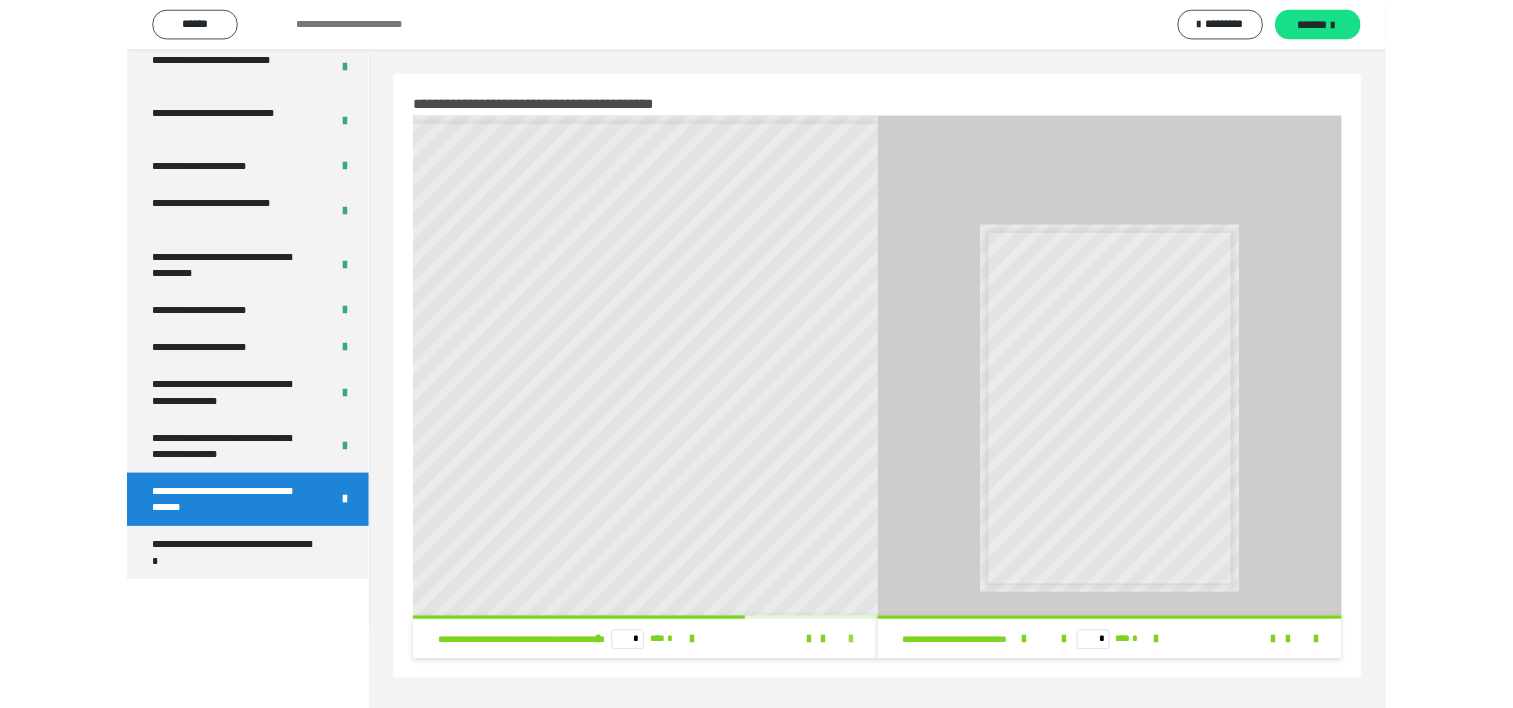 scroll, scrollTop: 3823, scrollLeft: 0, axis: vertical 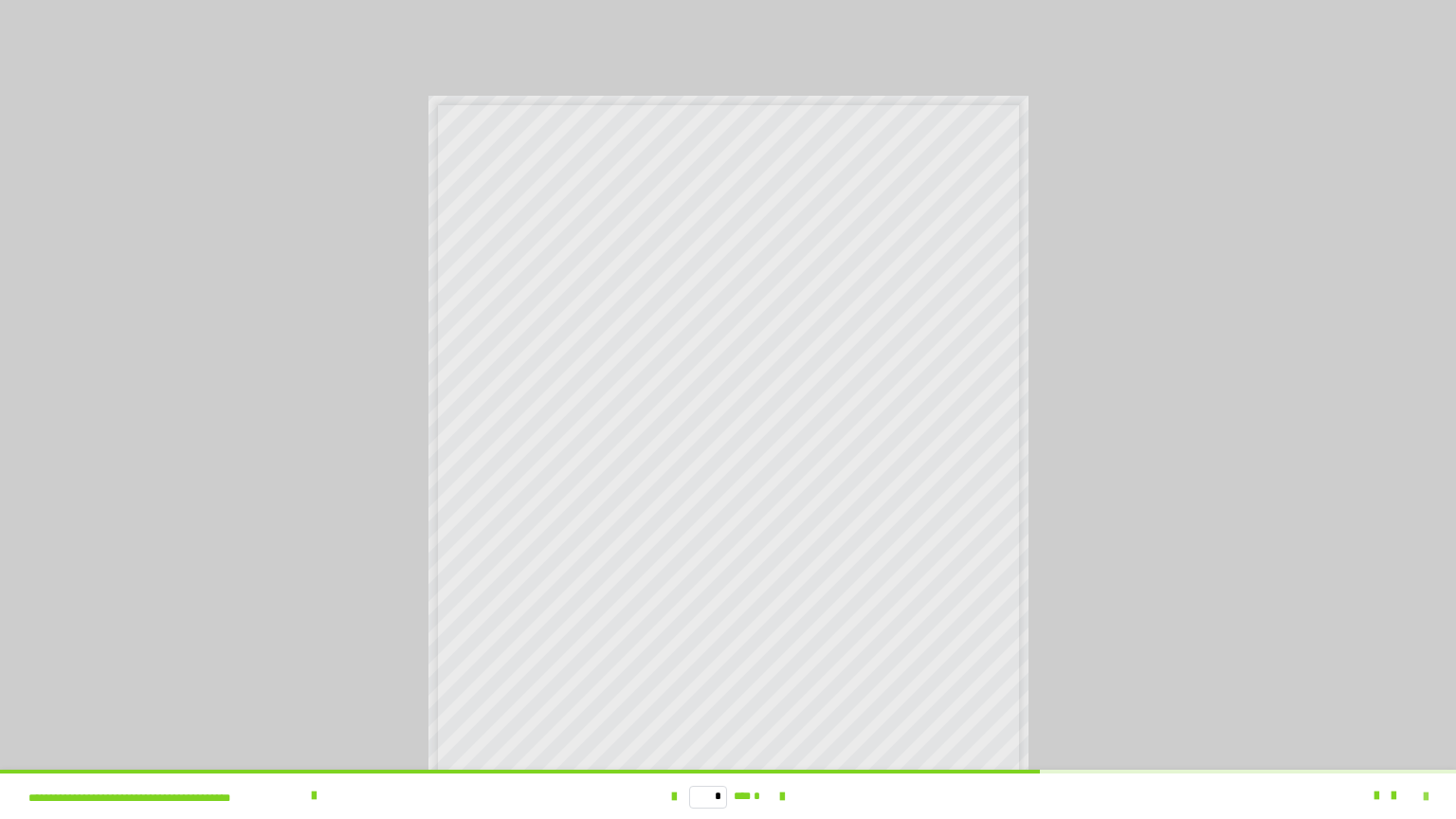 click at bounding box center (1426, 797) 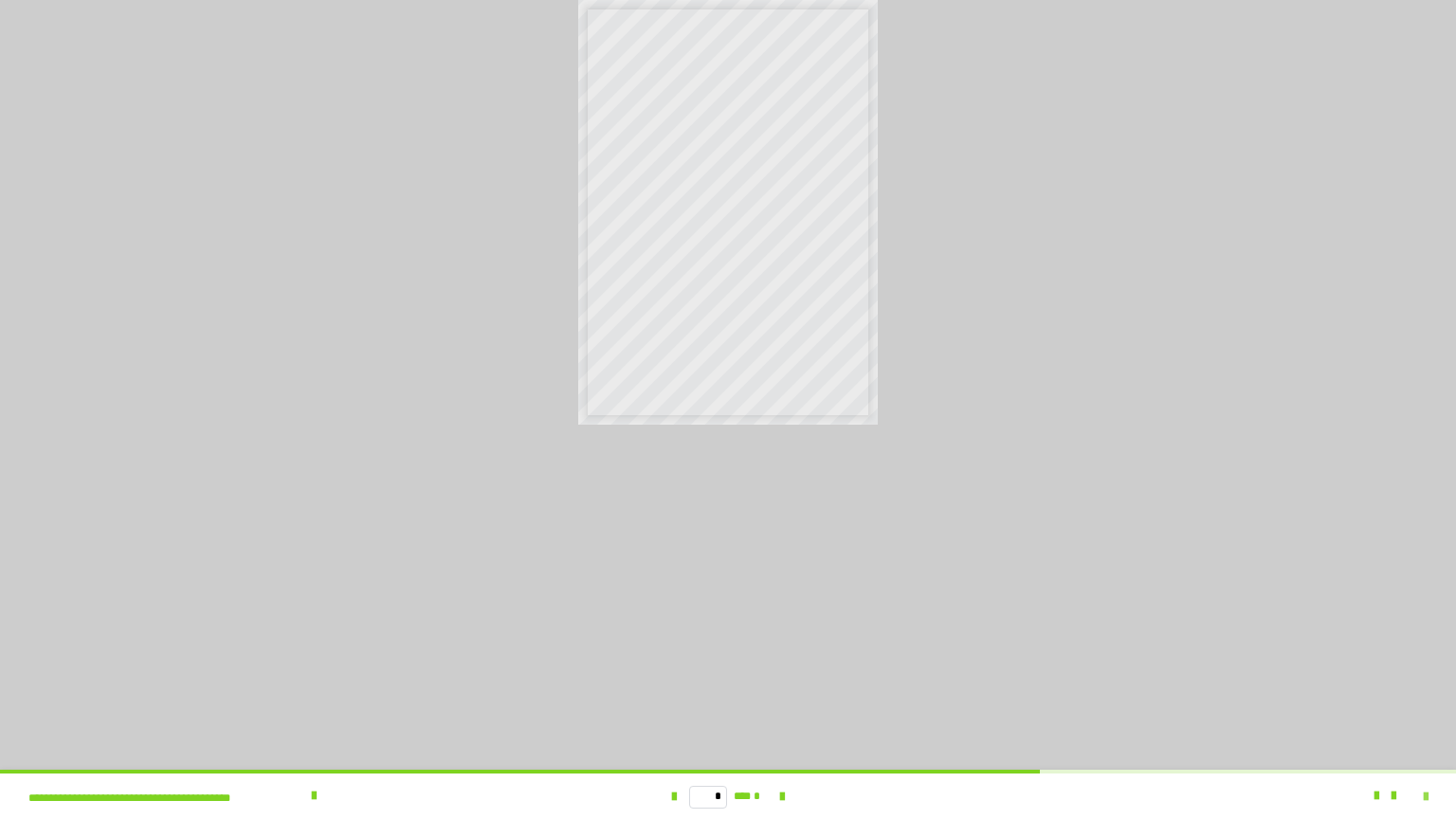 scroll, scrollTop: 3772, scrollLeft: 0, axis: vertical 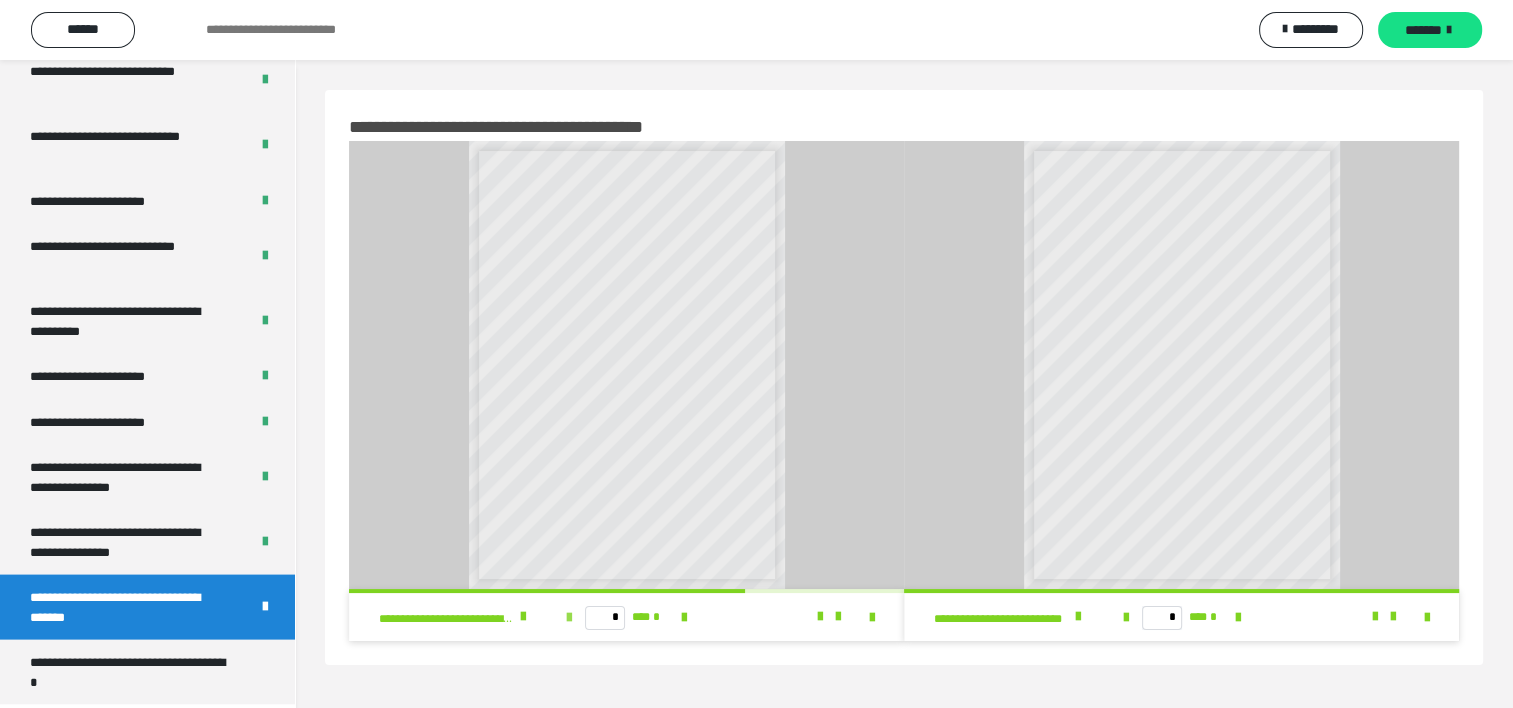 click at bounding box center (569, 618) 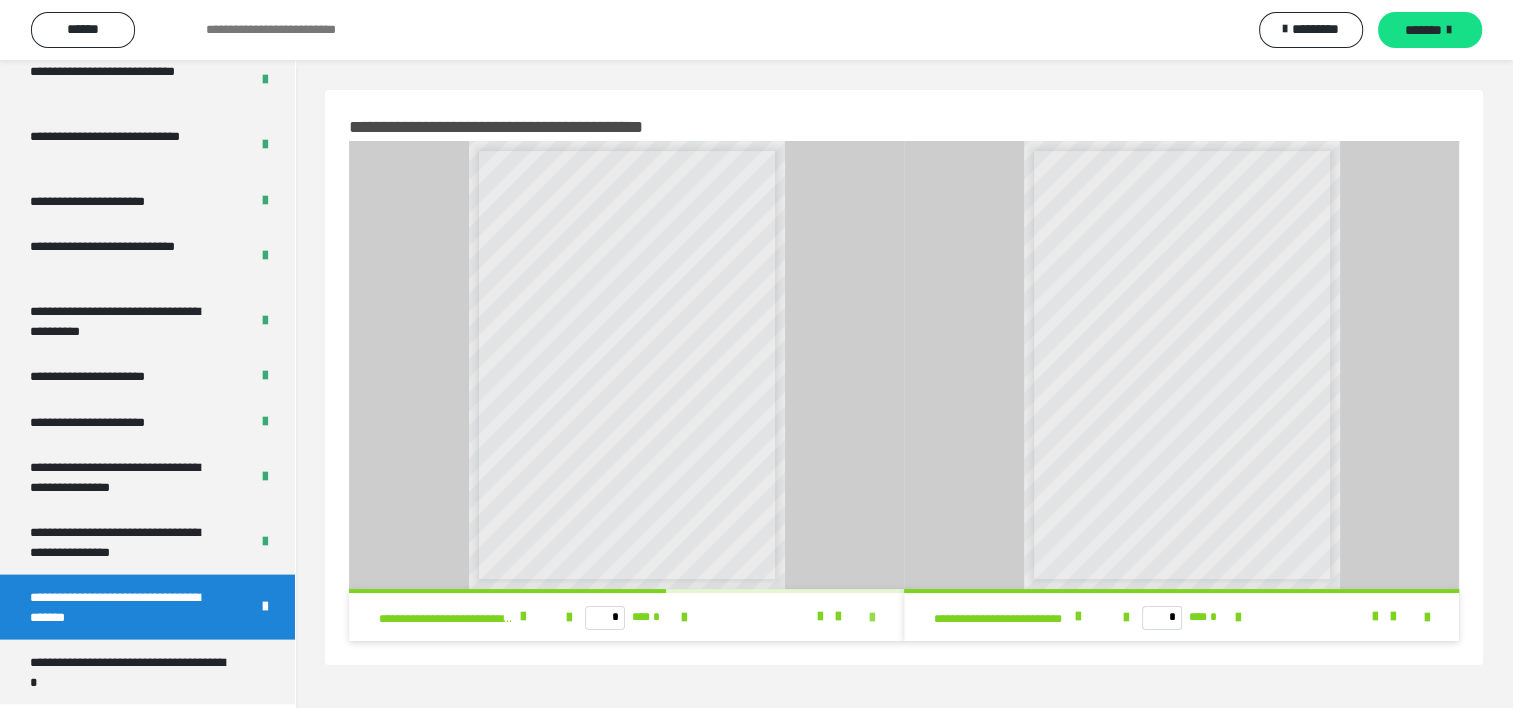 click at bounding box center (872, 618) 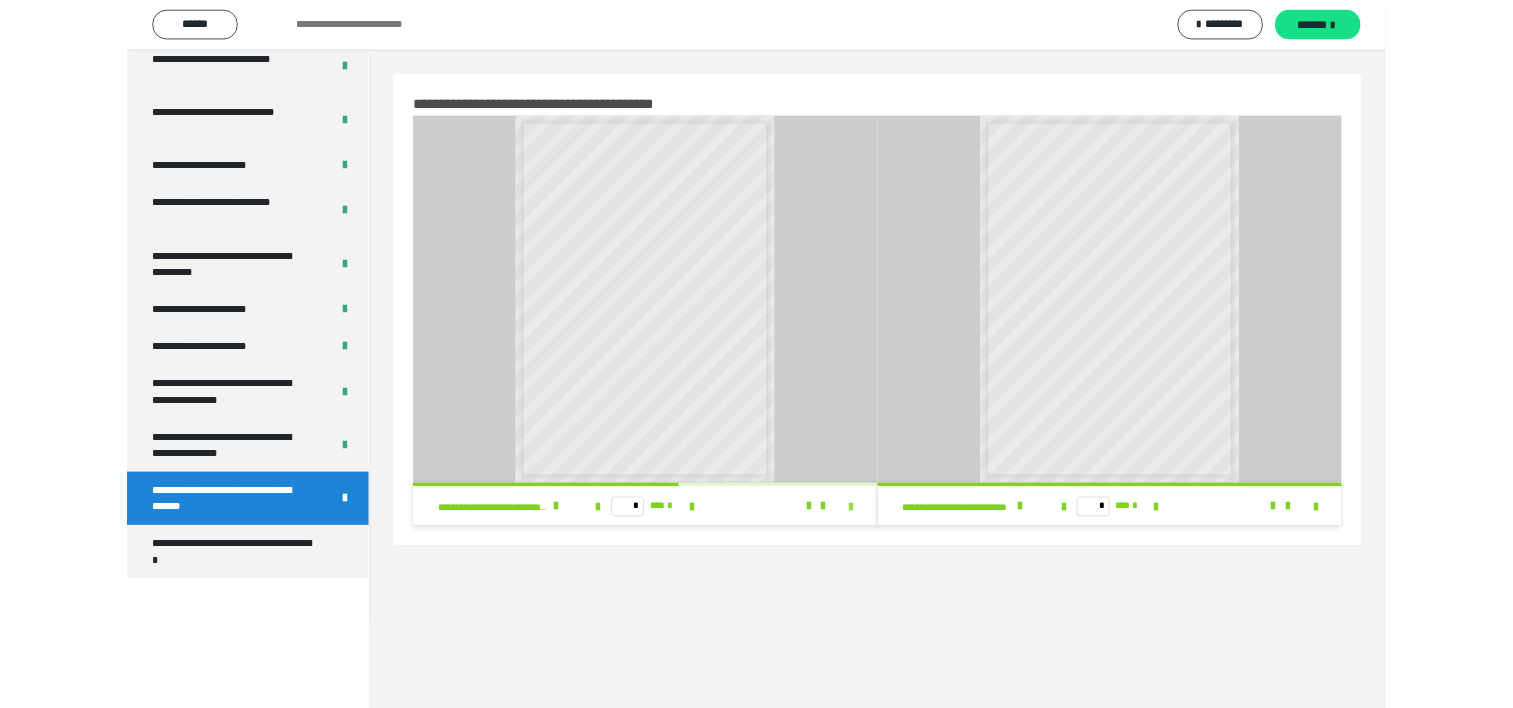 scroll, scrollTop: 3823, scrollLeft: 0, axis: vertical 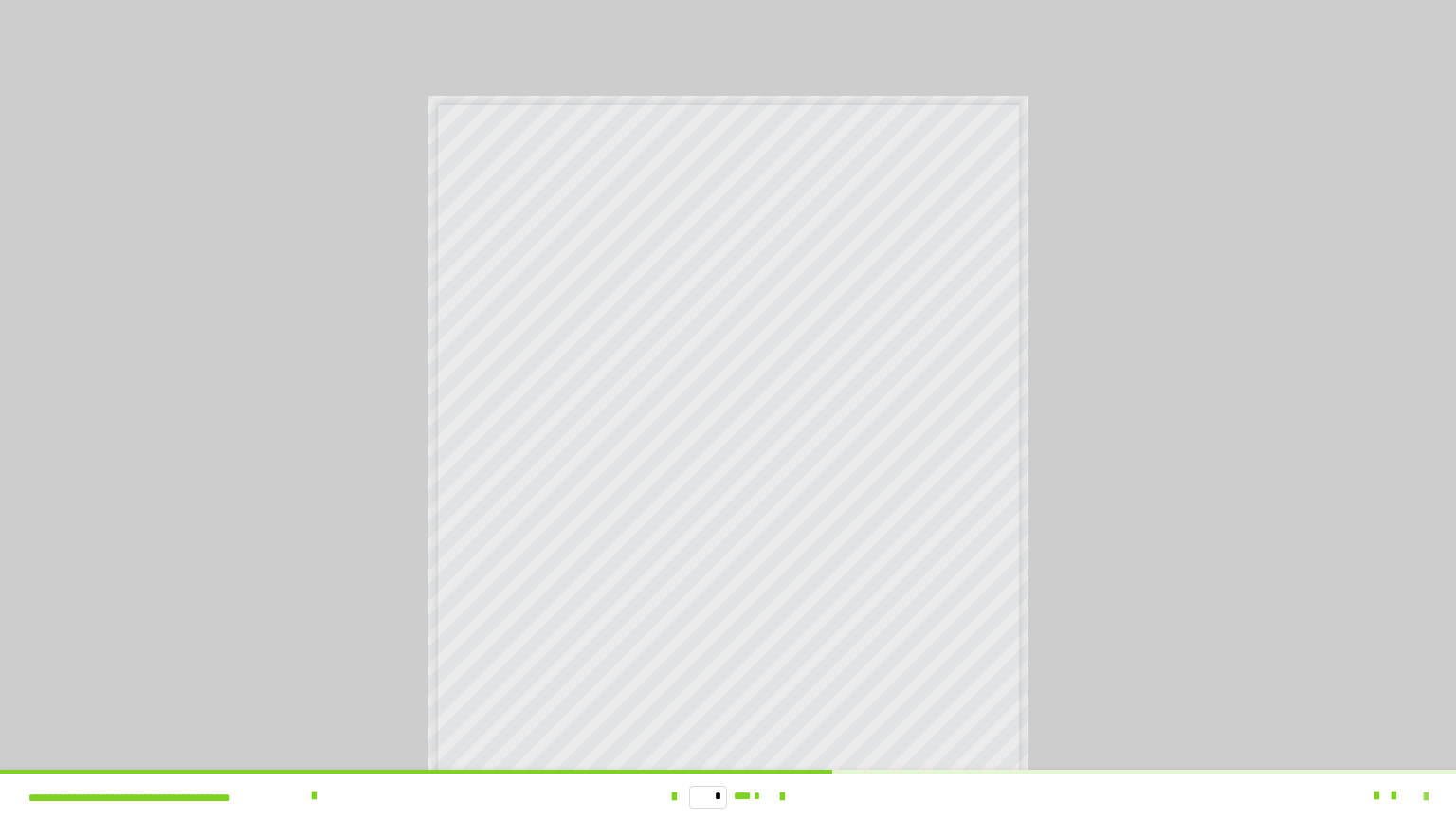click at bounding box center (1426, 797) 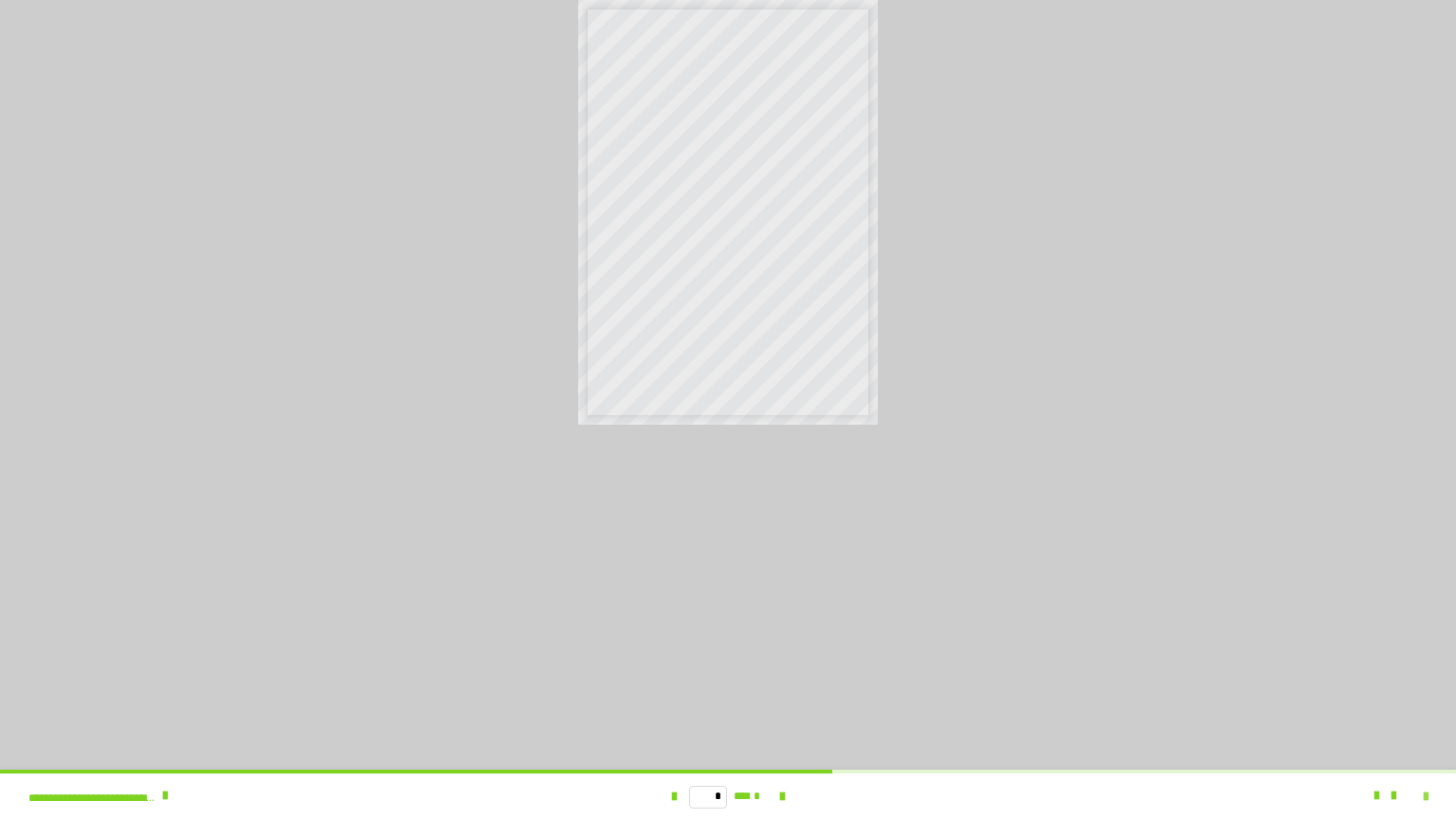 scroll, scrollTop: 3772, scrollLeft: 0, axis: vertical 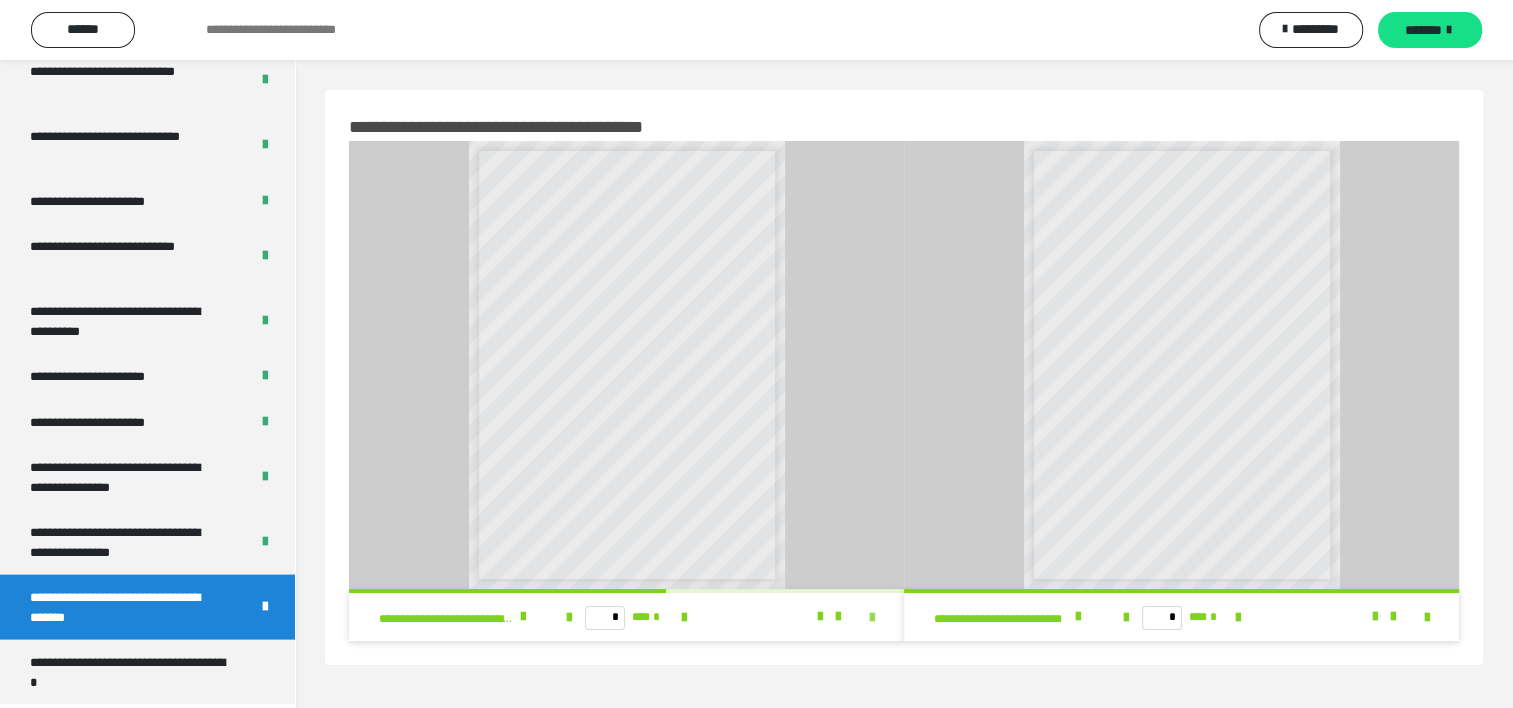 click at bounding box center [872, 618] 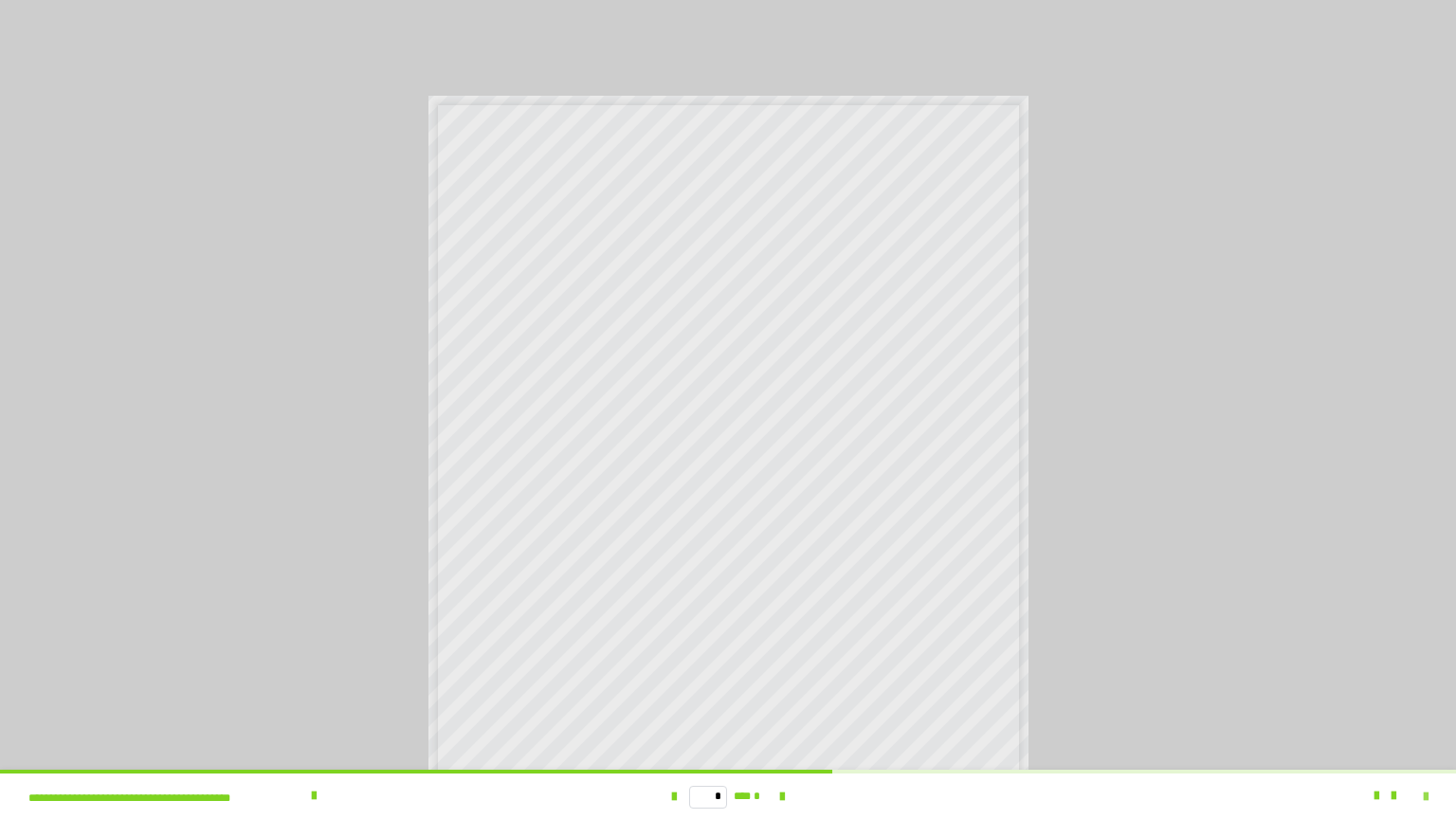 click at bounding box center (1426, 797) 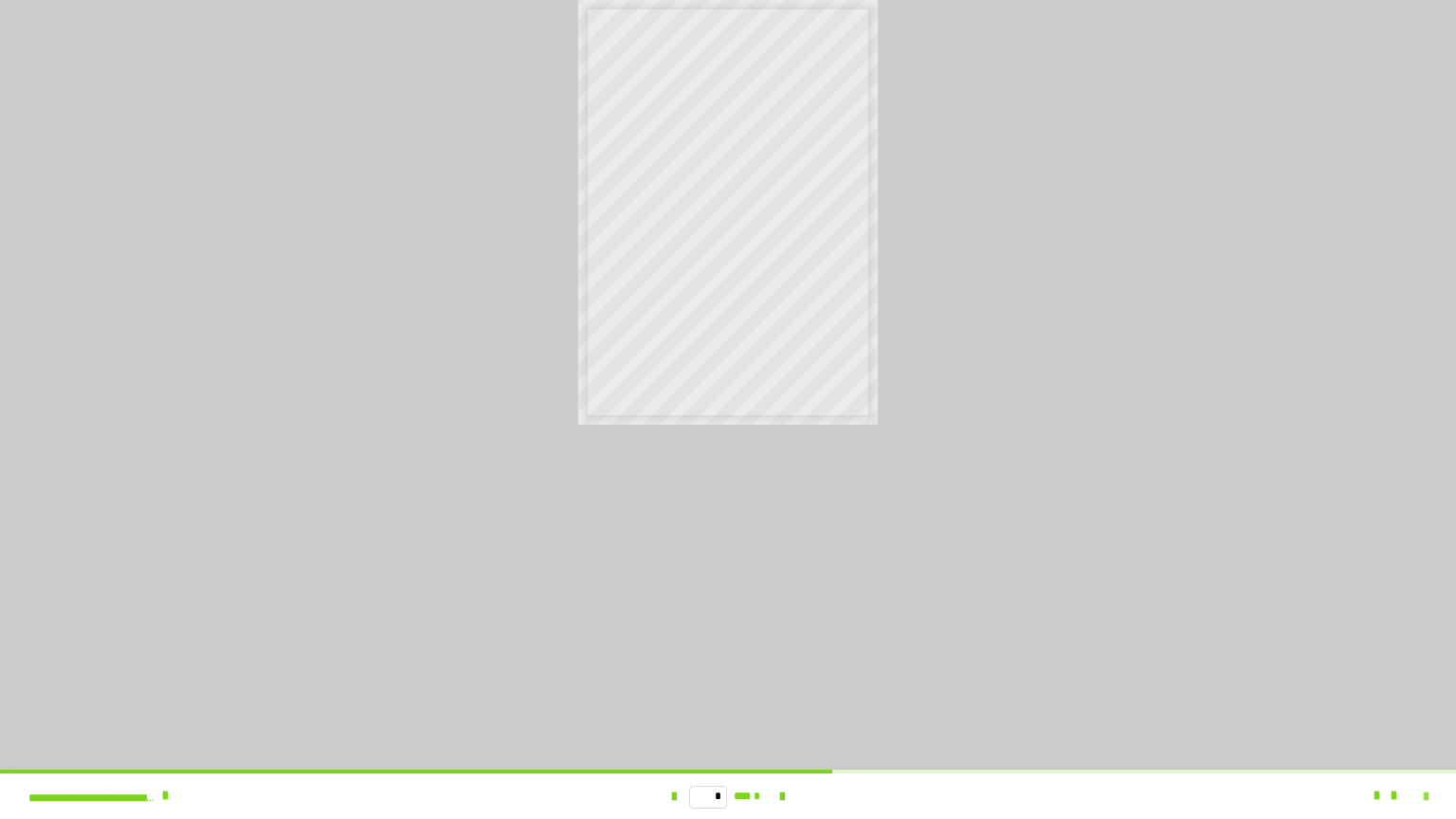 scroll, scrollTop: 3772, scrollLeft: 0, axis: vertical 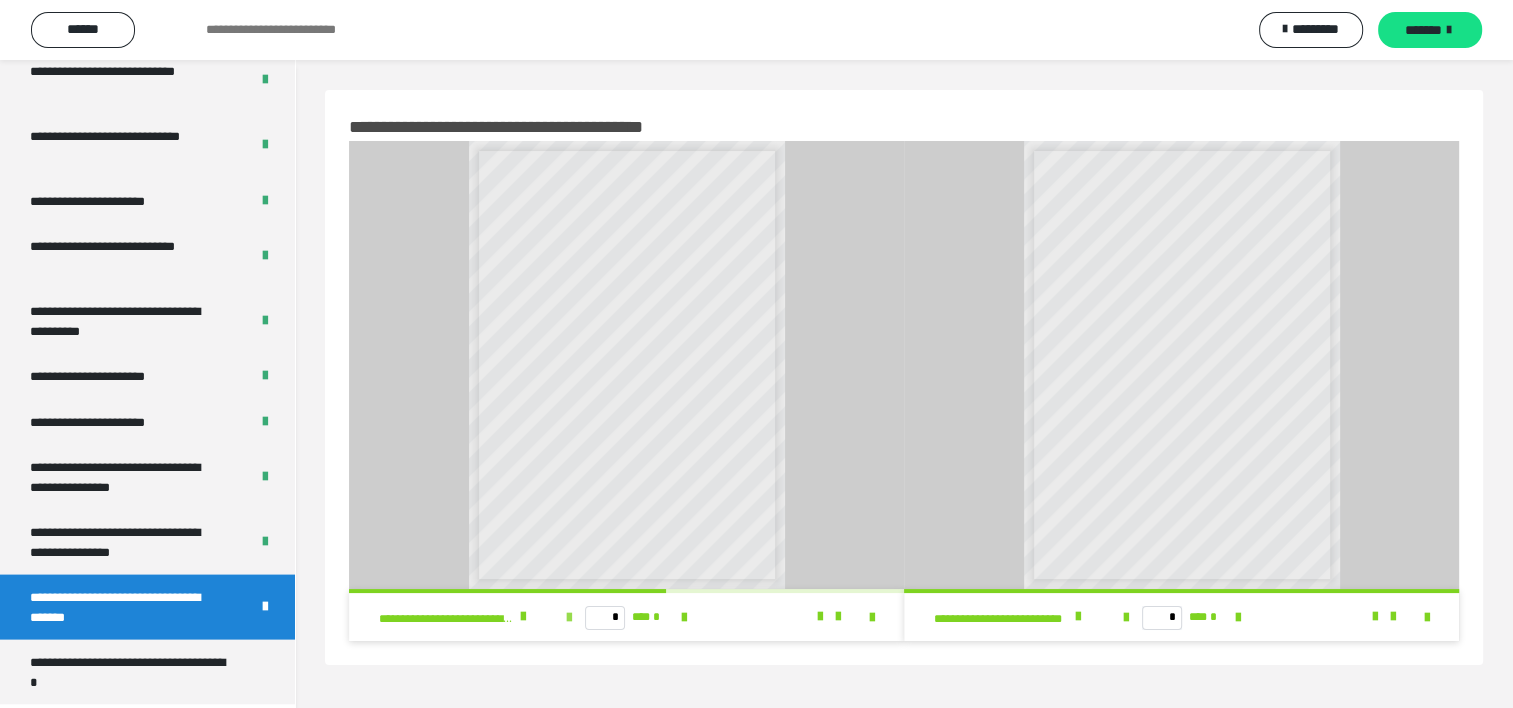 click at bounding box center [569, 618] 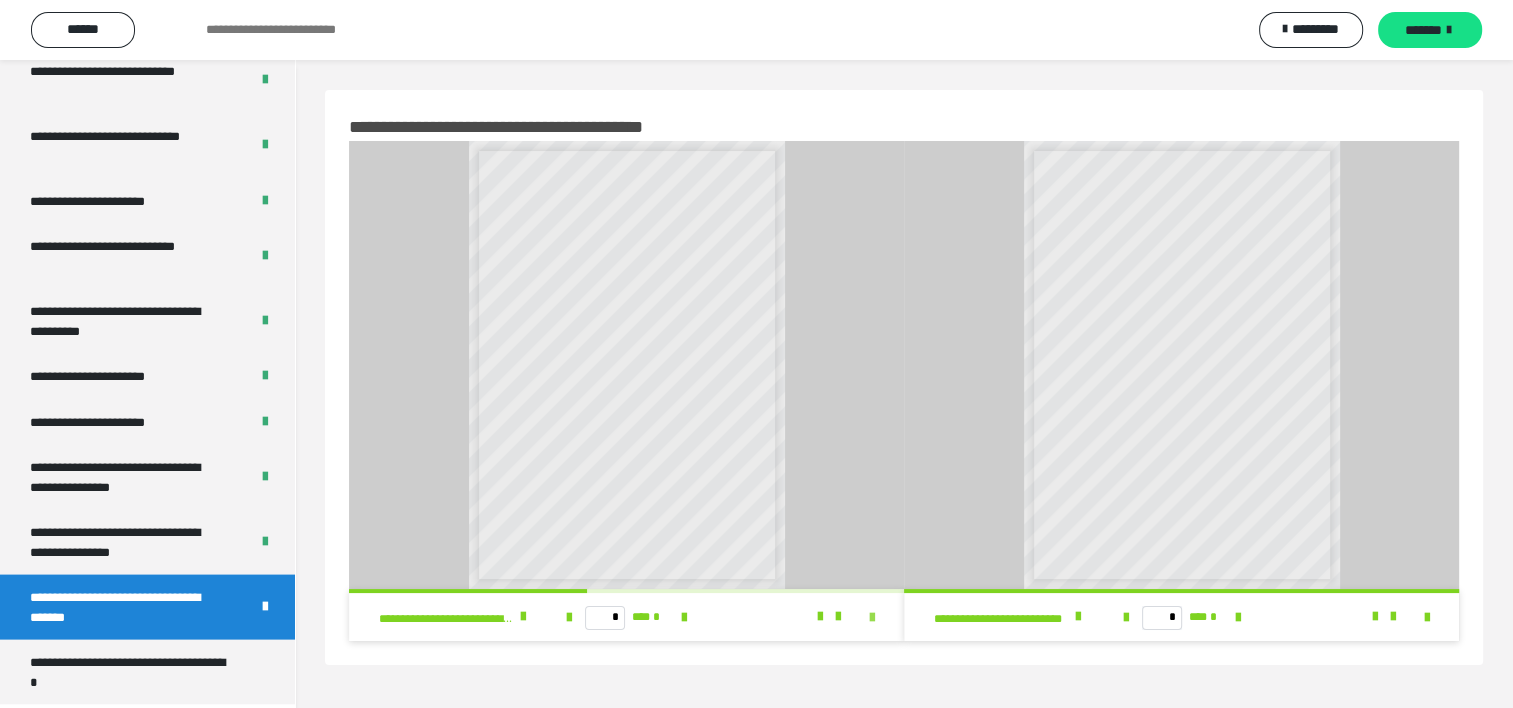click at bounding box center [872, 618] 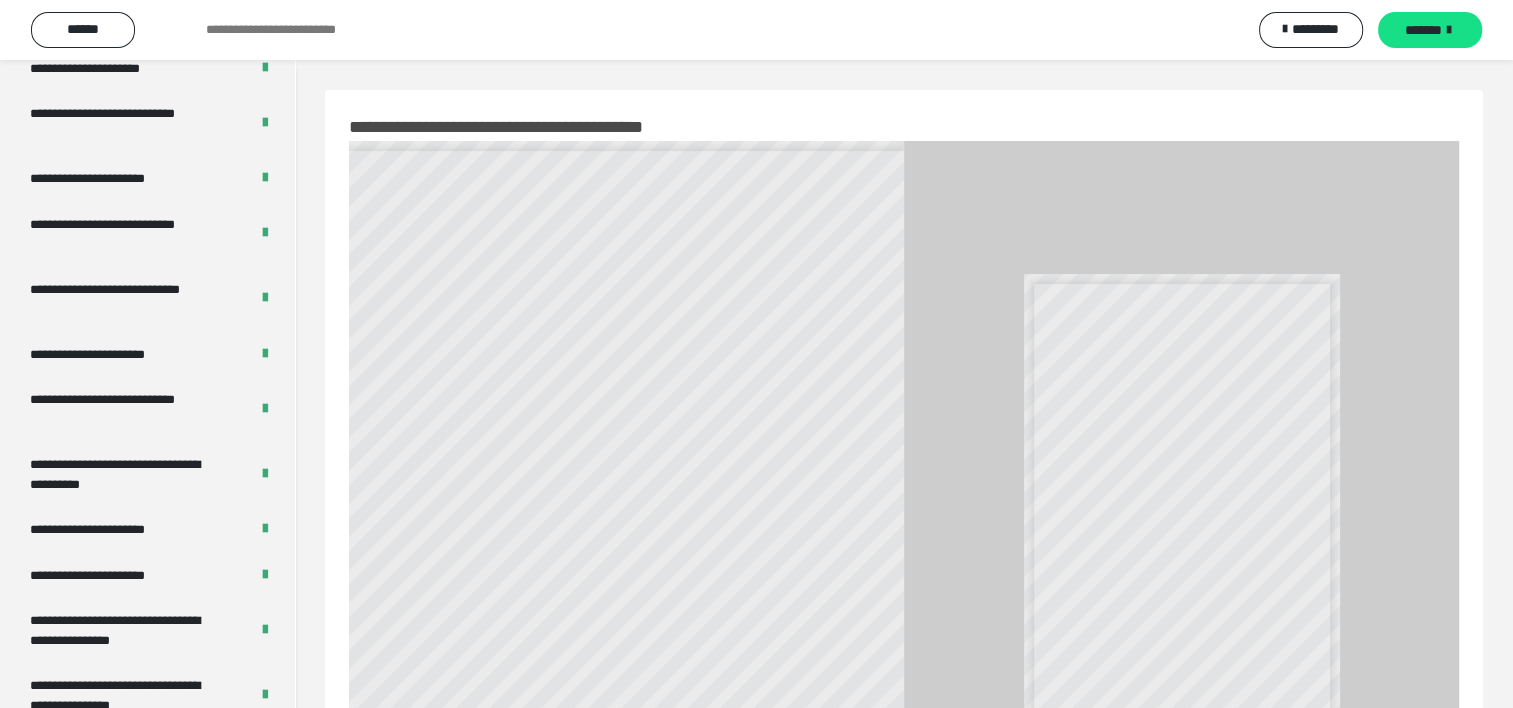 scroll, scrollTop: 3823, scrollLeft: 0, axis: vertical 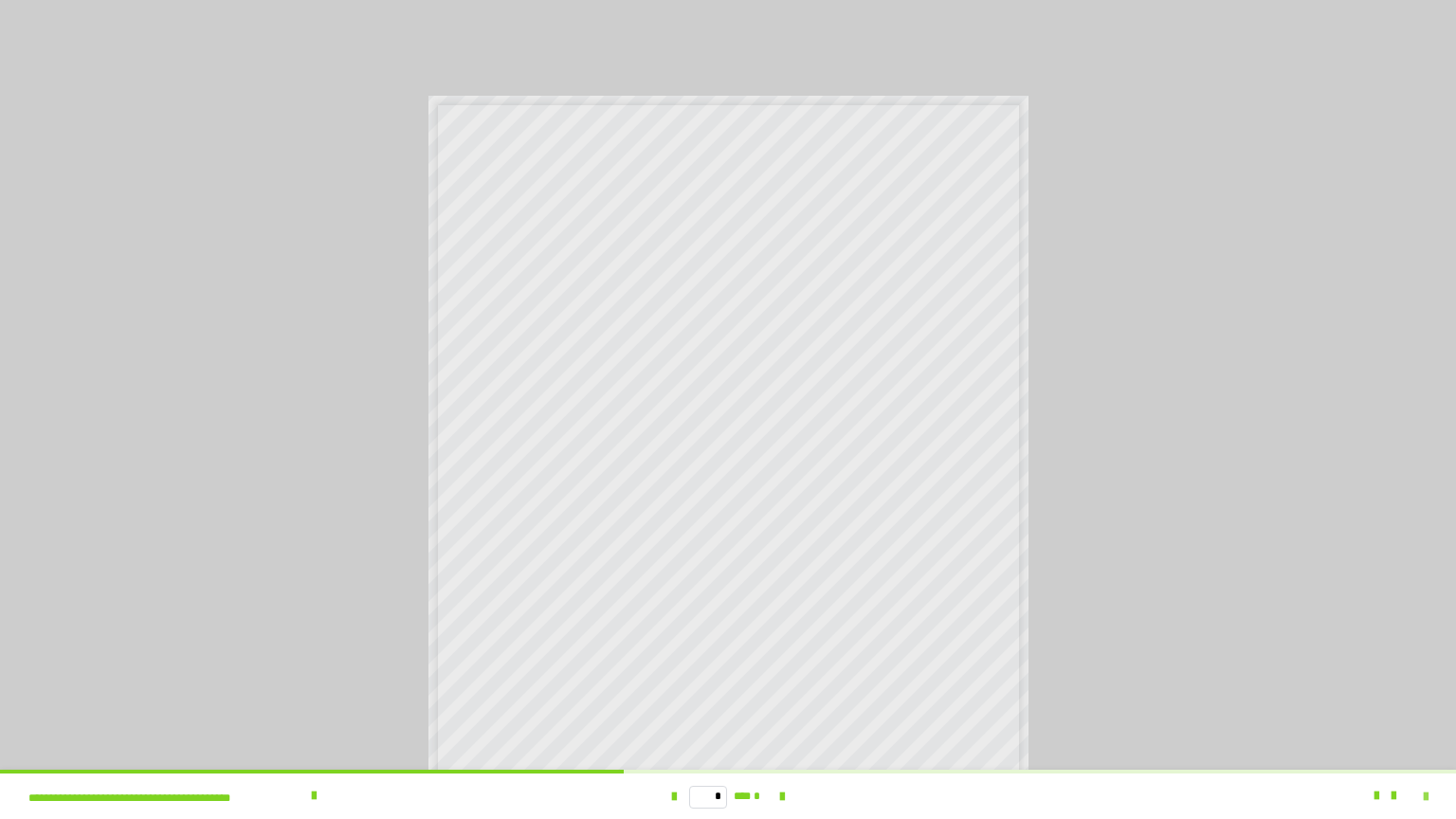 click at bounding box center (1426, 797) 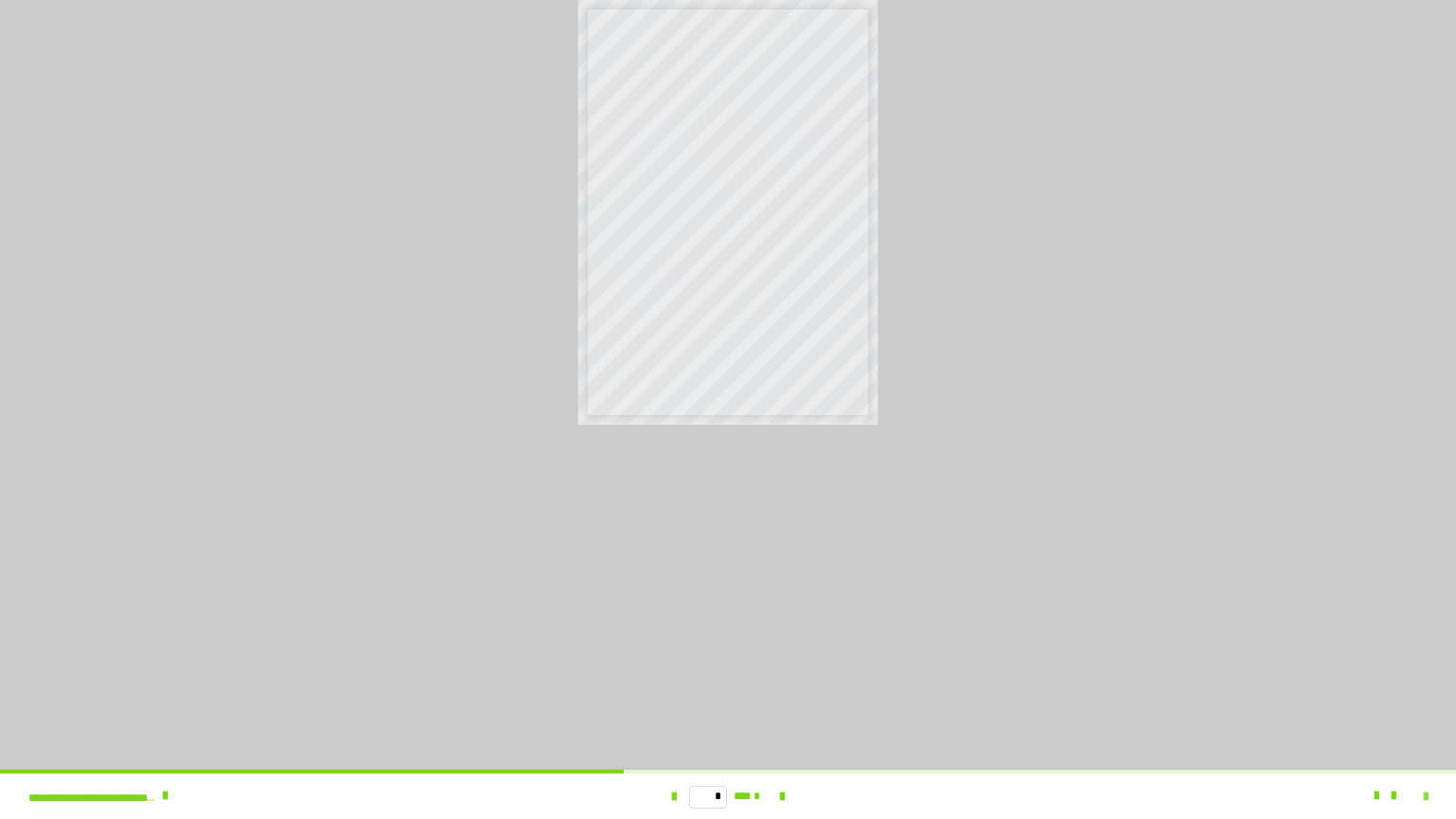 scroll, scrollTop: 3772, scrollLeft: 0, axis: vertical 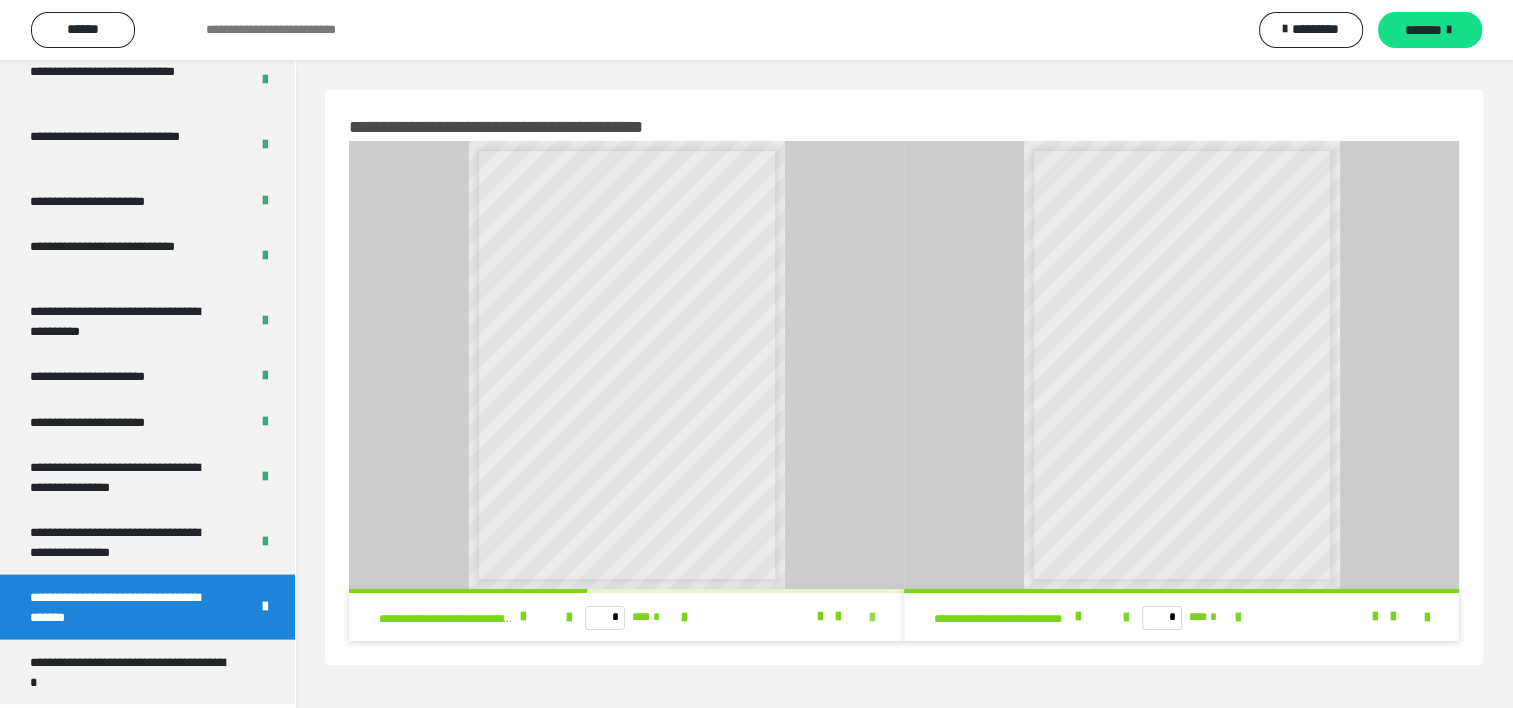 click at bounding box center [872, 618] 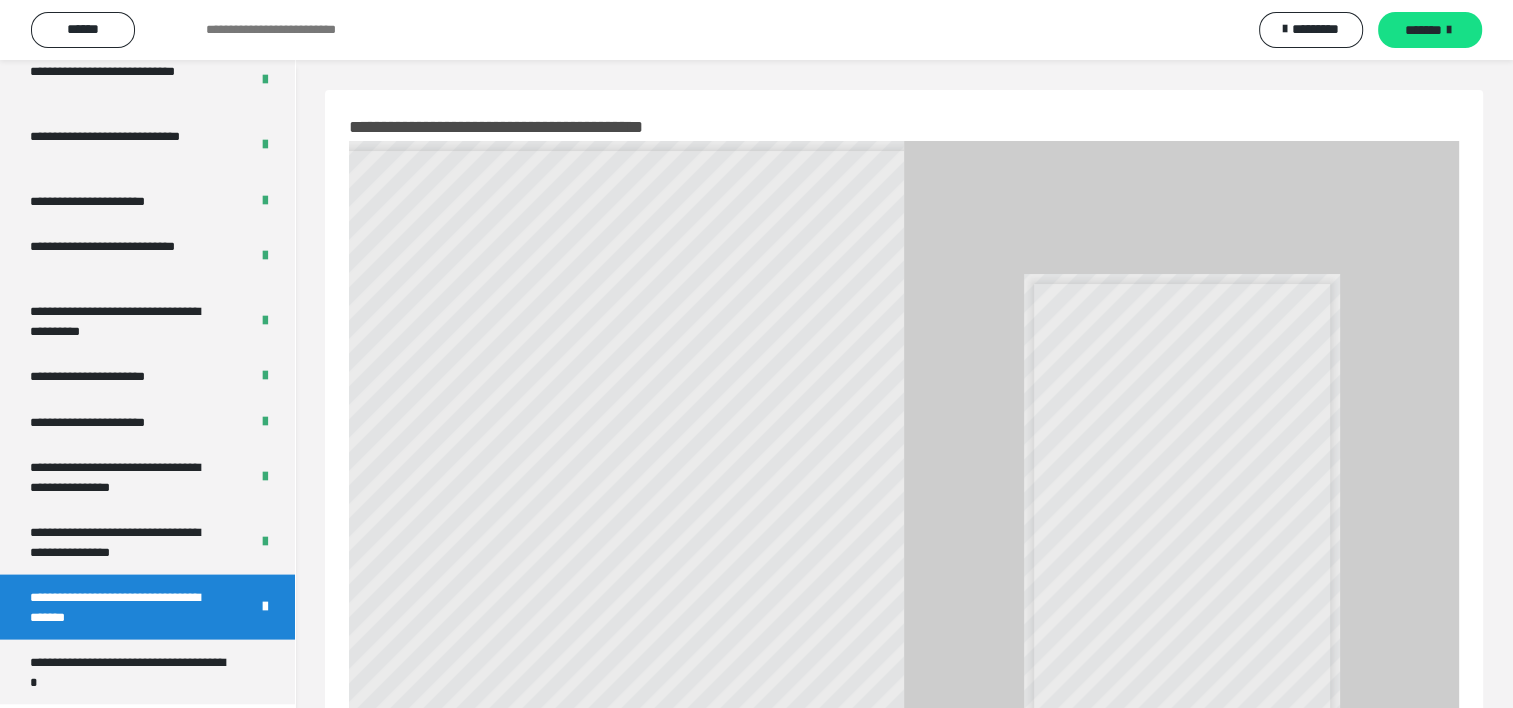 scroll, scrollTop: 3823, scrollLeft: 0, axis: vertical 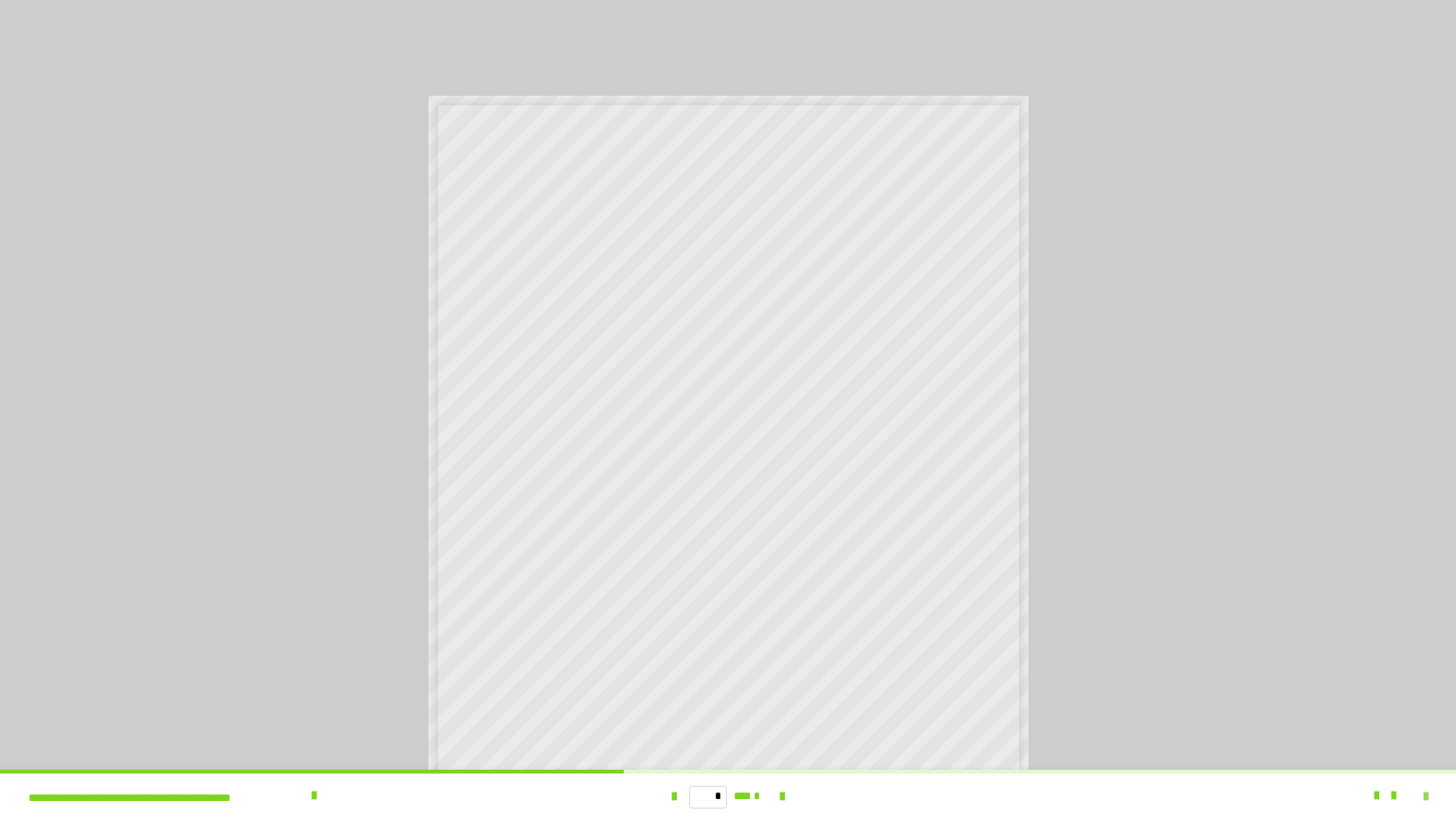 click at bounding box center [1426, 797] 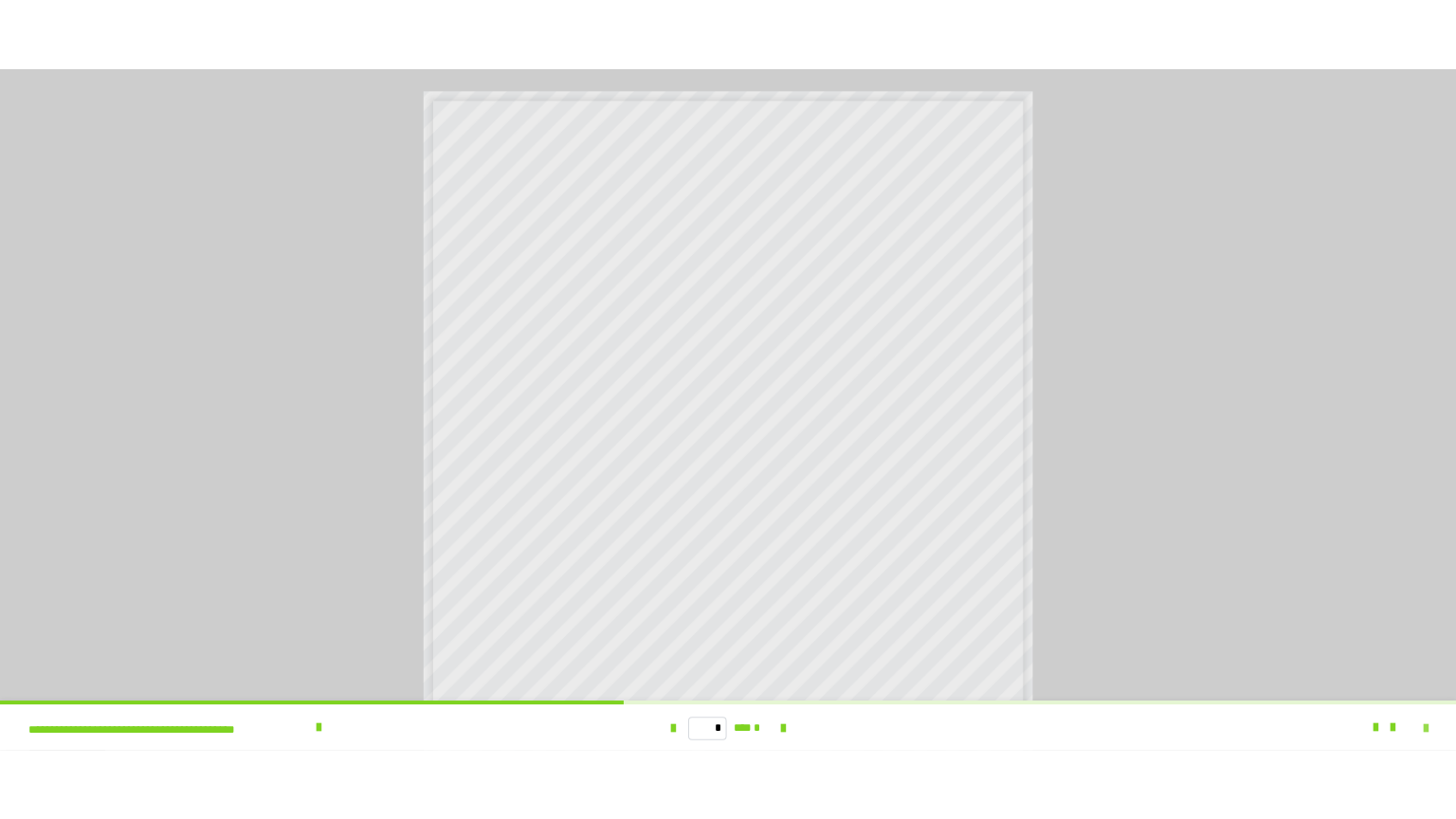 scroll, scrollTop: 3772, scrollLeft: 0, axis: vertical 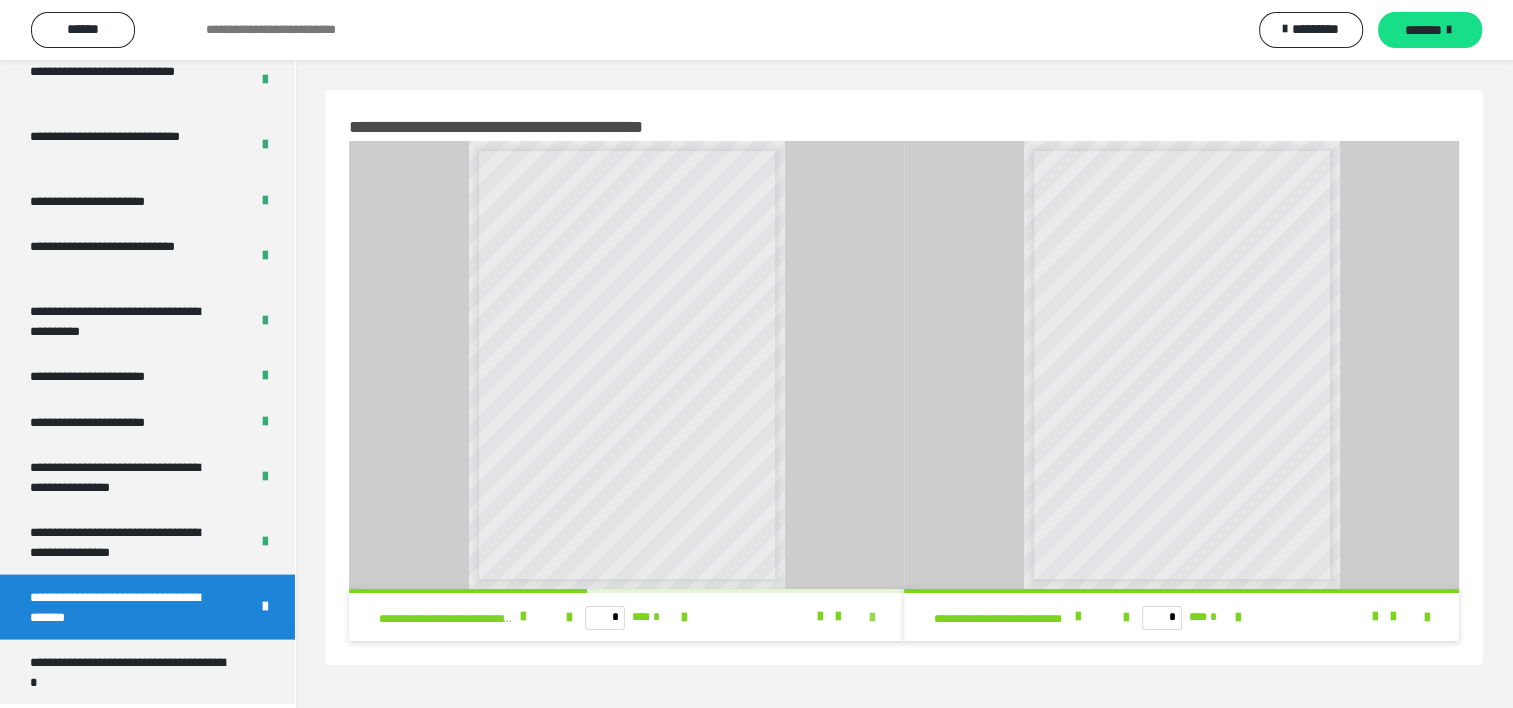 click at bounding box center [872, 618] 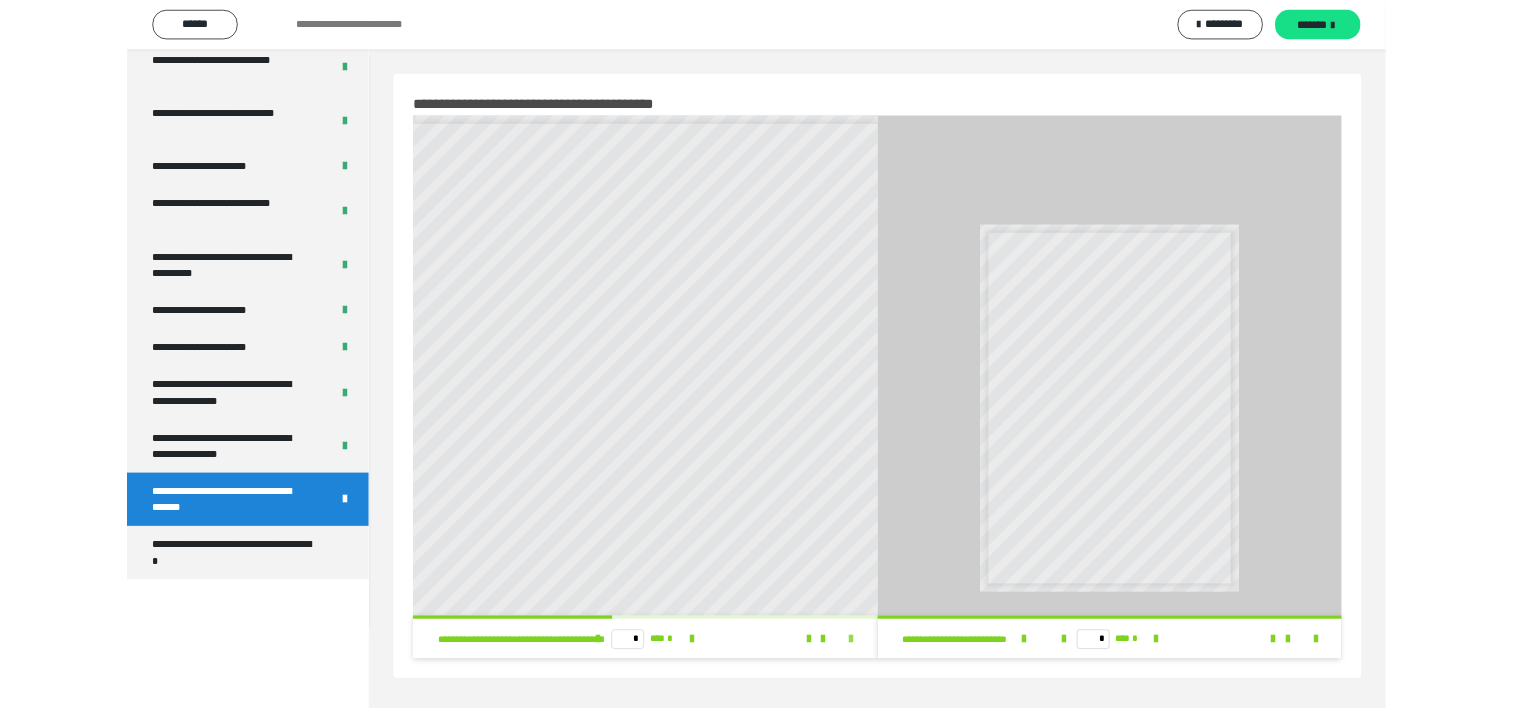 scroll, scrollTop: 3823, scrollLeft: 0, axis: vertical 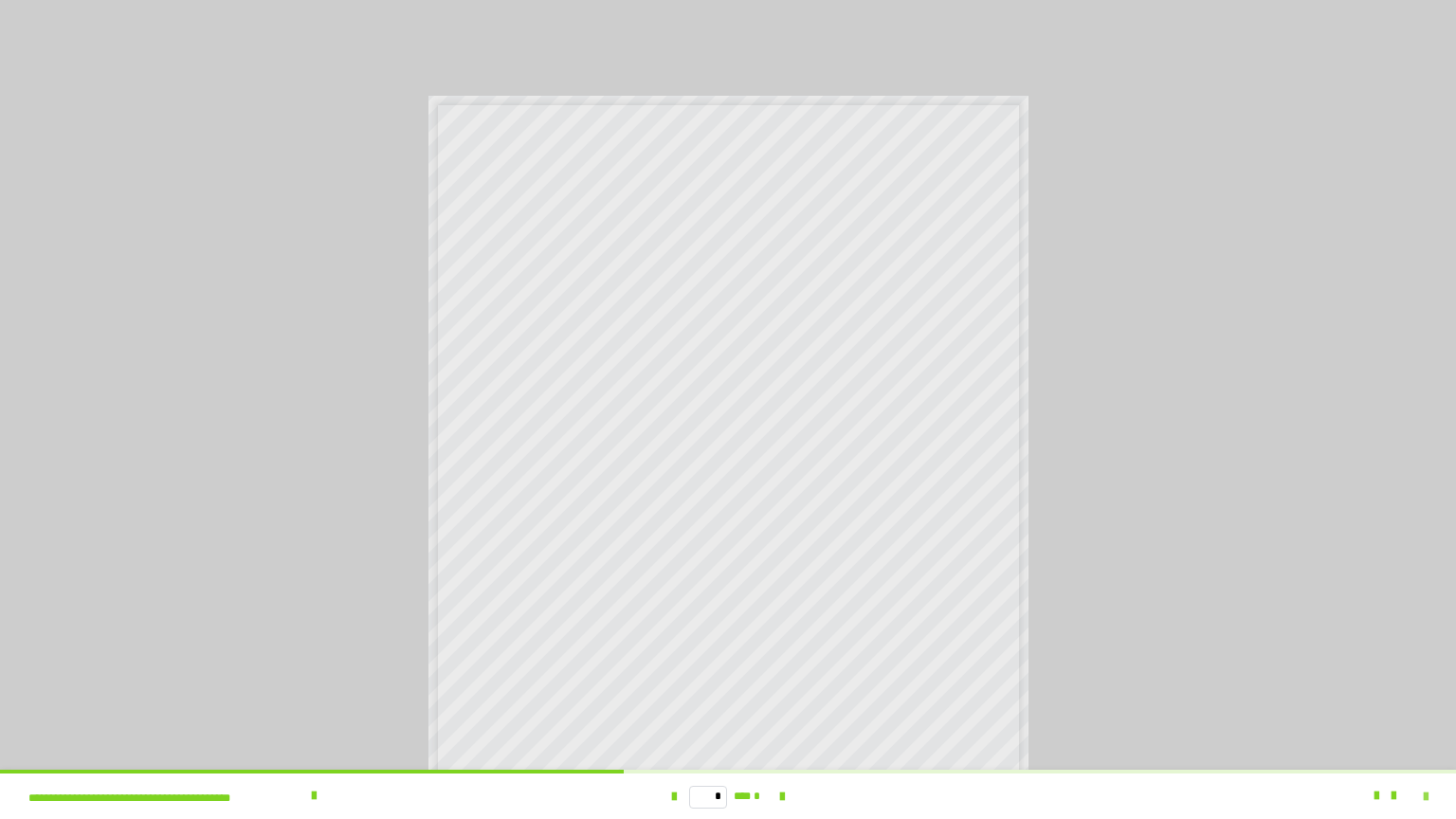 click at bounding box center [1426, 797] 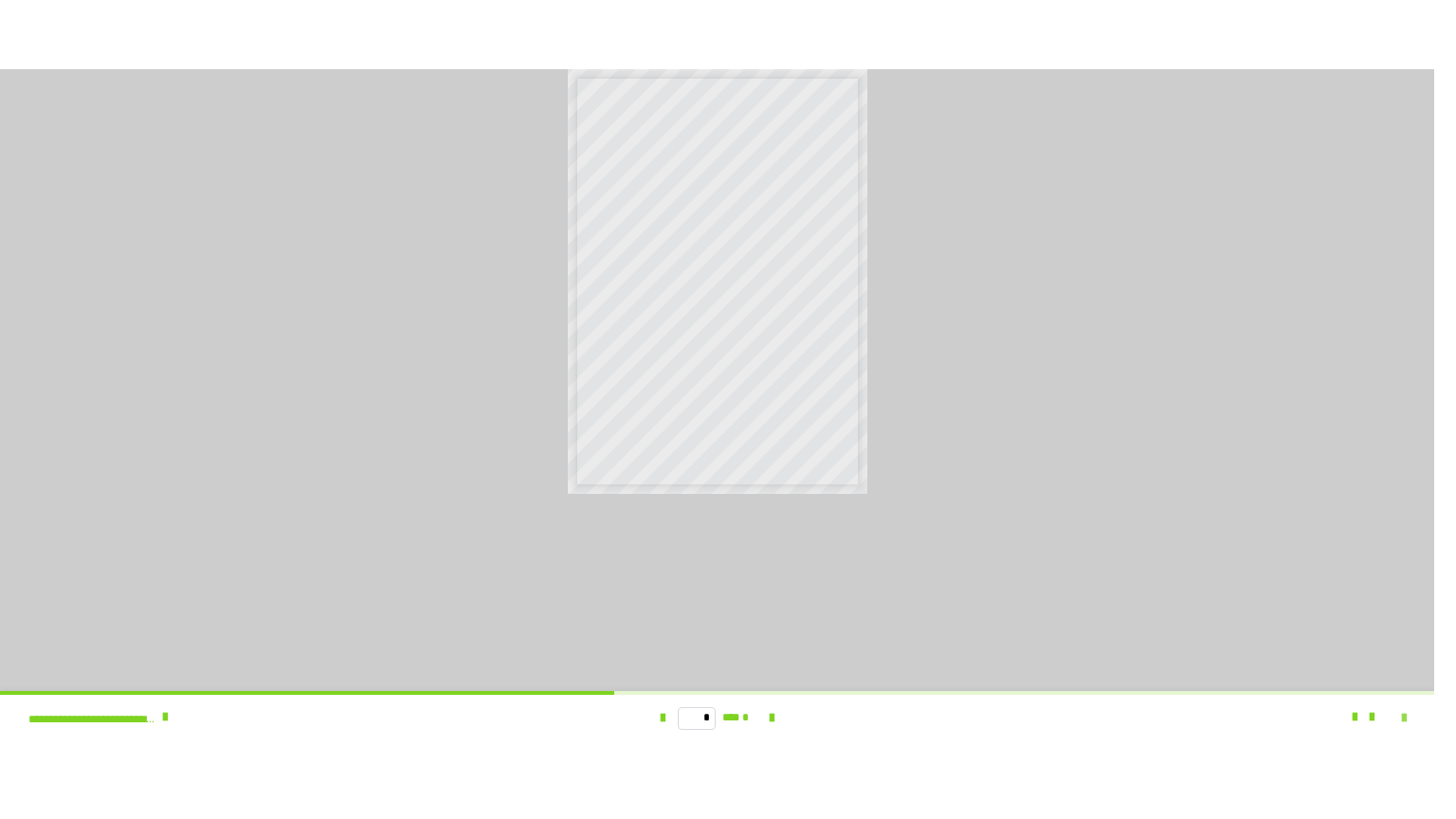 scroll, scrollTop: 3772, scrollLeft: 0, axis: vertical 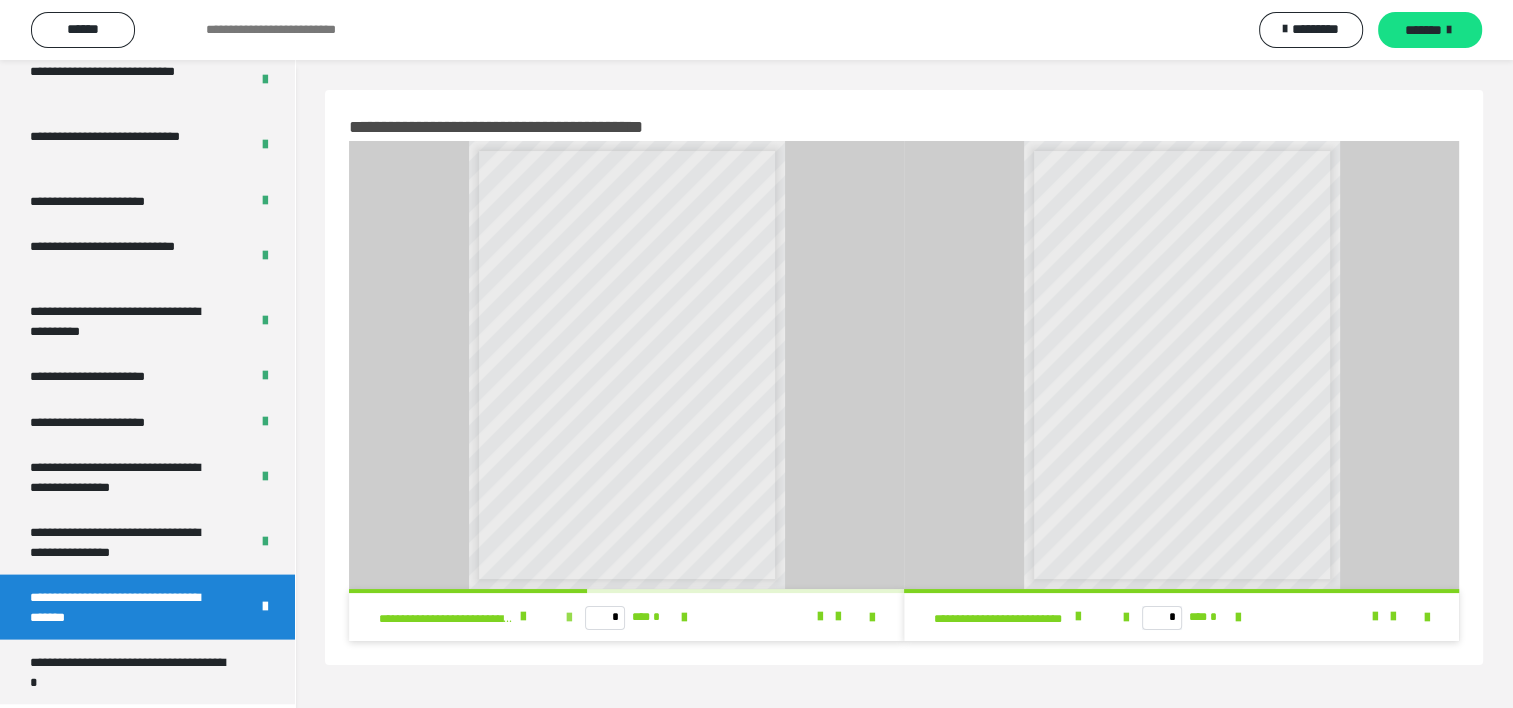 click at bounding box center (569, 618) 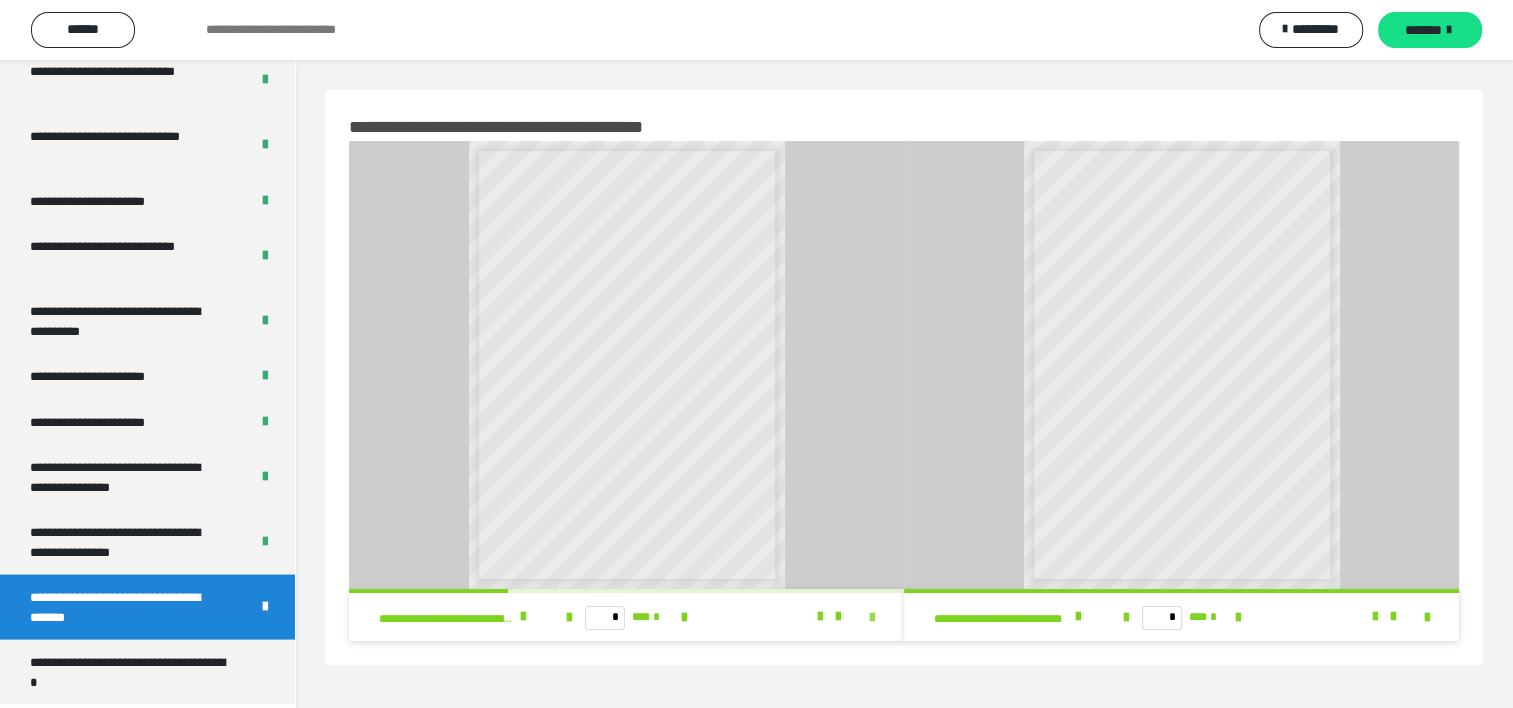 click at bounding box center [872, 618] 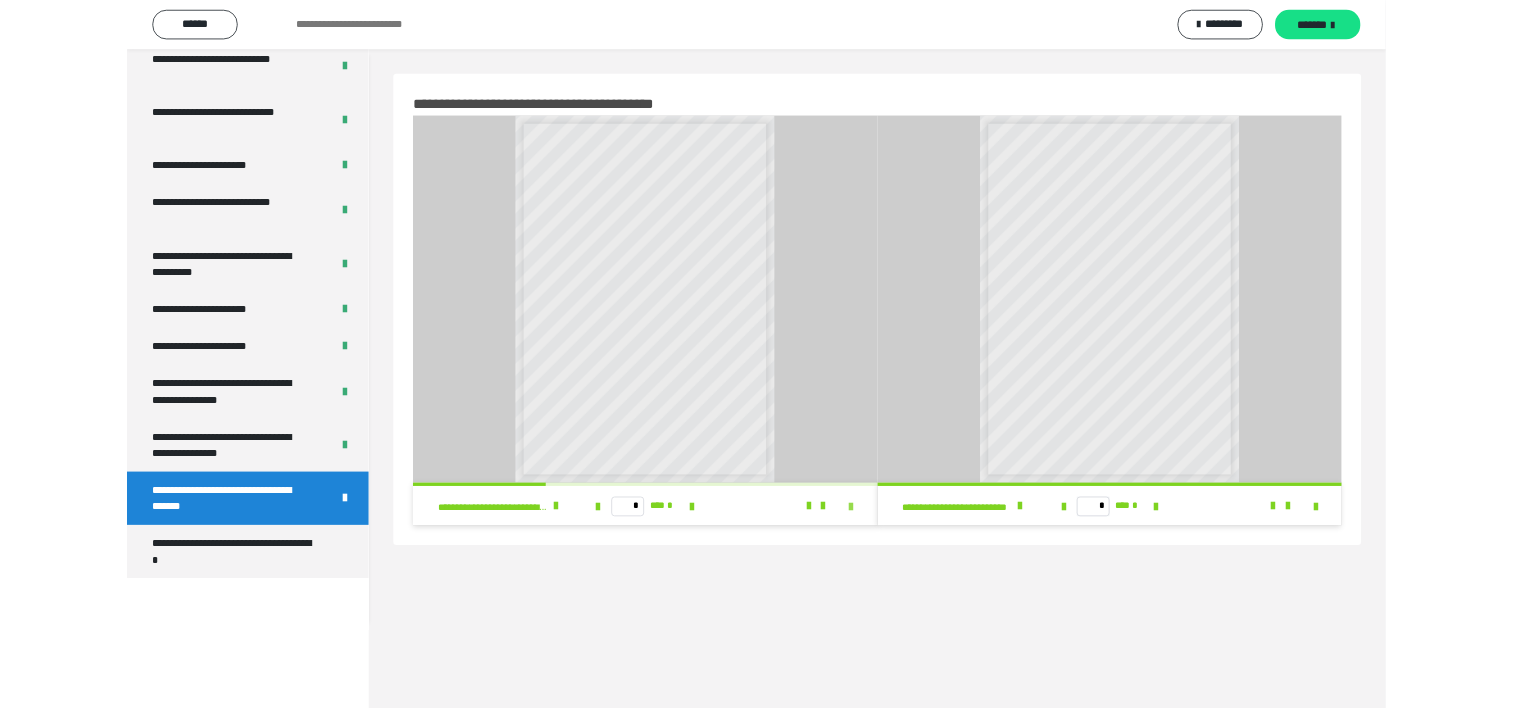 scroll, scrollTop: 3823, scrollLeft: 0, axis: vertical 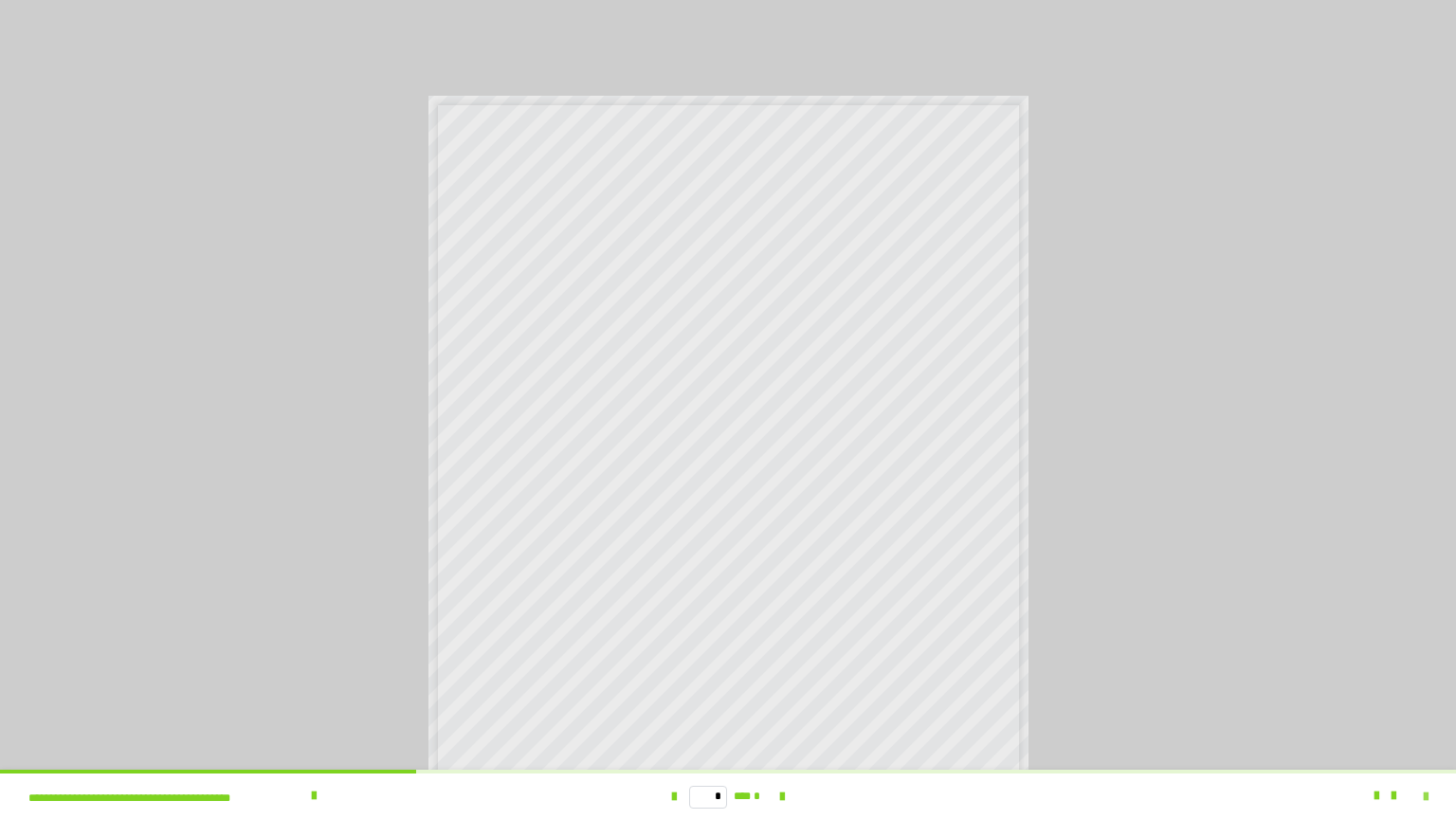 click at bounding box center [1426, 797] 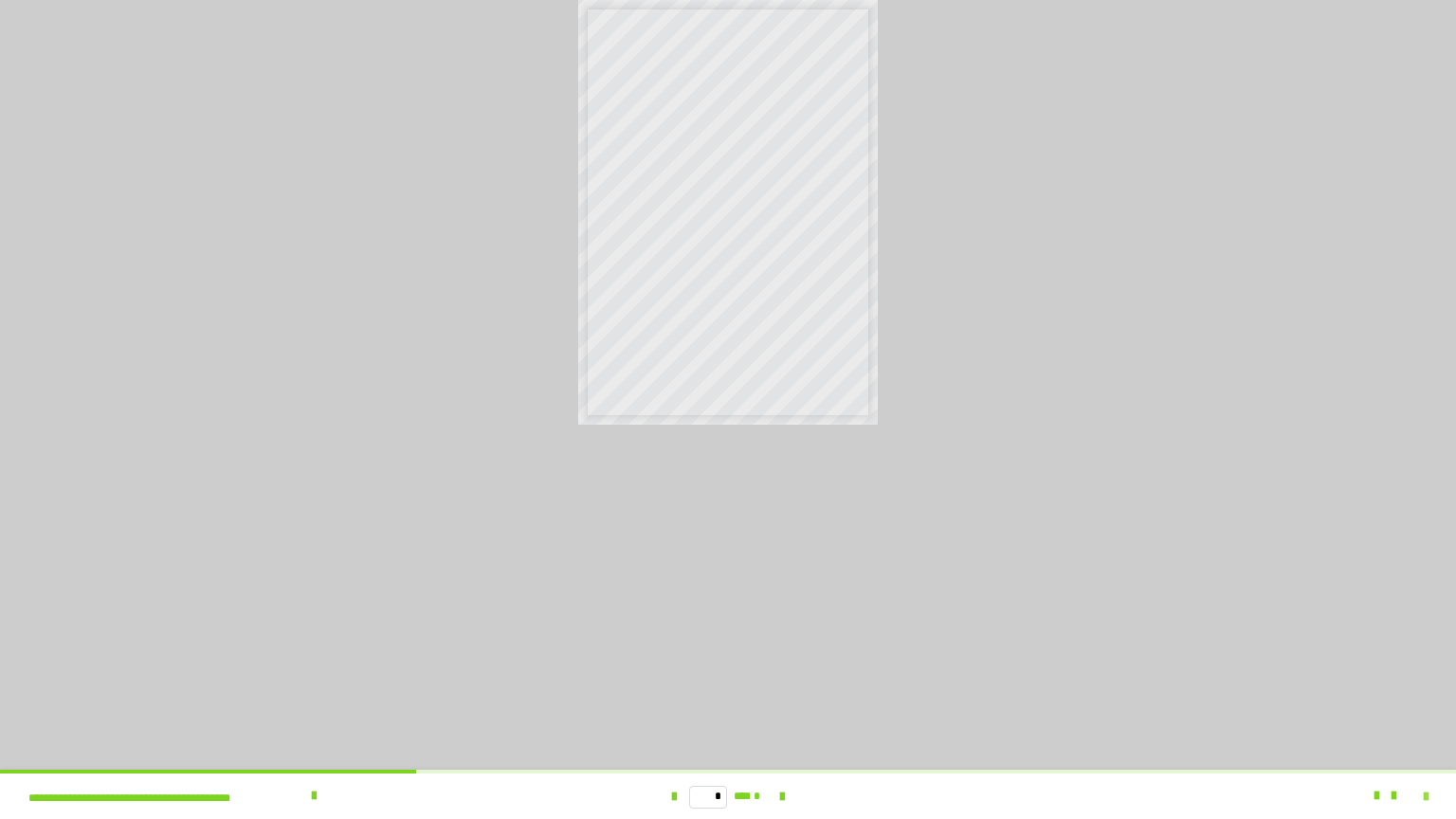 scroll, scrollTop: 3772, scrollLeft: 0, axis: vertical 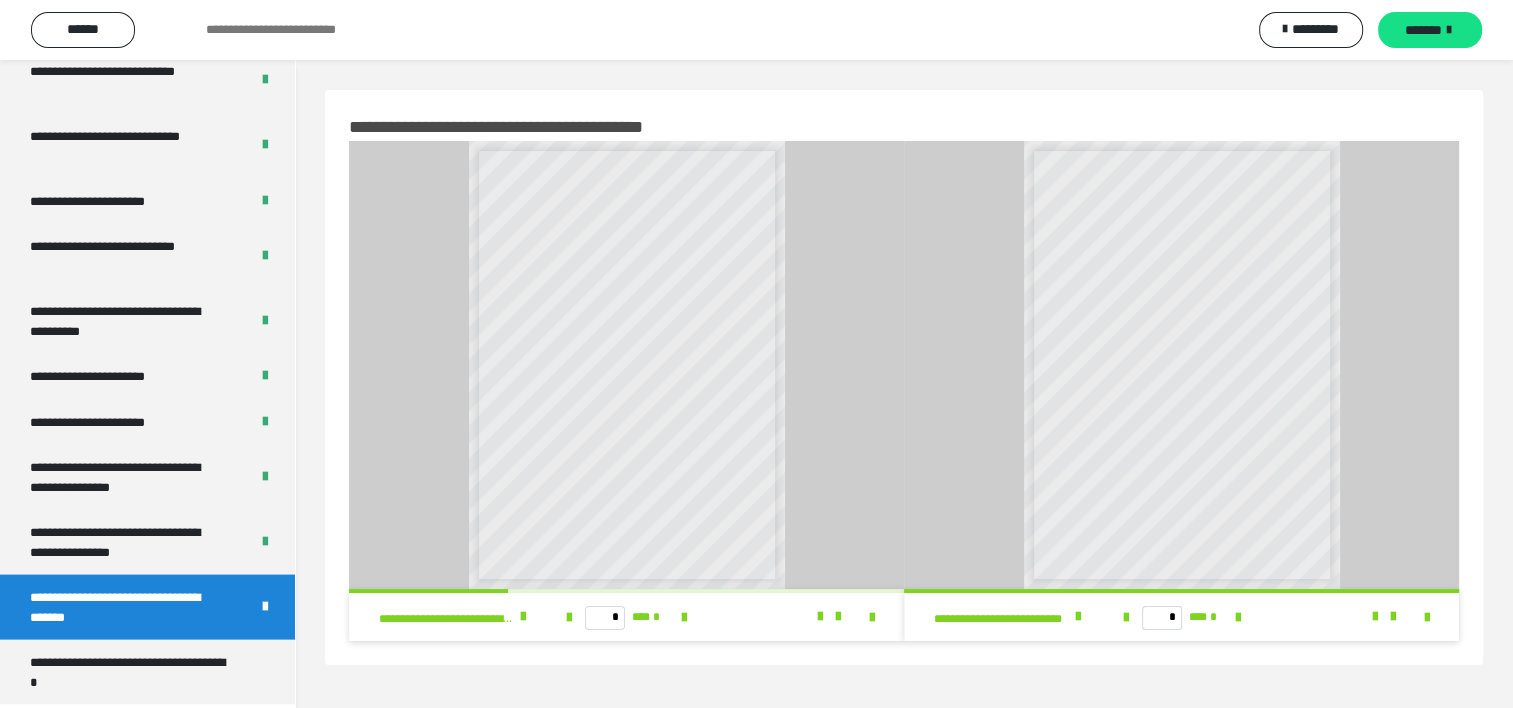 click at bounding box center [860, 617] 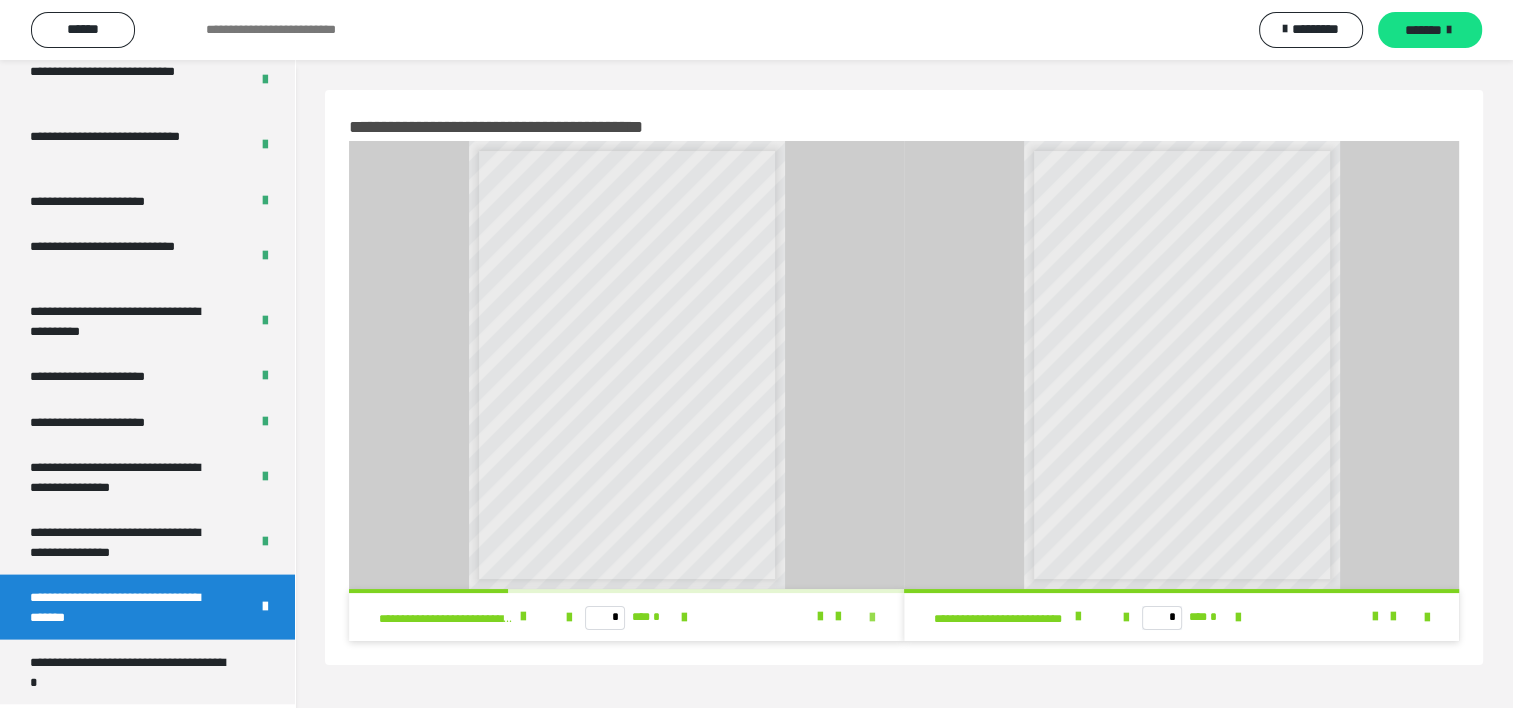 click at bounding box center (872, 618) 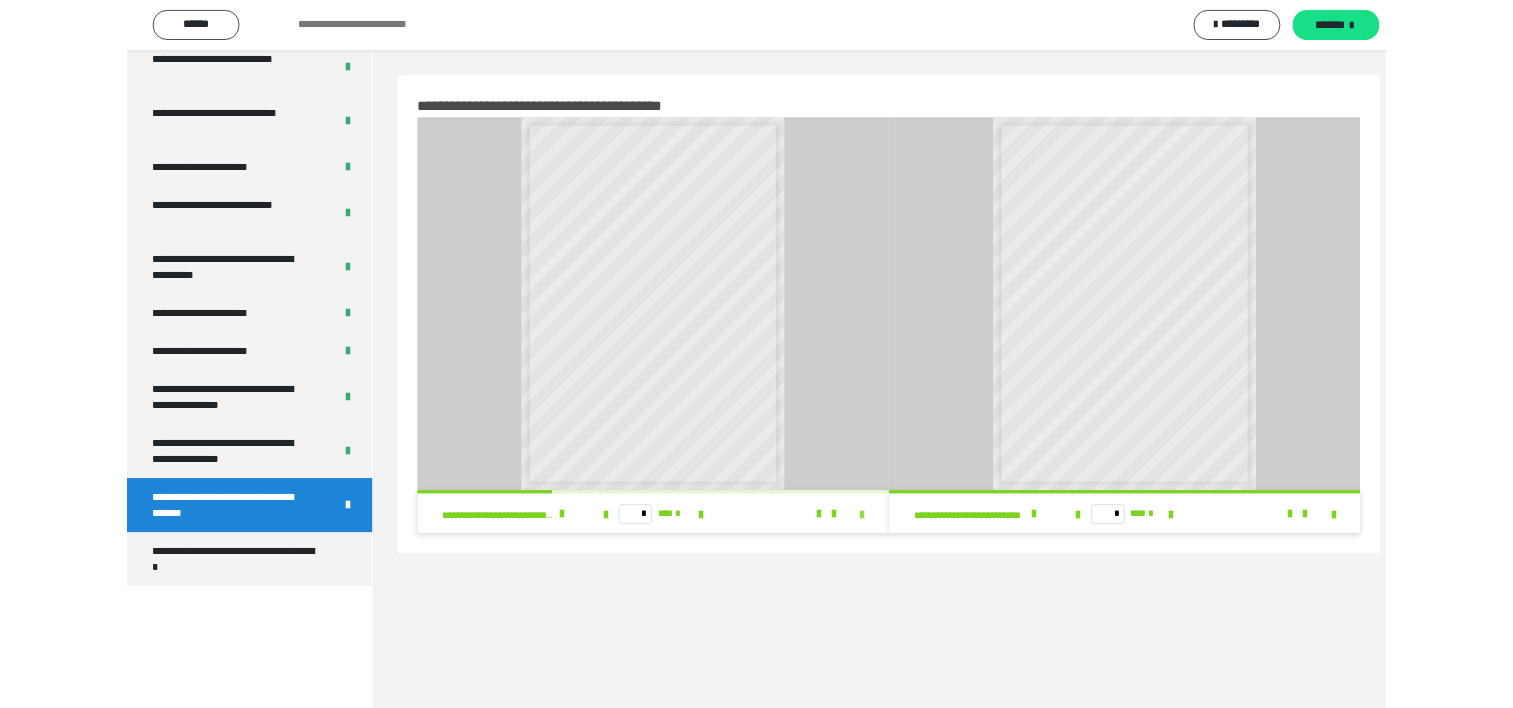 scroll, scrollTop: 3823, scrollLeft: 0, axis: vertical 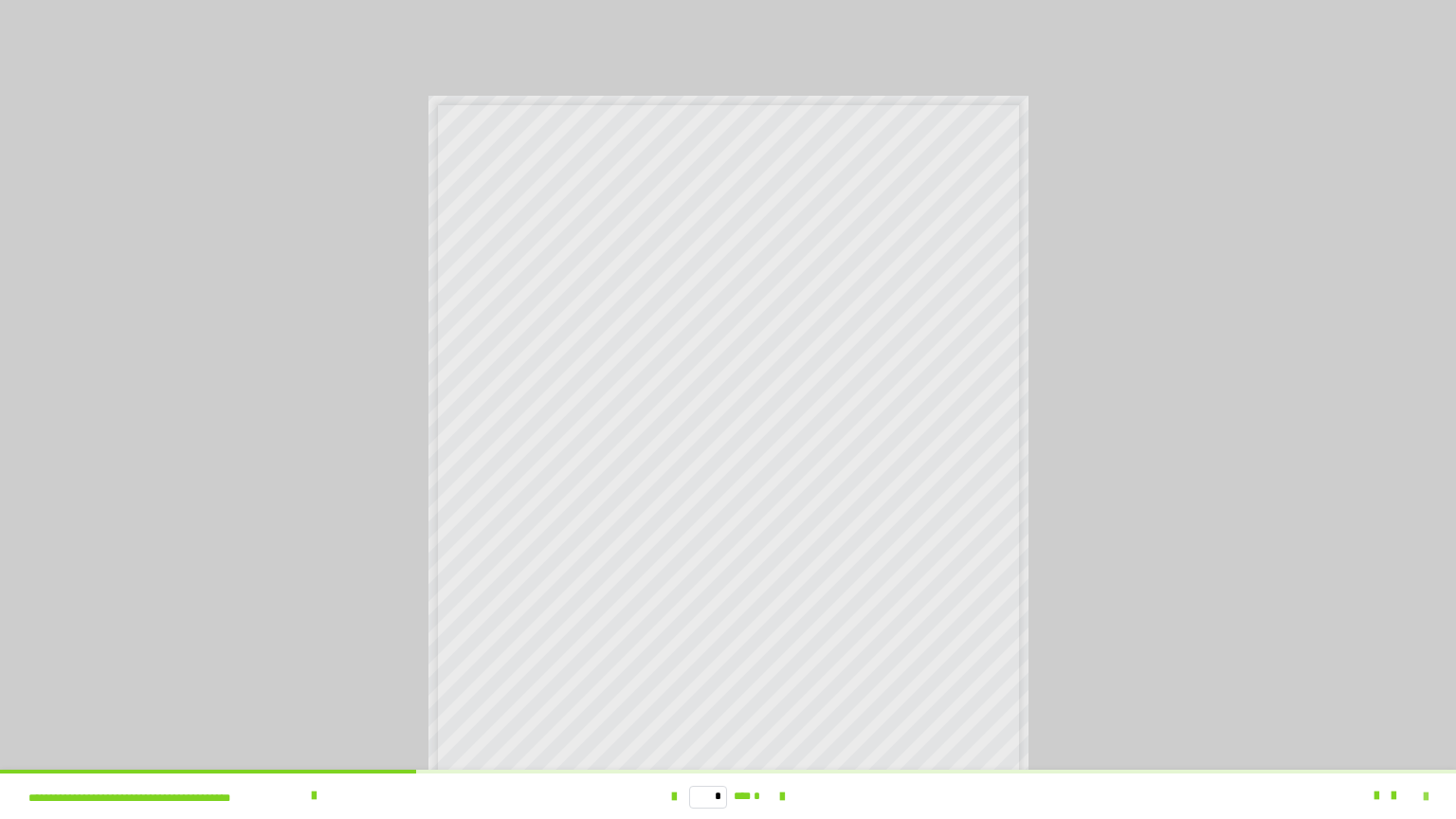 click at bounding box center [1426, 797] 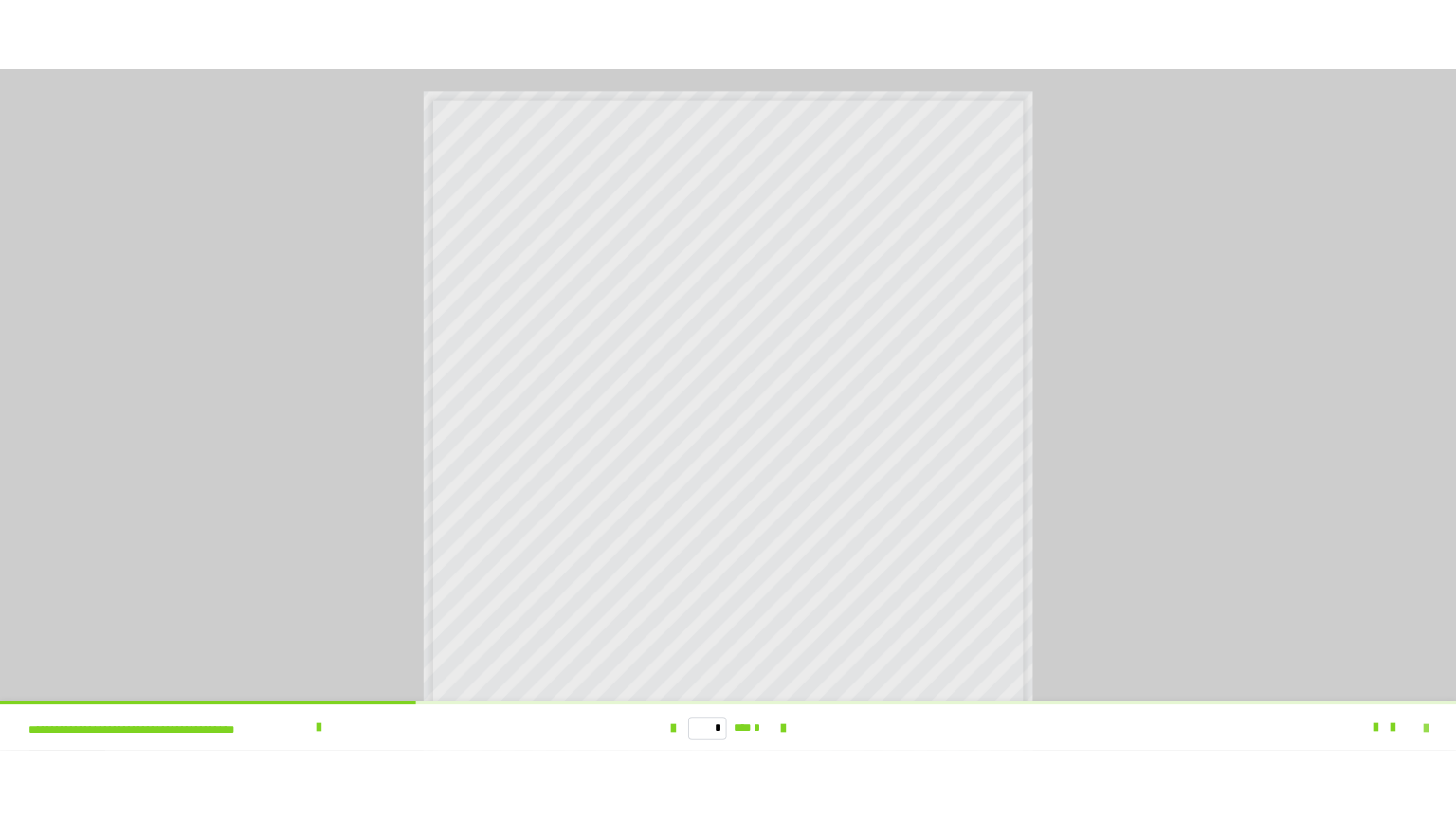 scroll, scrollTop: 3772, scrollLeft: 0, axis: vertical 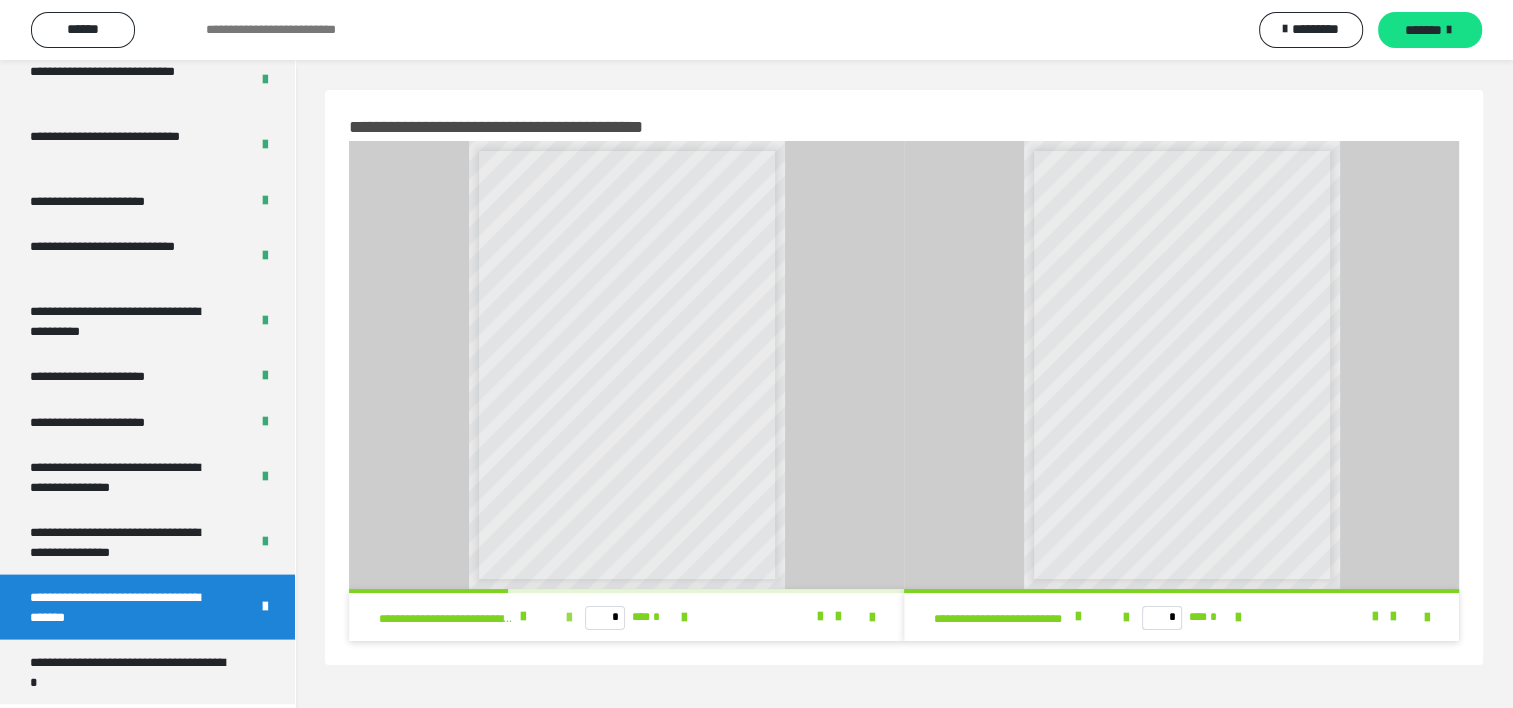 click at bounding box center (569, 618) 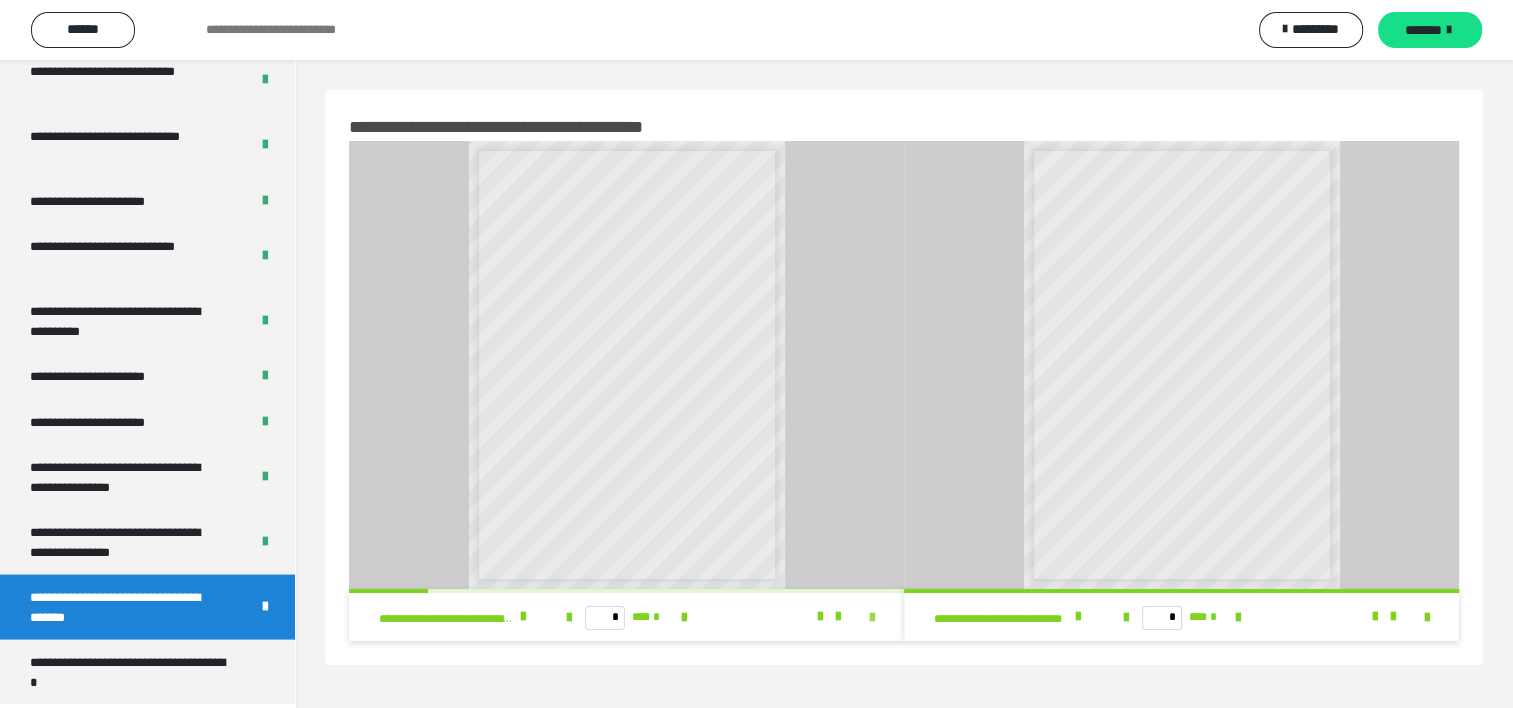 click at bounding box center [872, 618] 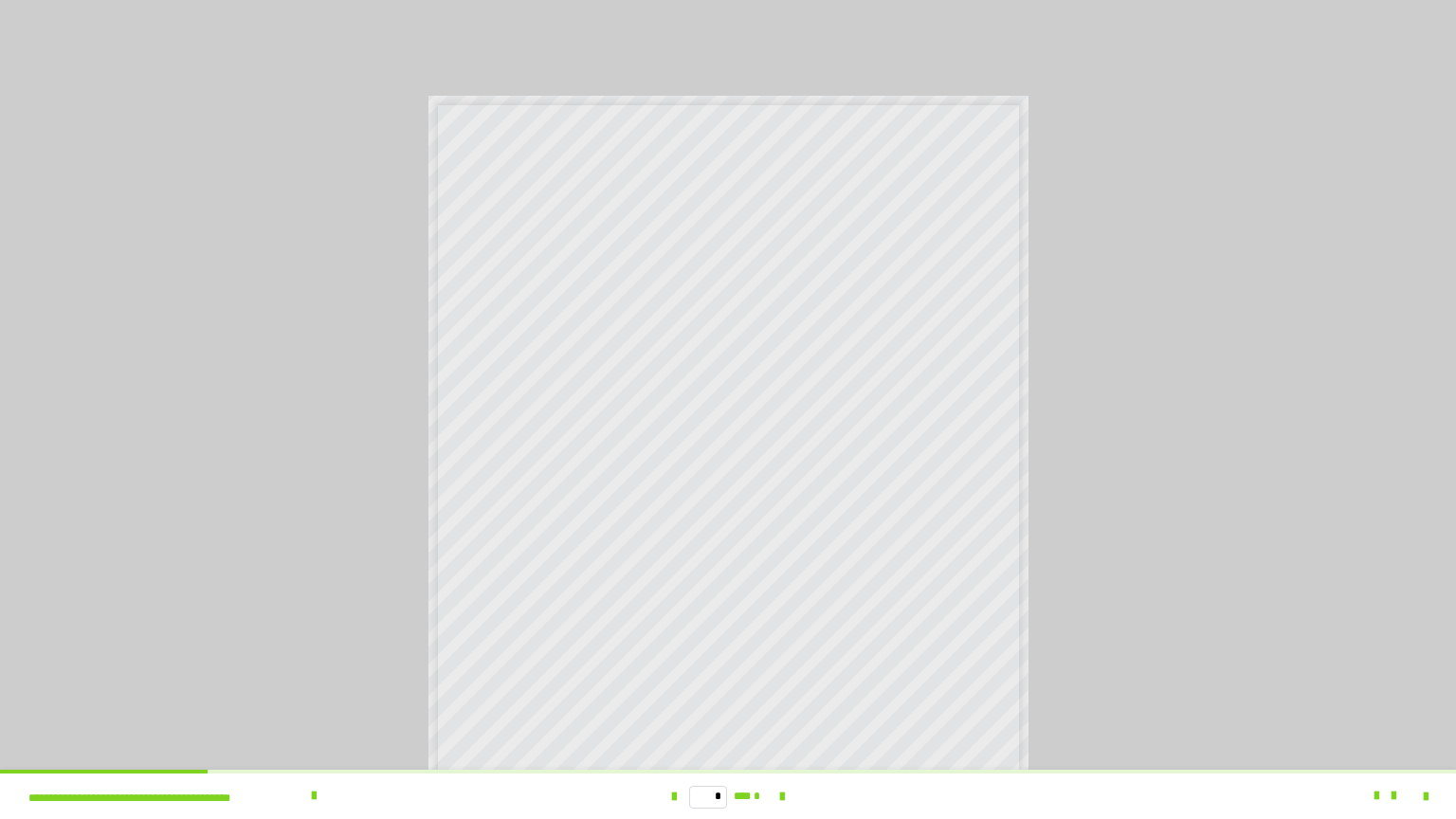 click on "* *** *" at bounding box center [728, 796] 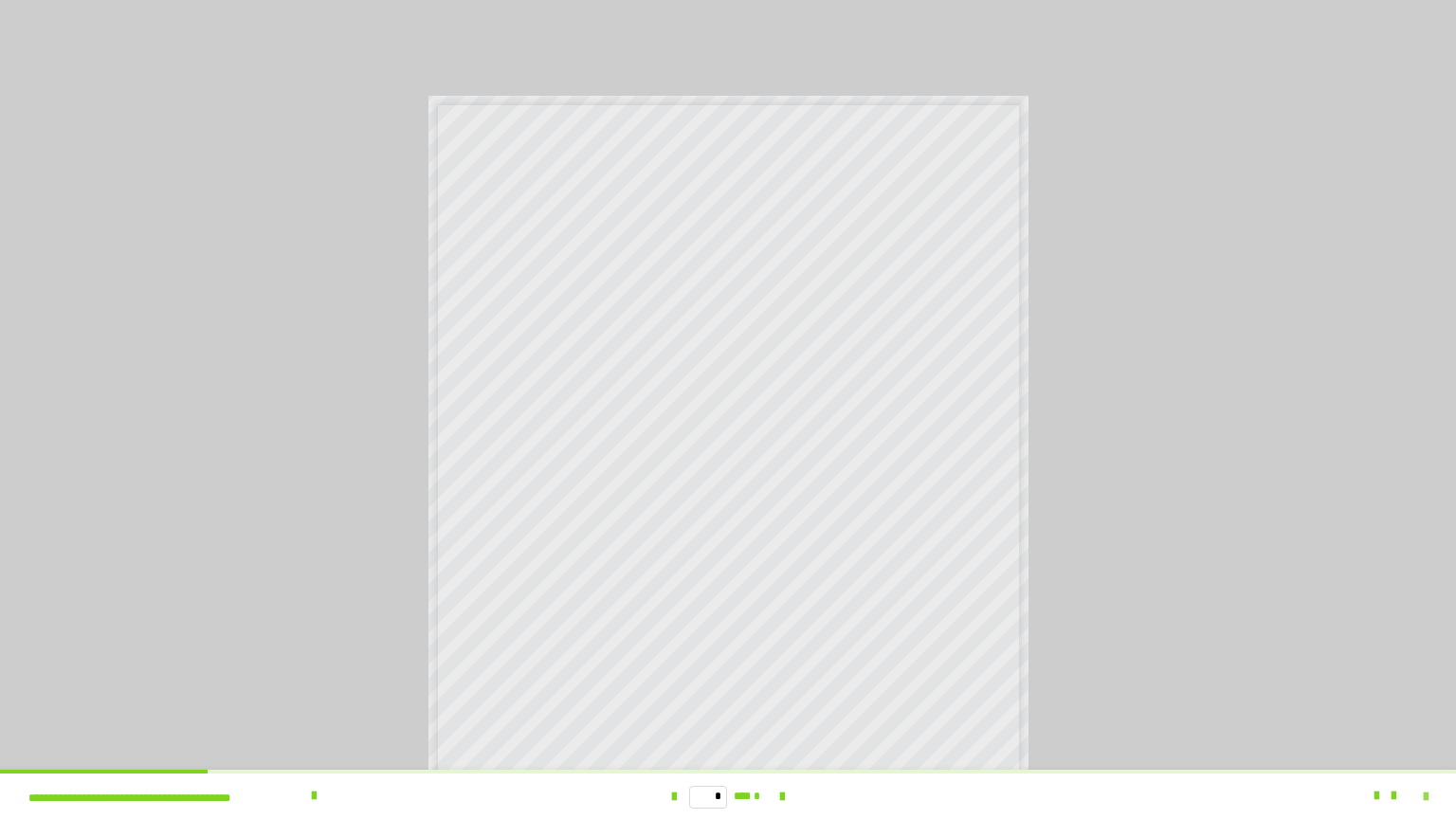 click at bounding box center (1426, 797) 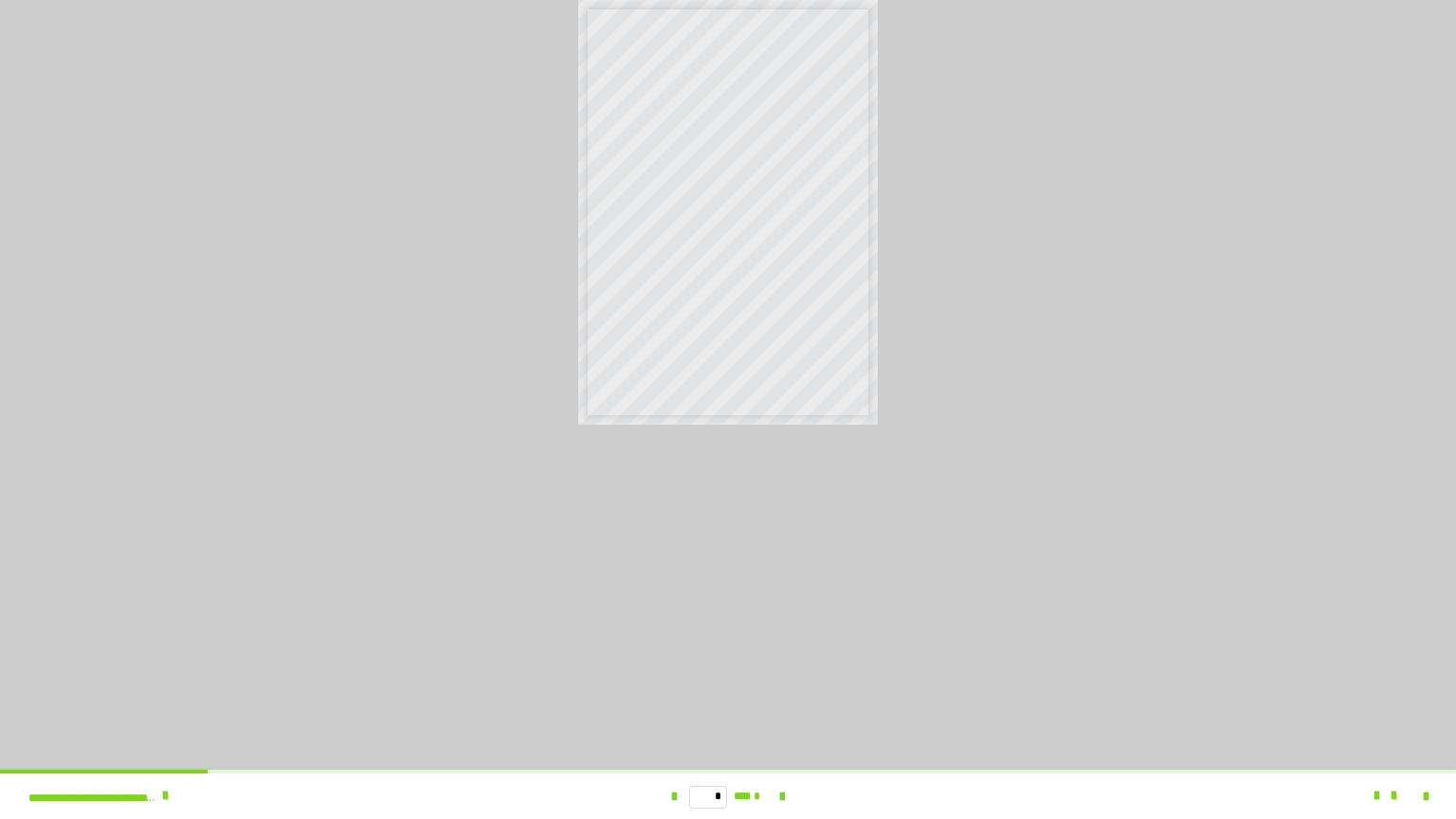 scroll, scrollTop: 3772, scrollLeft: 0, axis: vertical 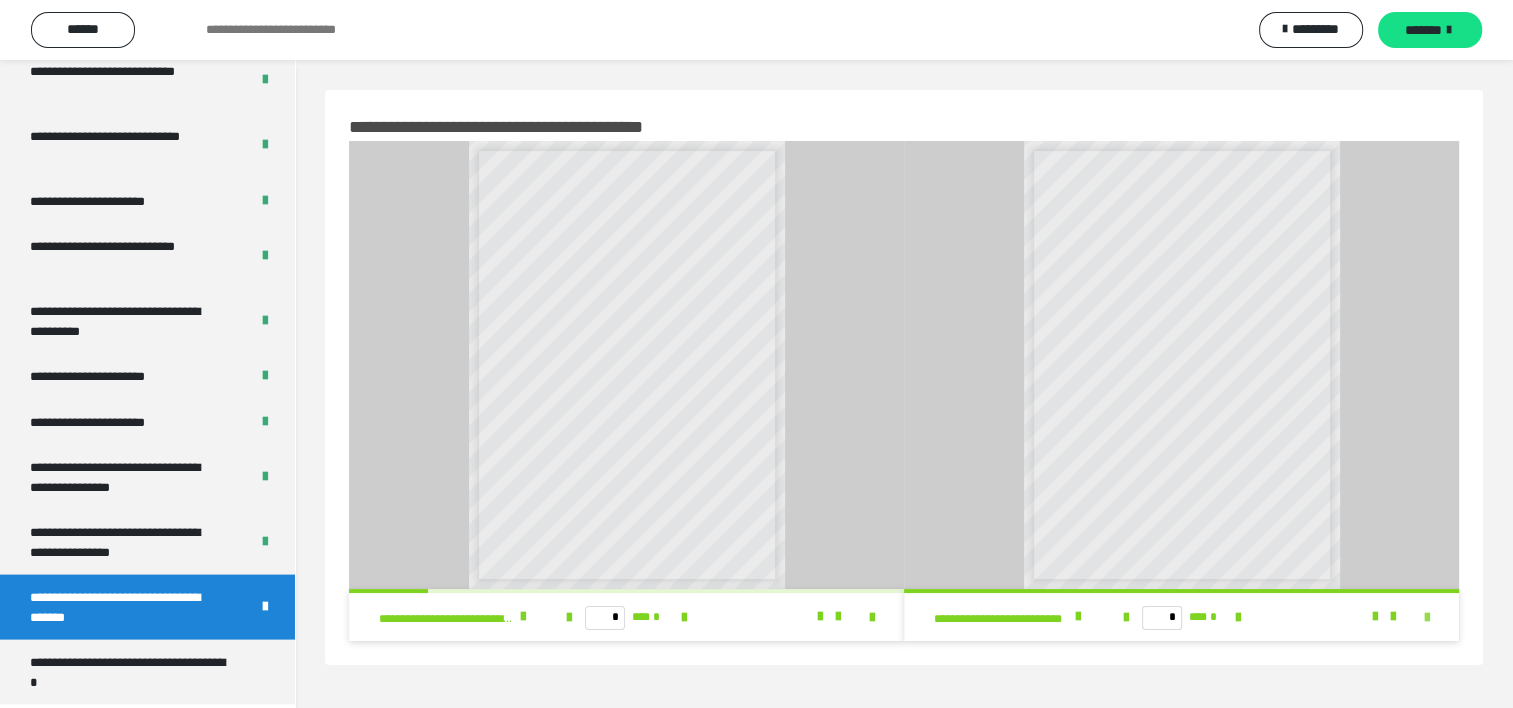 click at bounding box center (1427, 618) 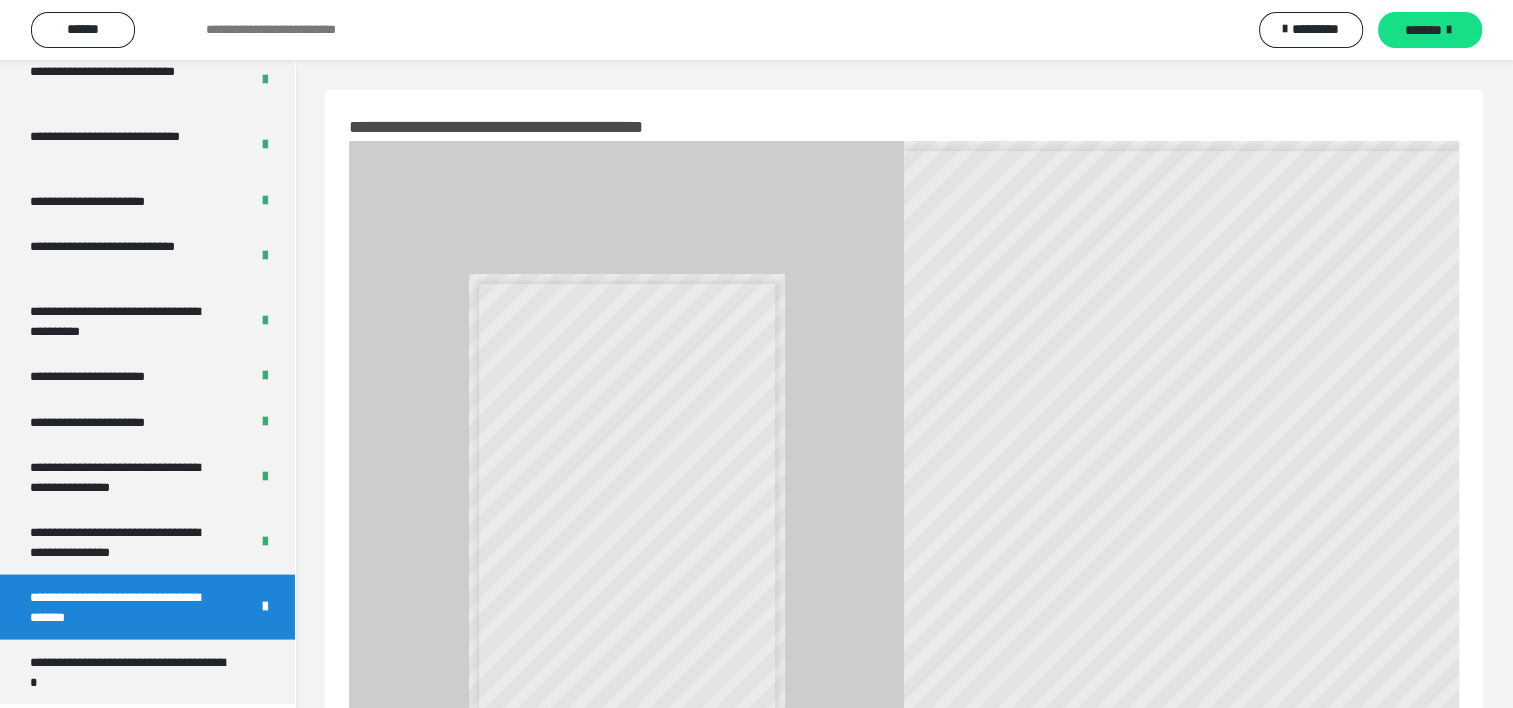 scroll, scrollTop: 3823, scrollLeft: 0, axis: vertical 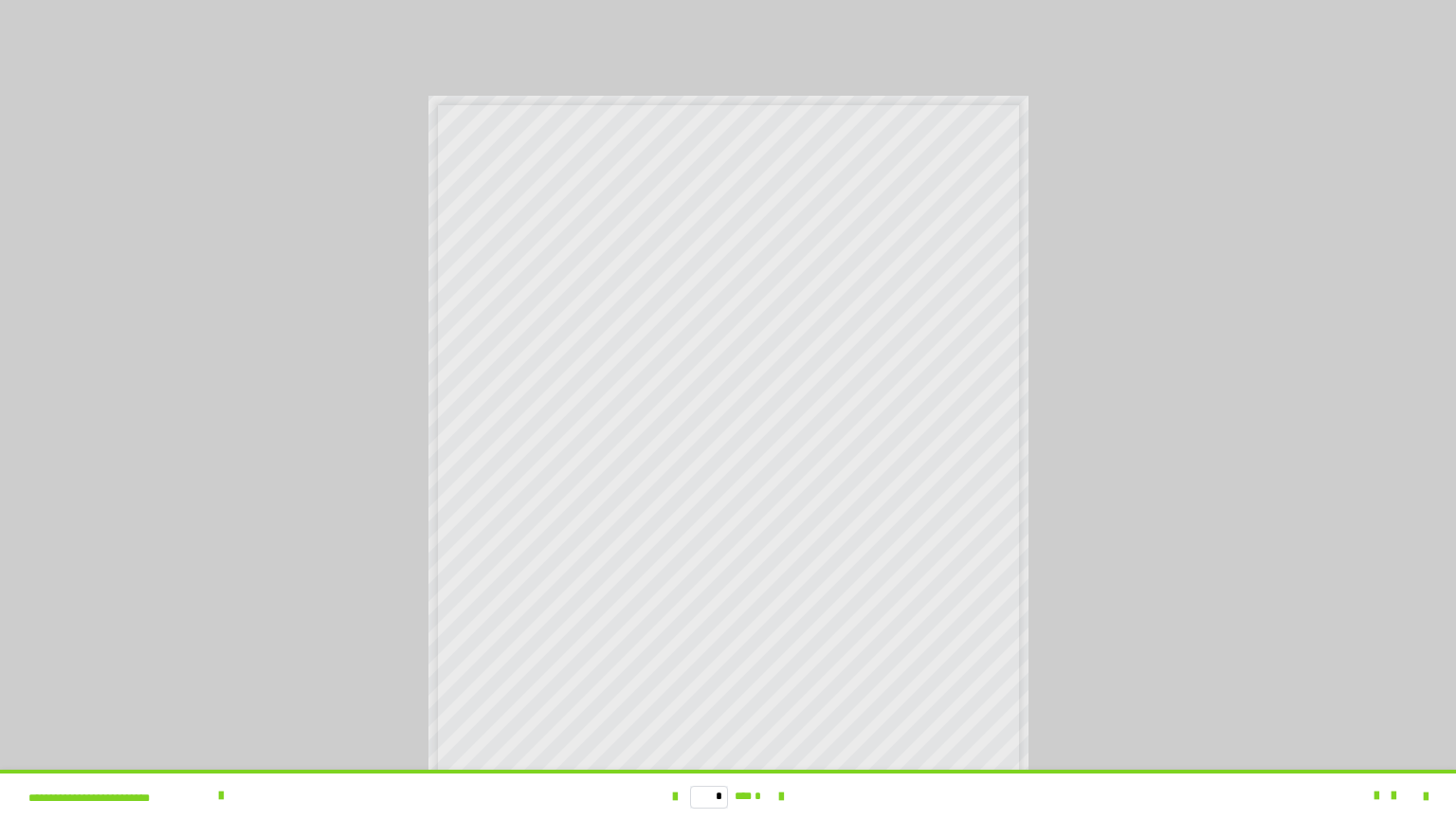 click at bounding box center [1414, 796] 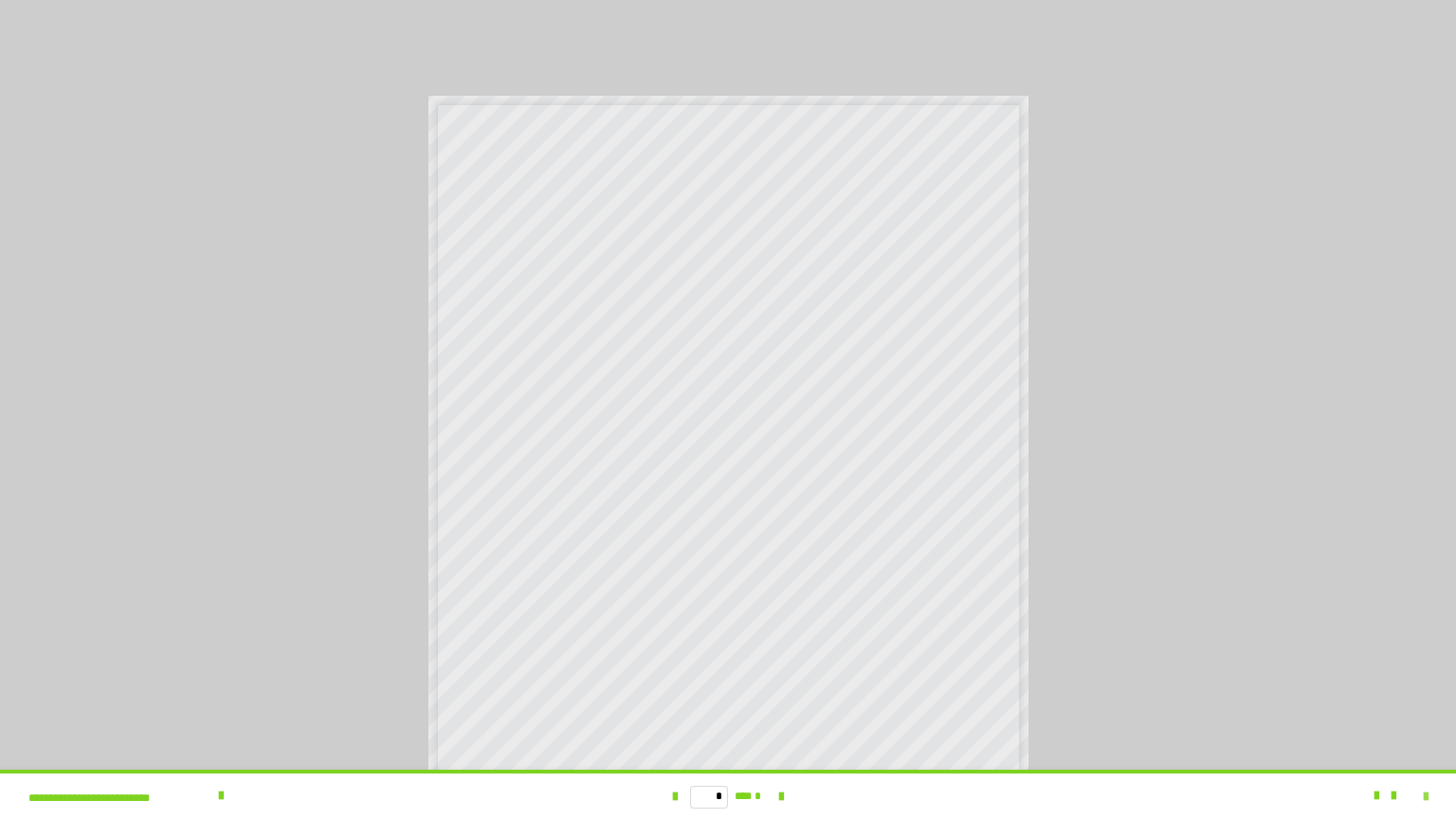 click at bounding box center (1426, 797) 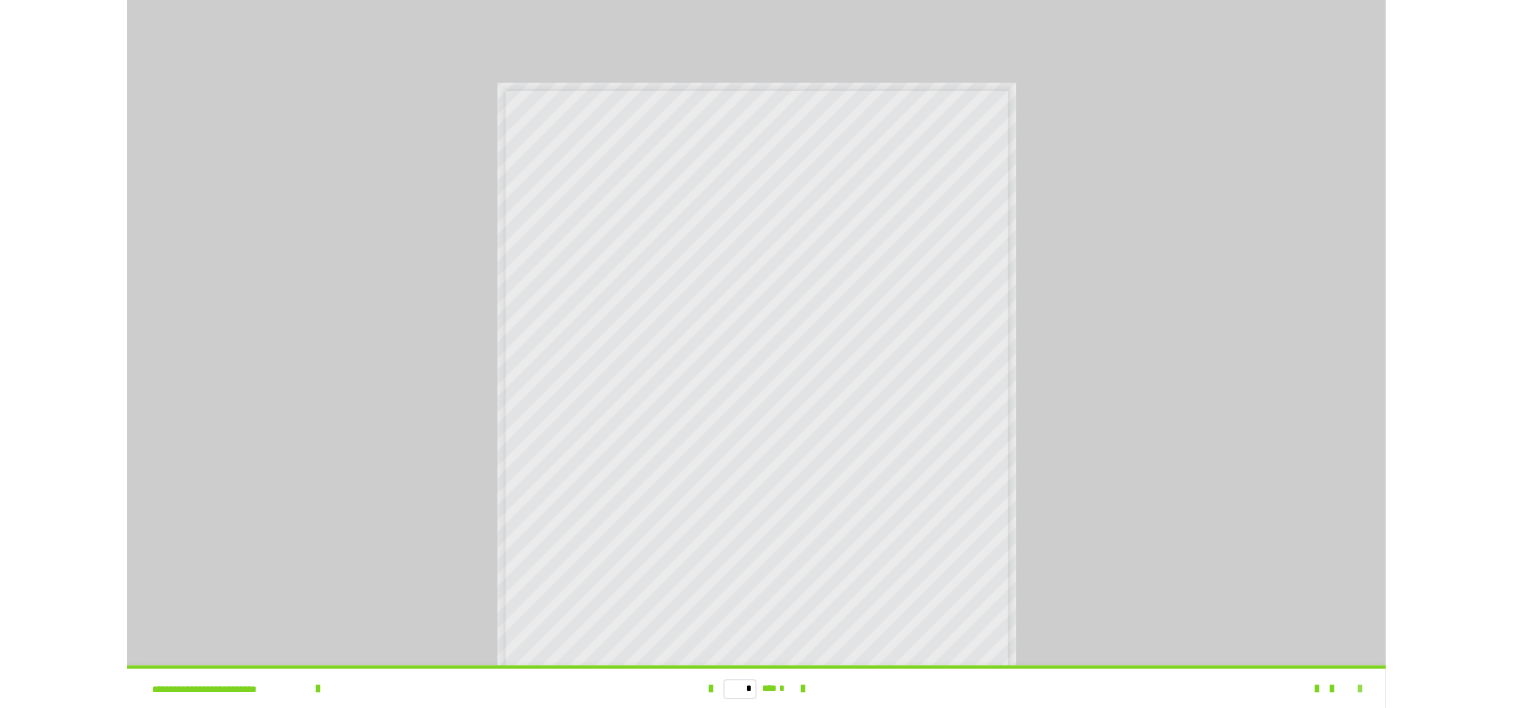 scroll, scrollTop: 3979, scrollLeft: 0, axis: vertical 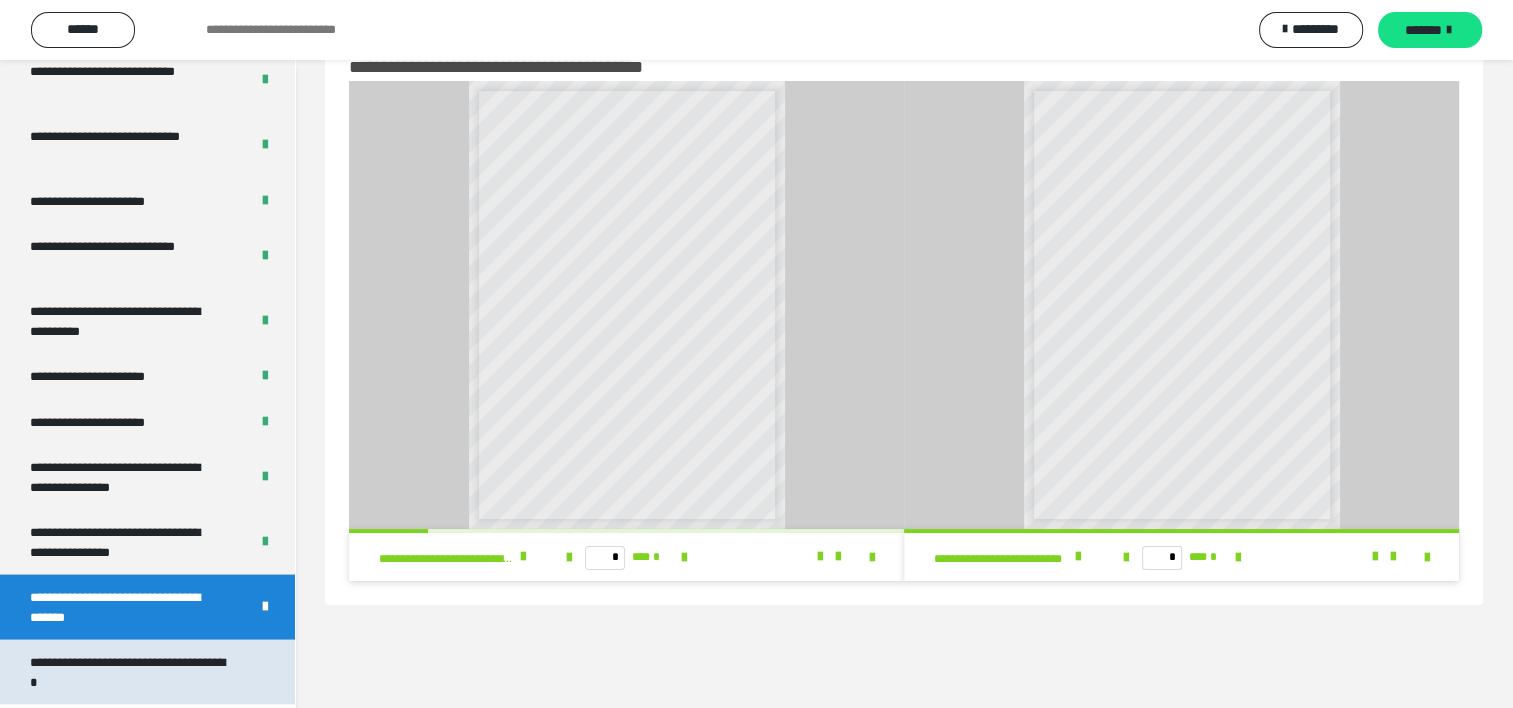 click on "**********" at bounding box center (132, 672) 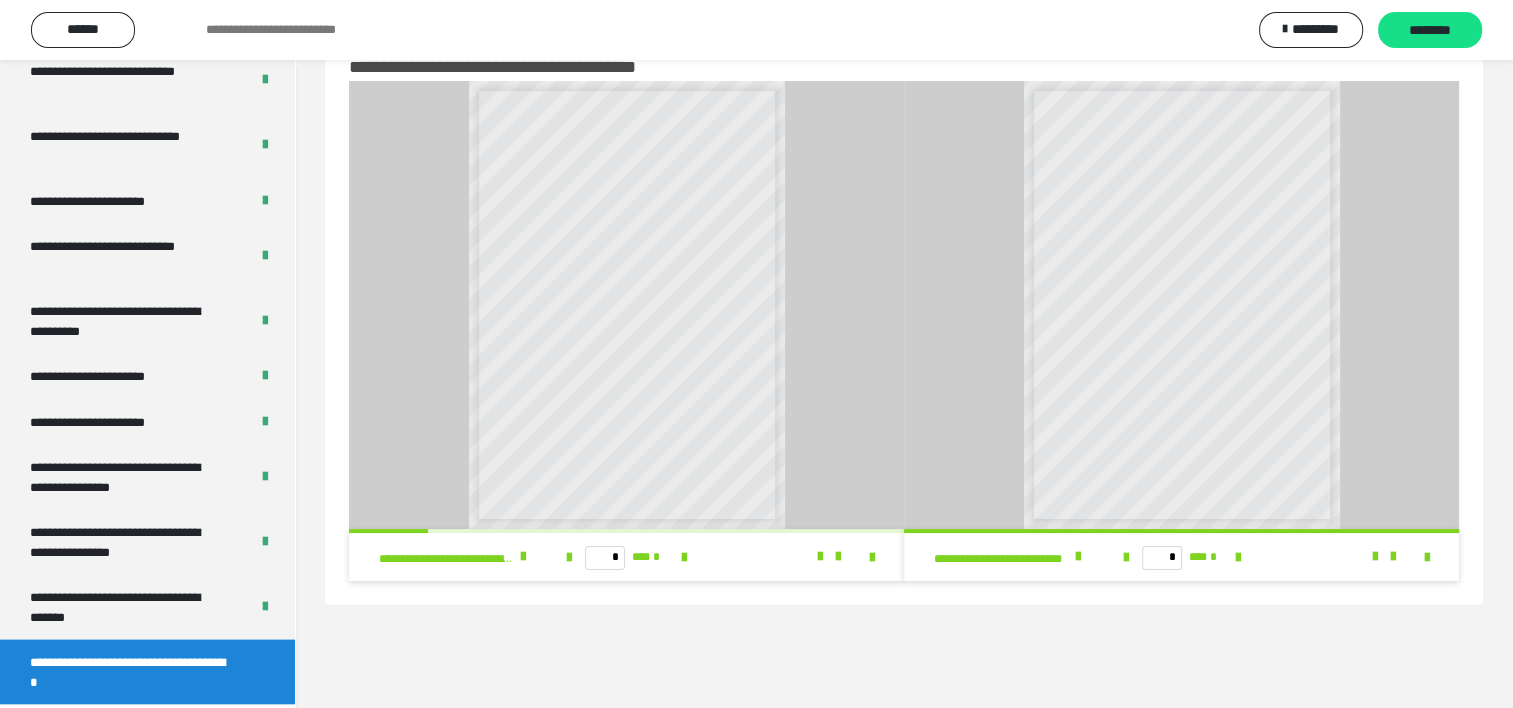 click on "**********" at bounding box center [132, 672] 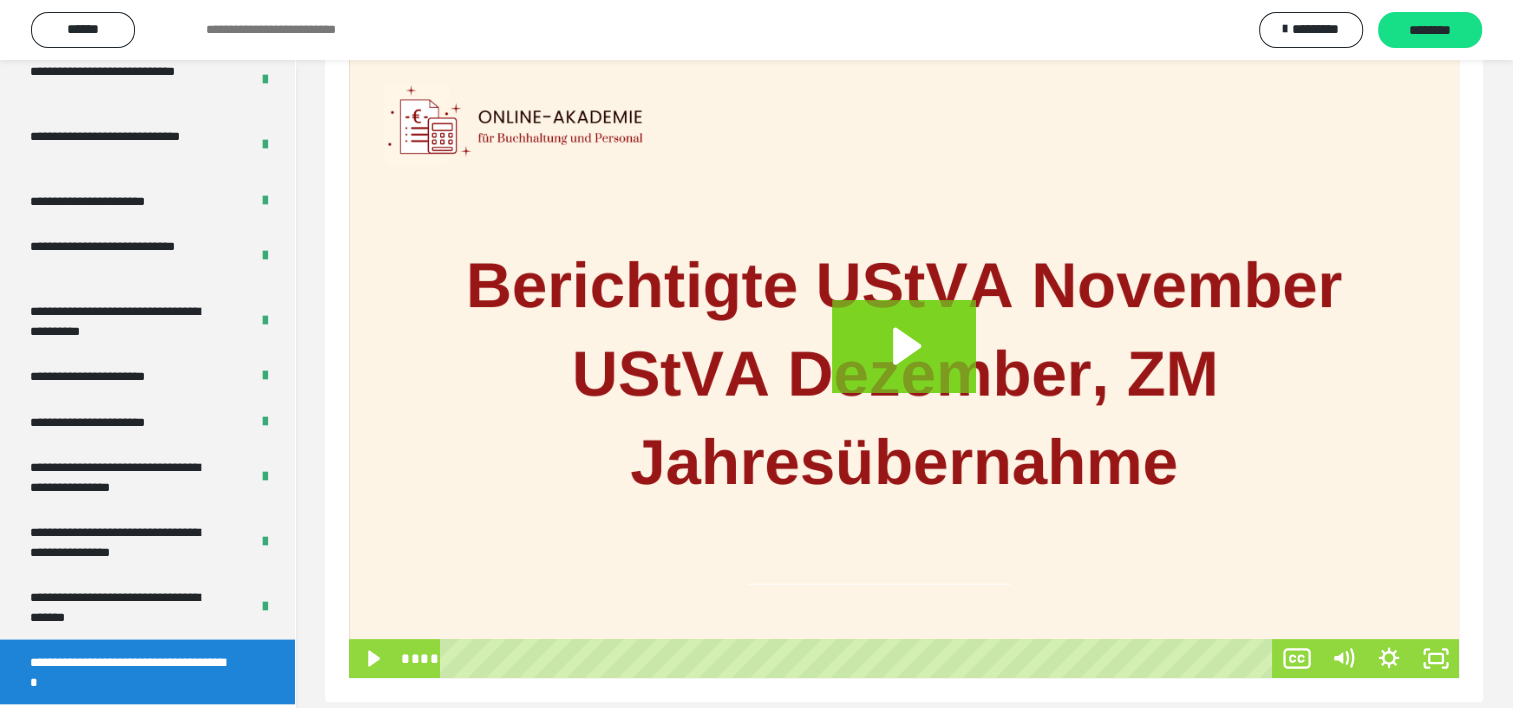 scroll, scrollTop: 328, scrollLeft: 0, axis: vertical 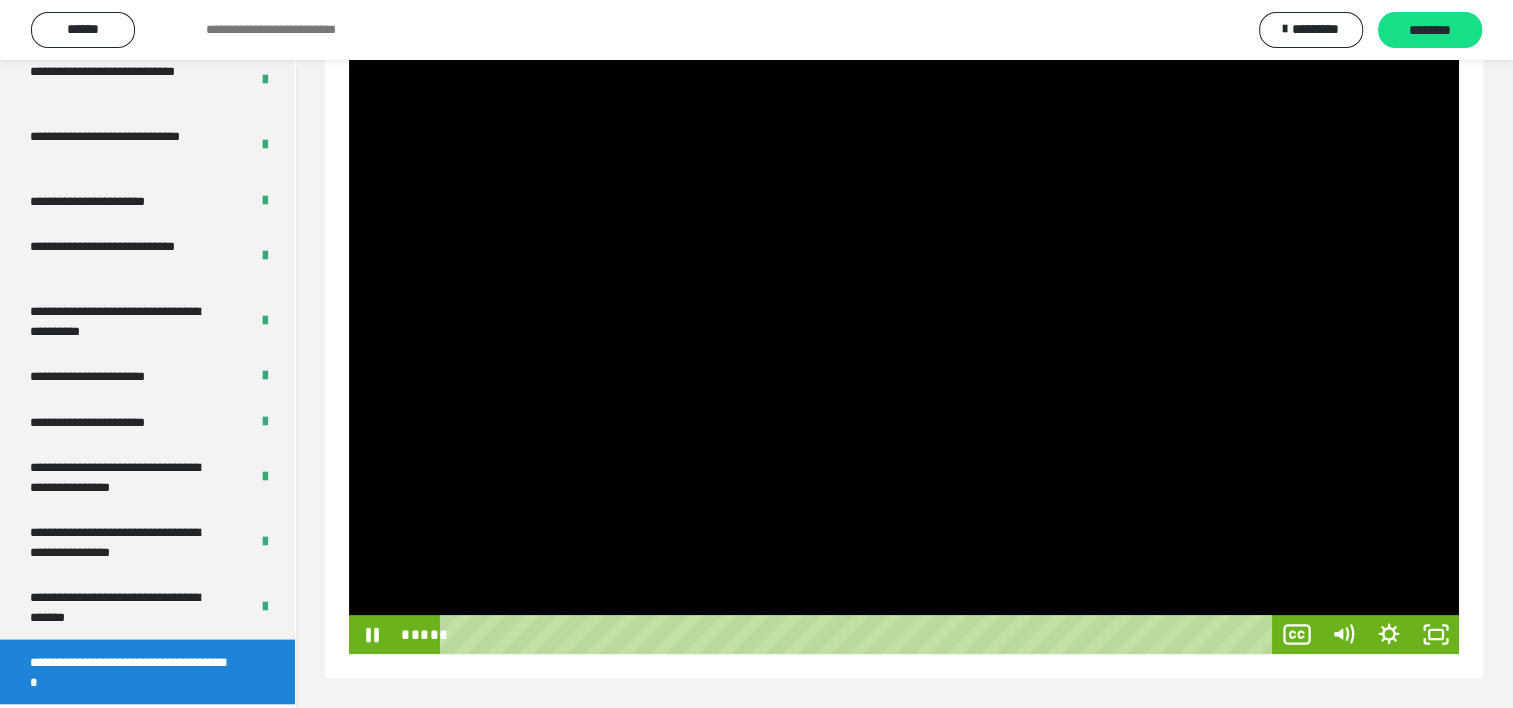 click at bounding box center (860, 634) 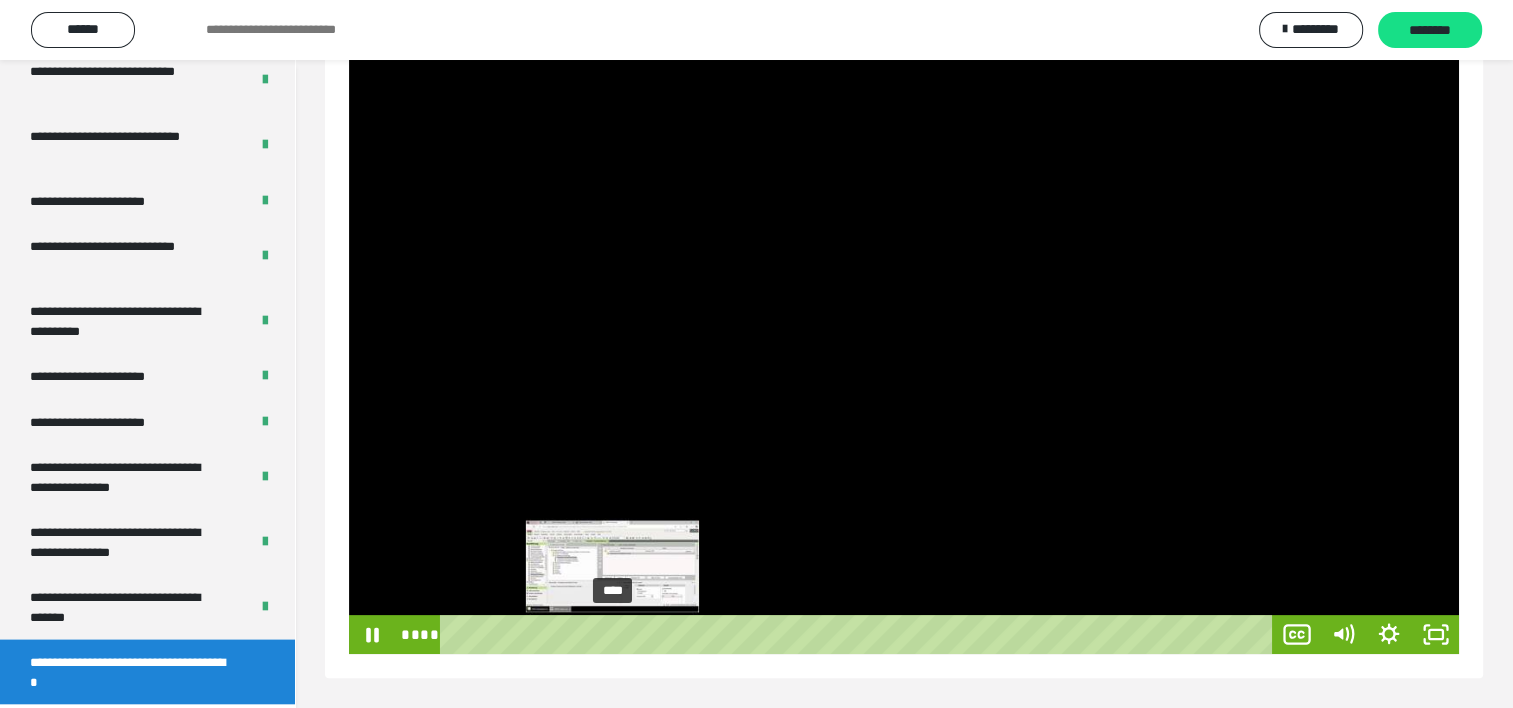 click on "****" at bounding box center (860, 634) 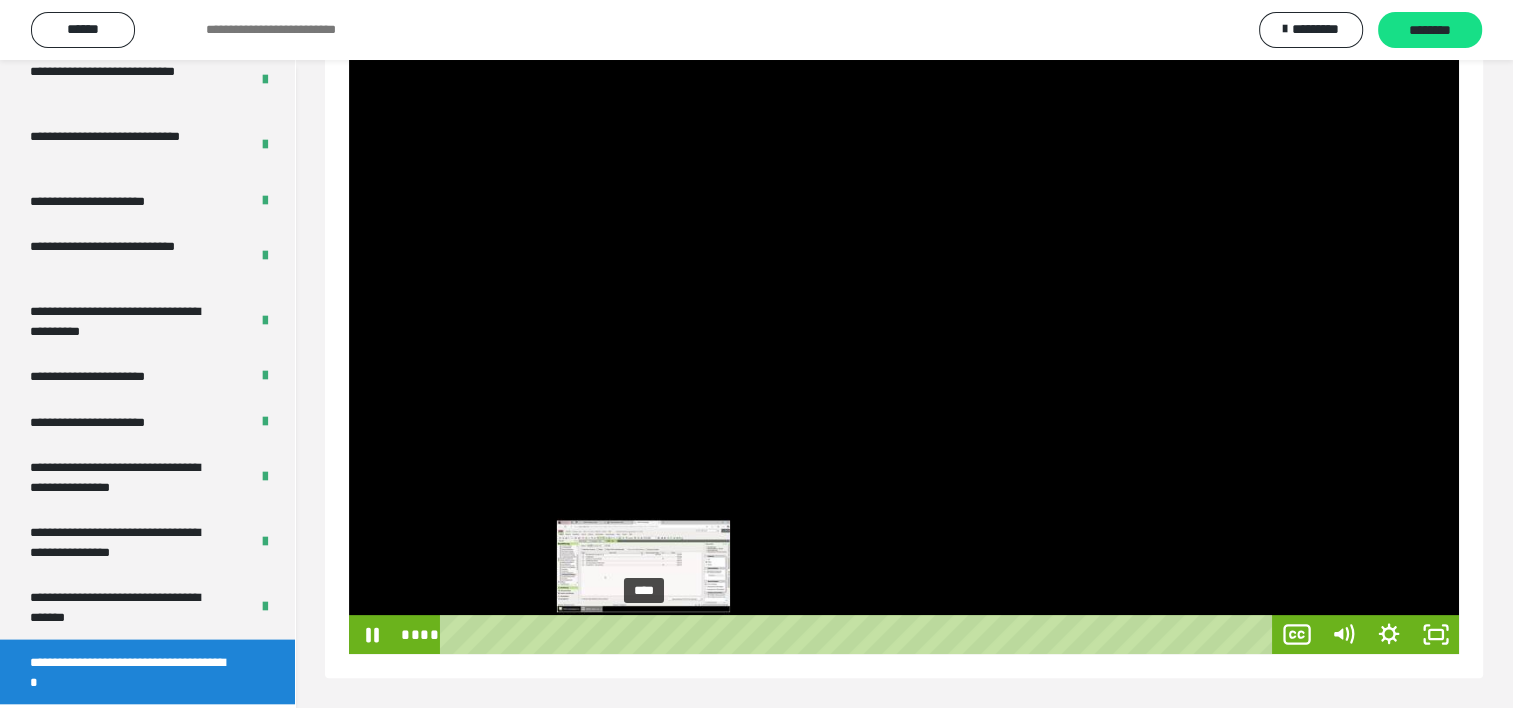 click on "****" at bounding box center (860, 634) 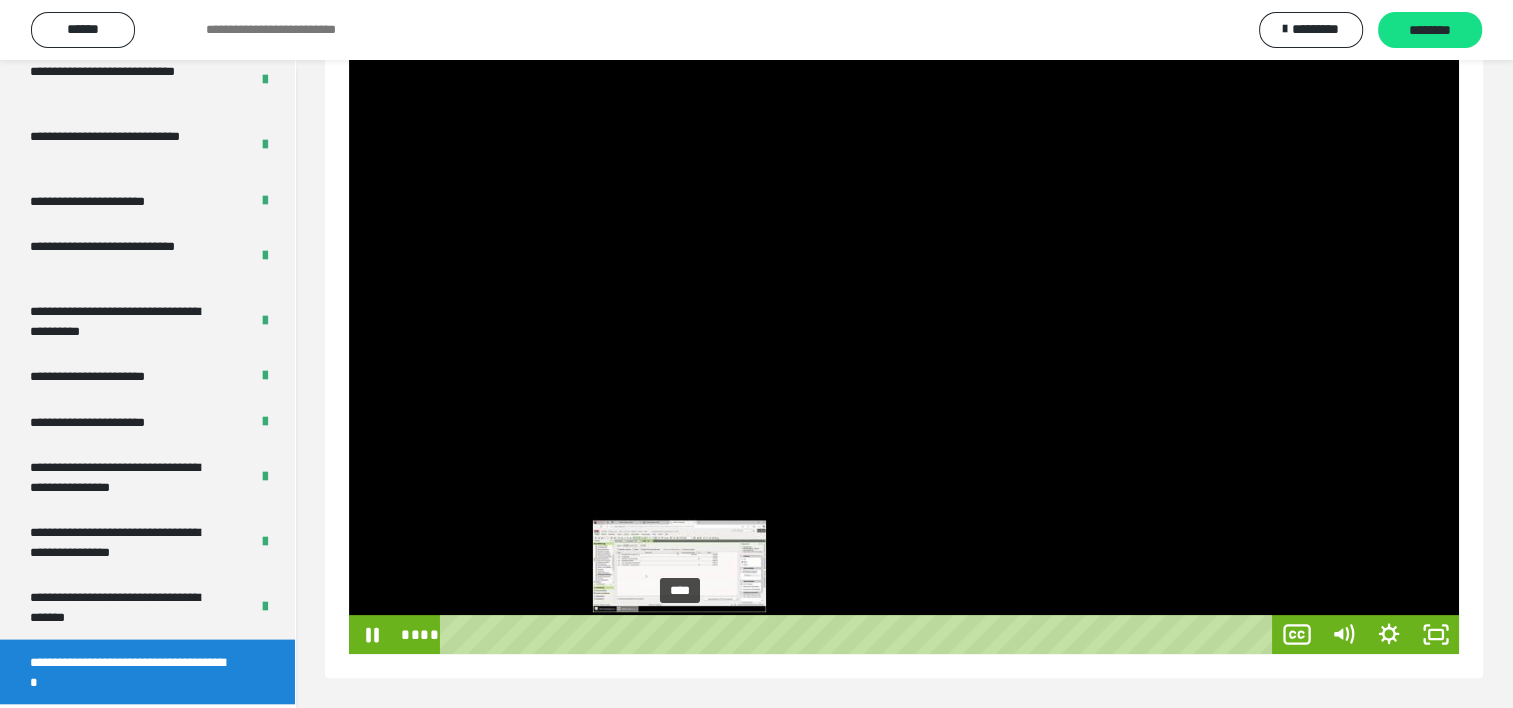 click on "****" at bounding box center [860, 634] 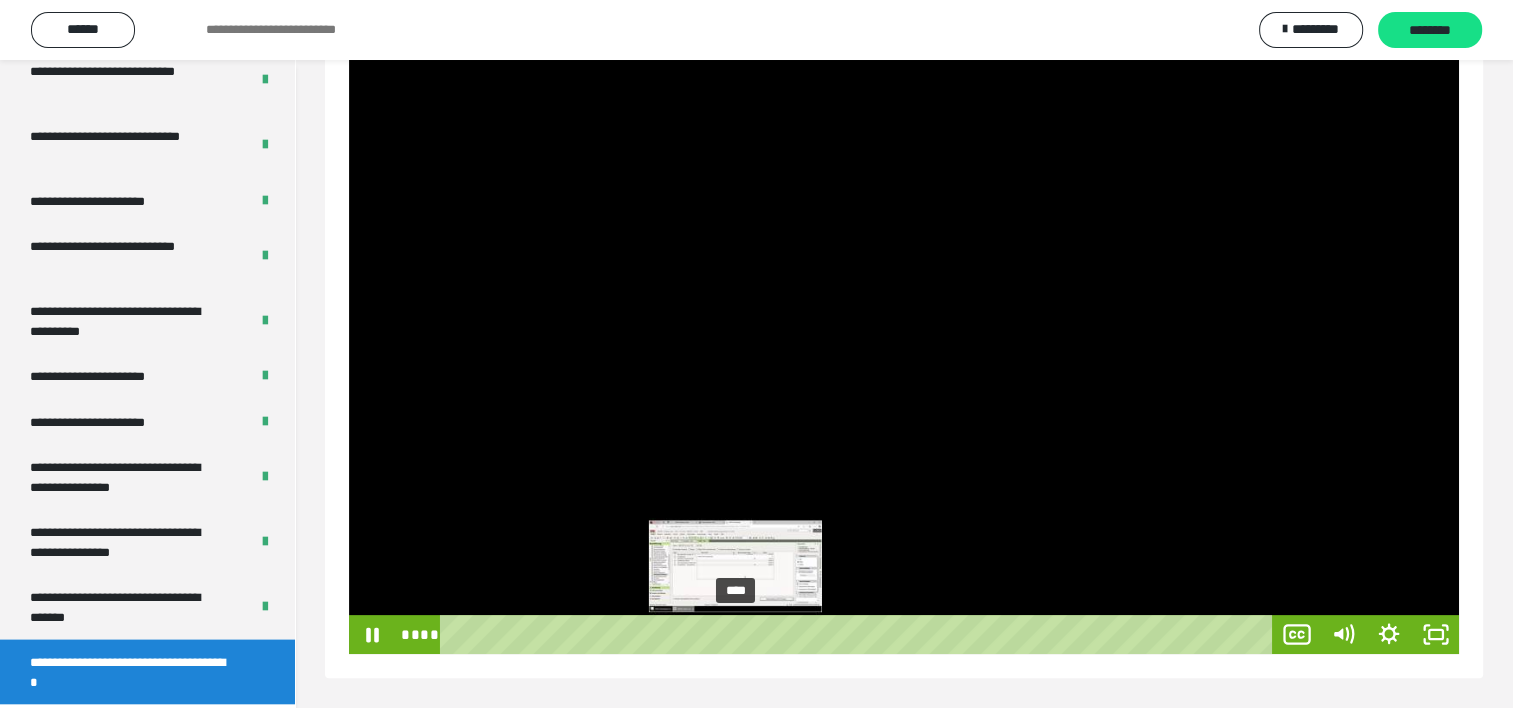 click on "****" at bounding box center (860, 634) 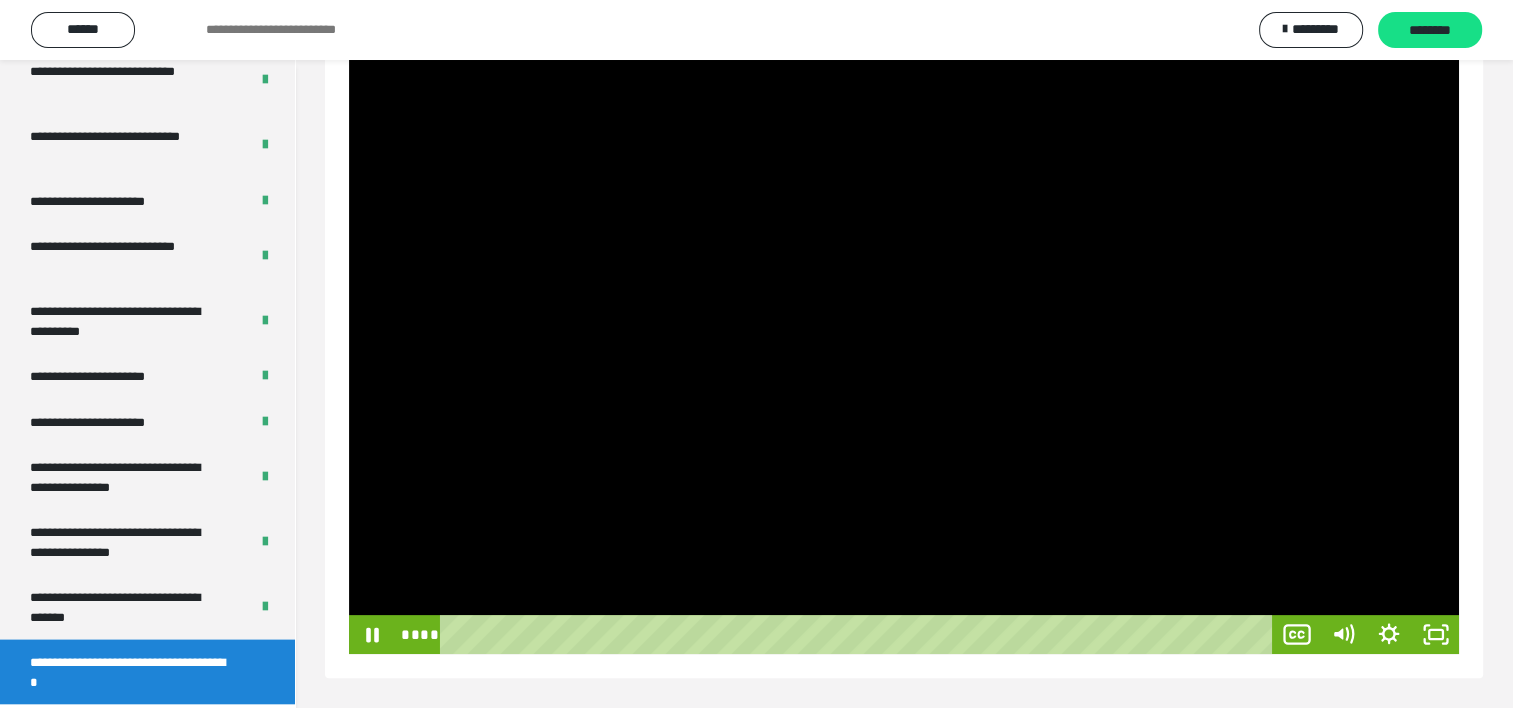 click at bounding box center (904, 342) 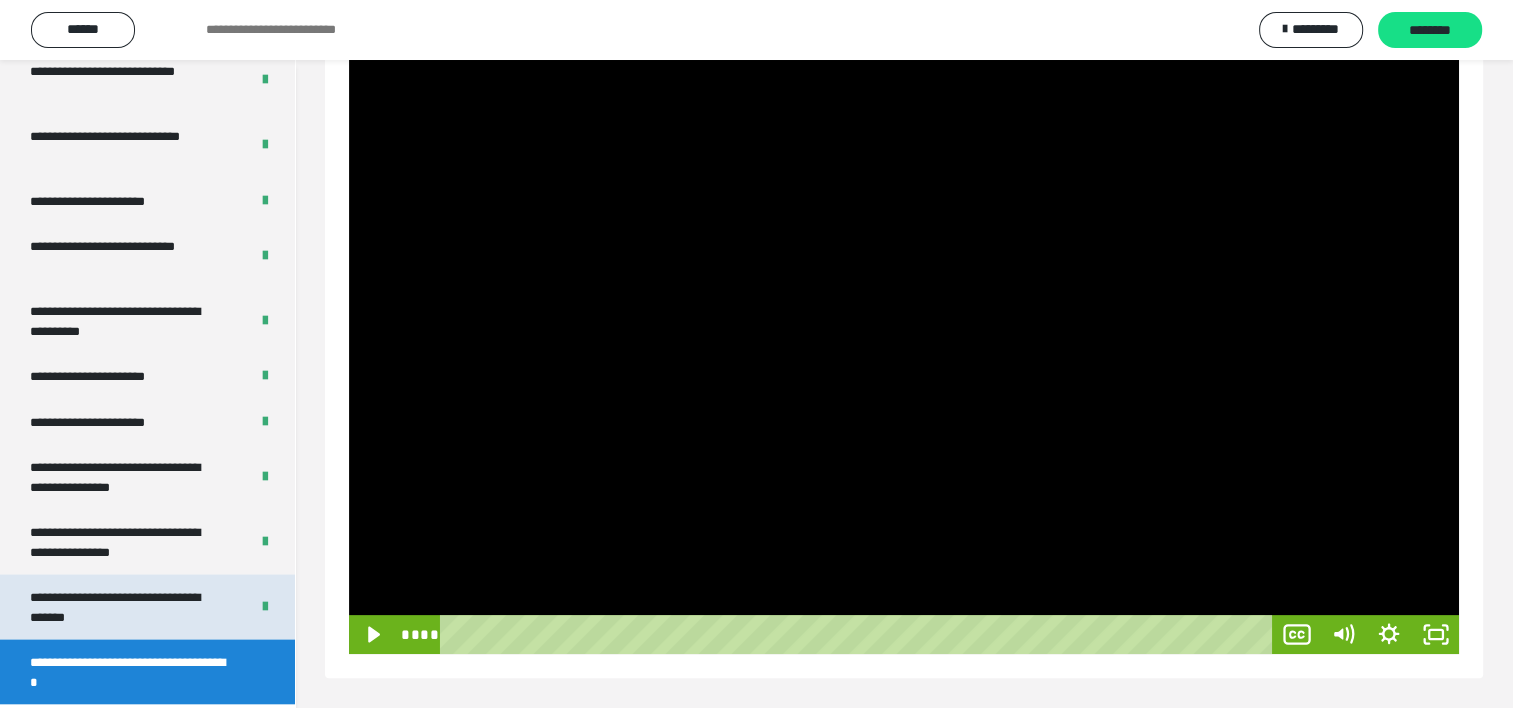 click on "**********" at bounding box center [124, 607] 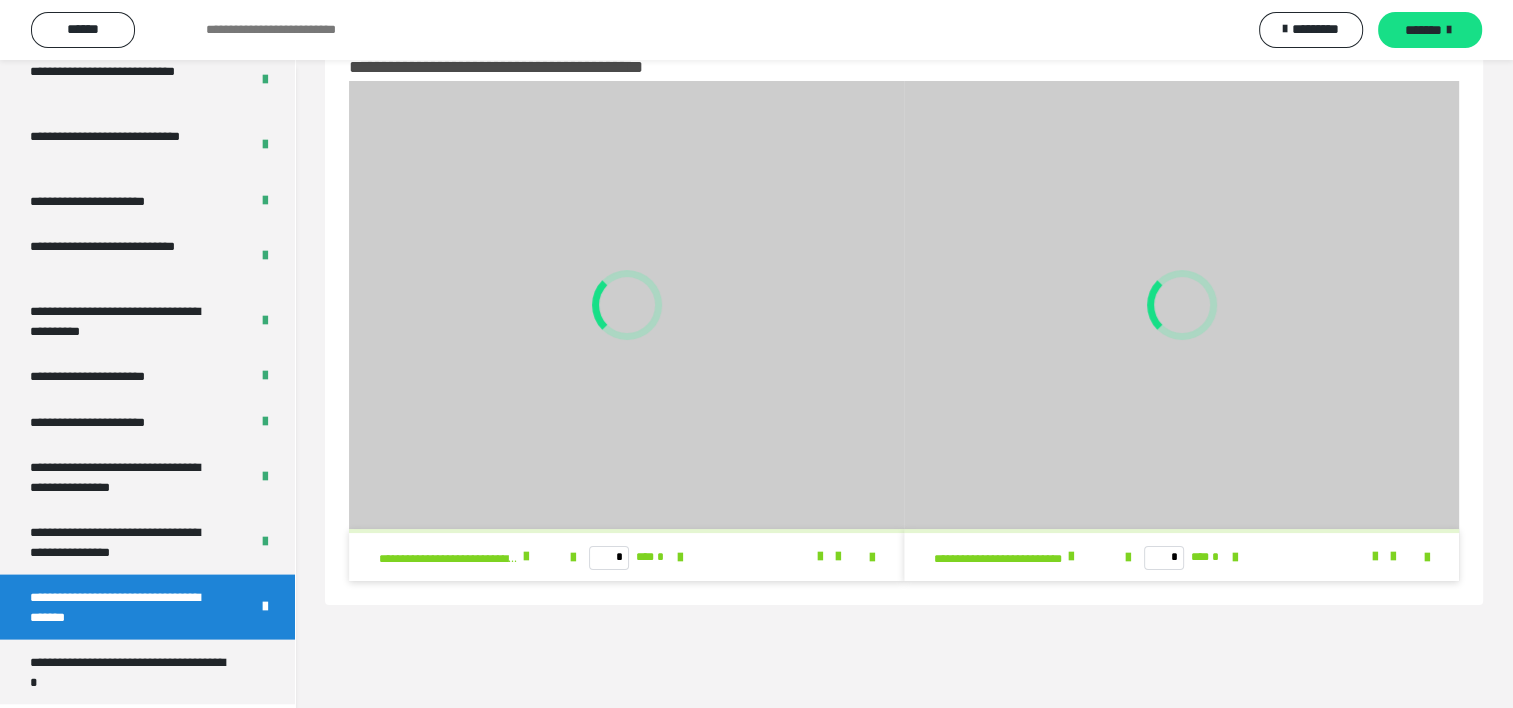 scroll, scrollTop: 60, scrollLeft: 0, axis: vertical 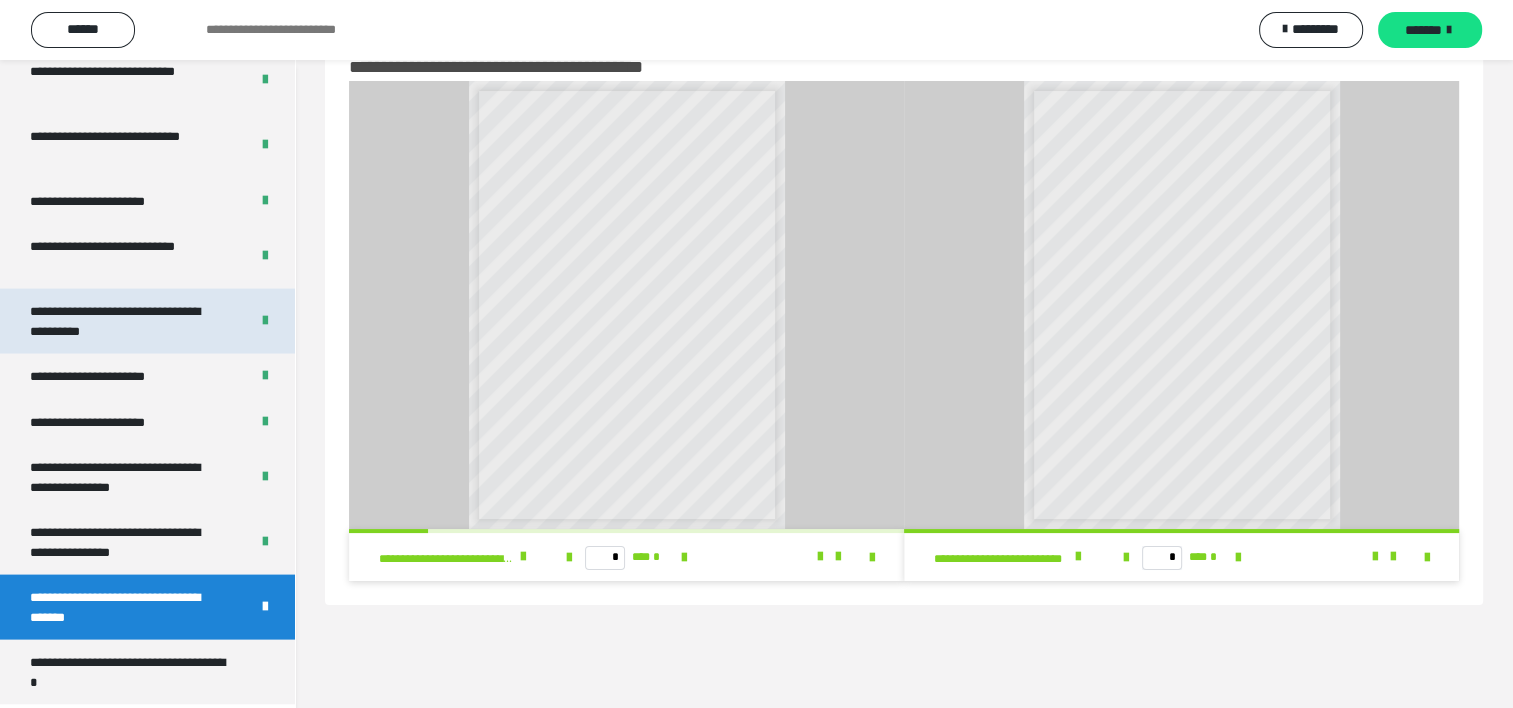 click on "**********" at bounding box center (124, 321) 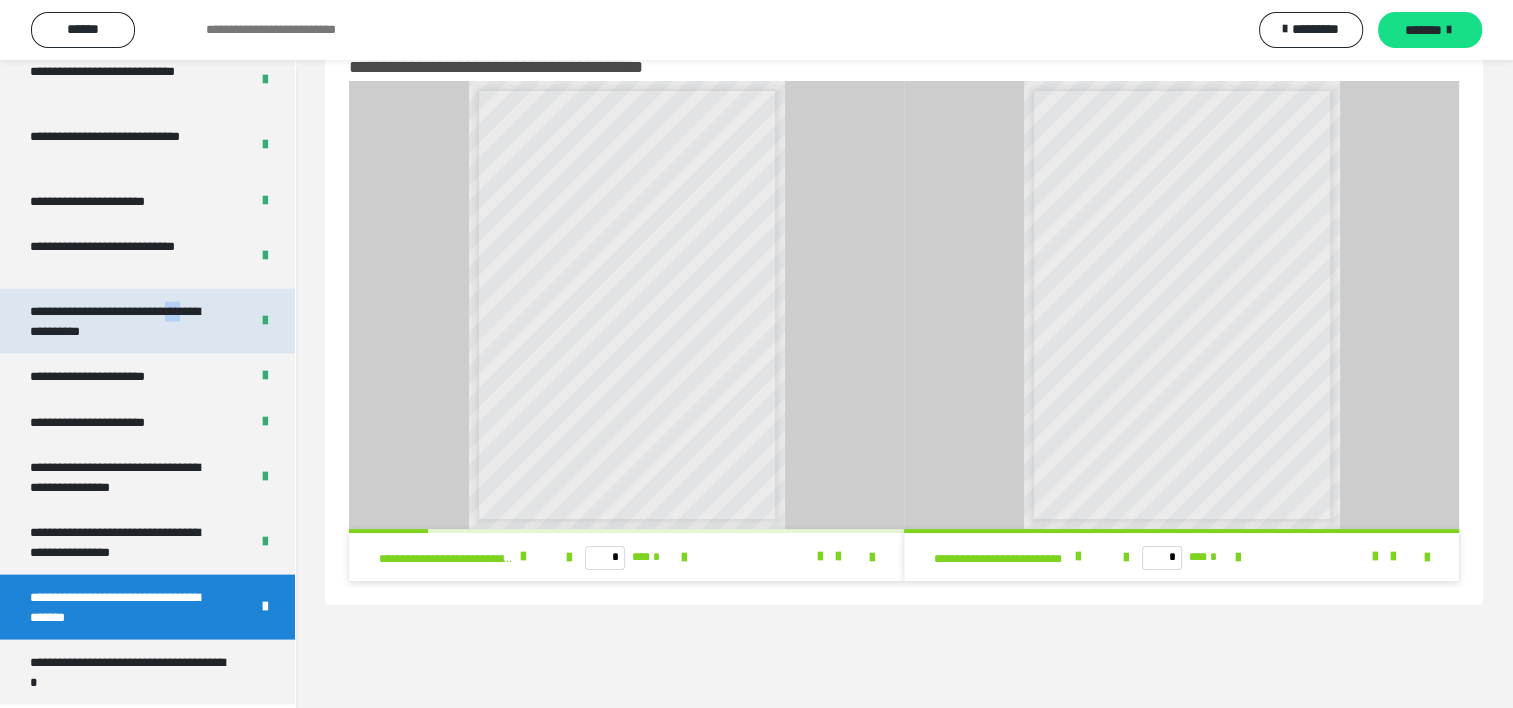 click on "**********" at bounding box center (124, 321) 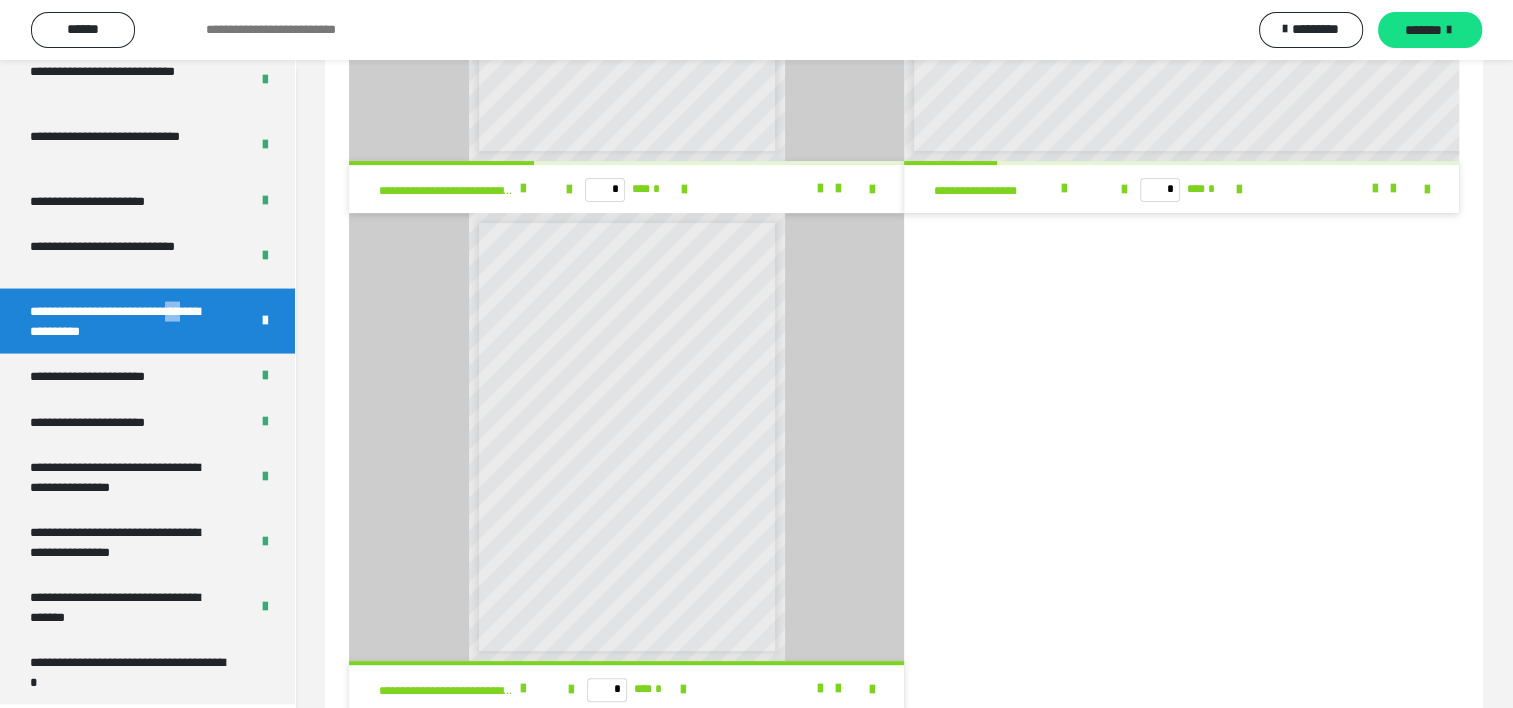 scroll, scrollTop: 487, scrollLeft: 0, axis: vertical 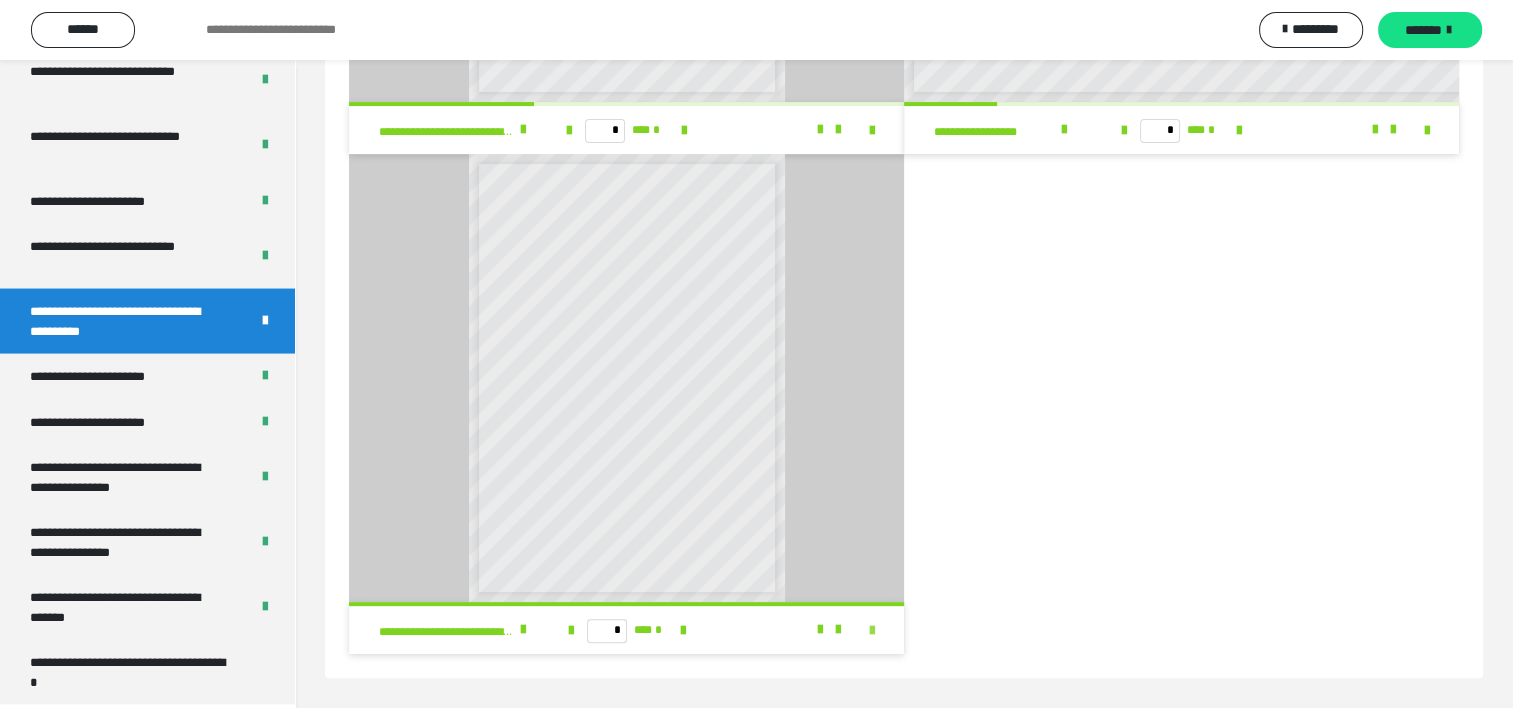 click at bounding box center [872, 631] 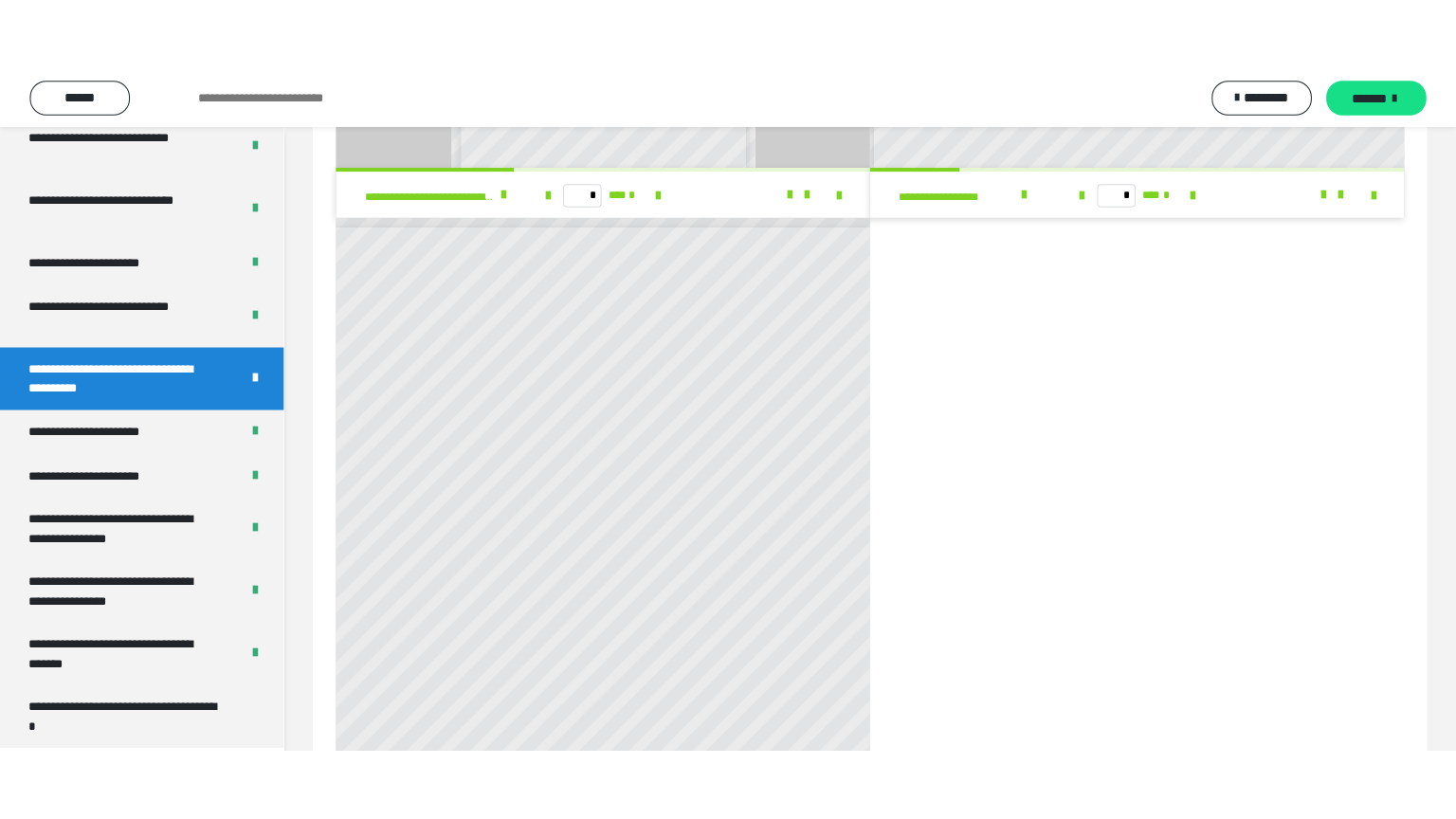 scroll, scrollTop: 314, scrollLeft: 0, axis: vertical 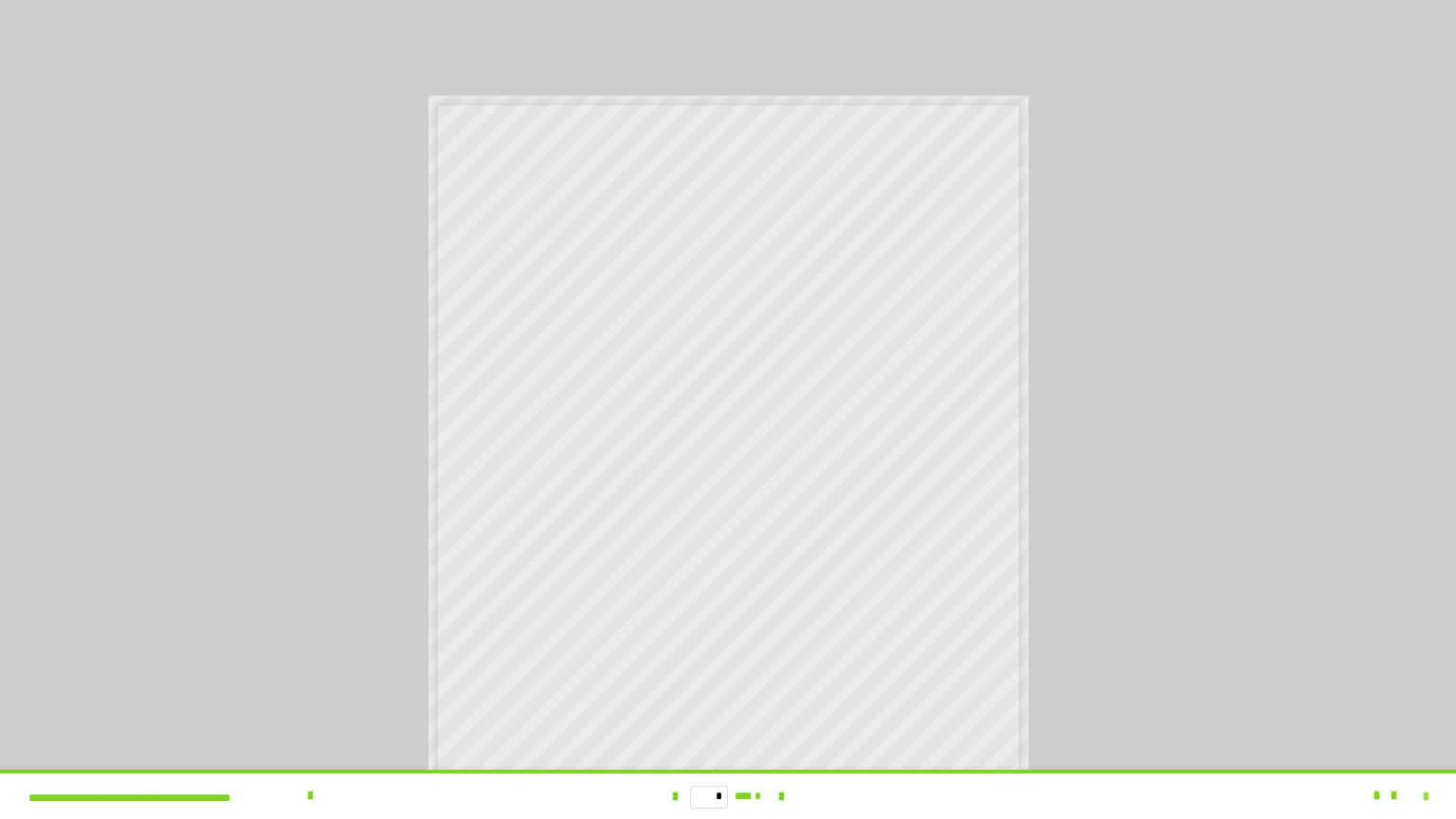 click at bounding box center (1426, 797) 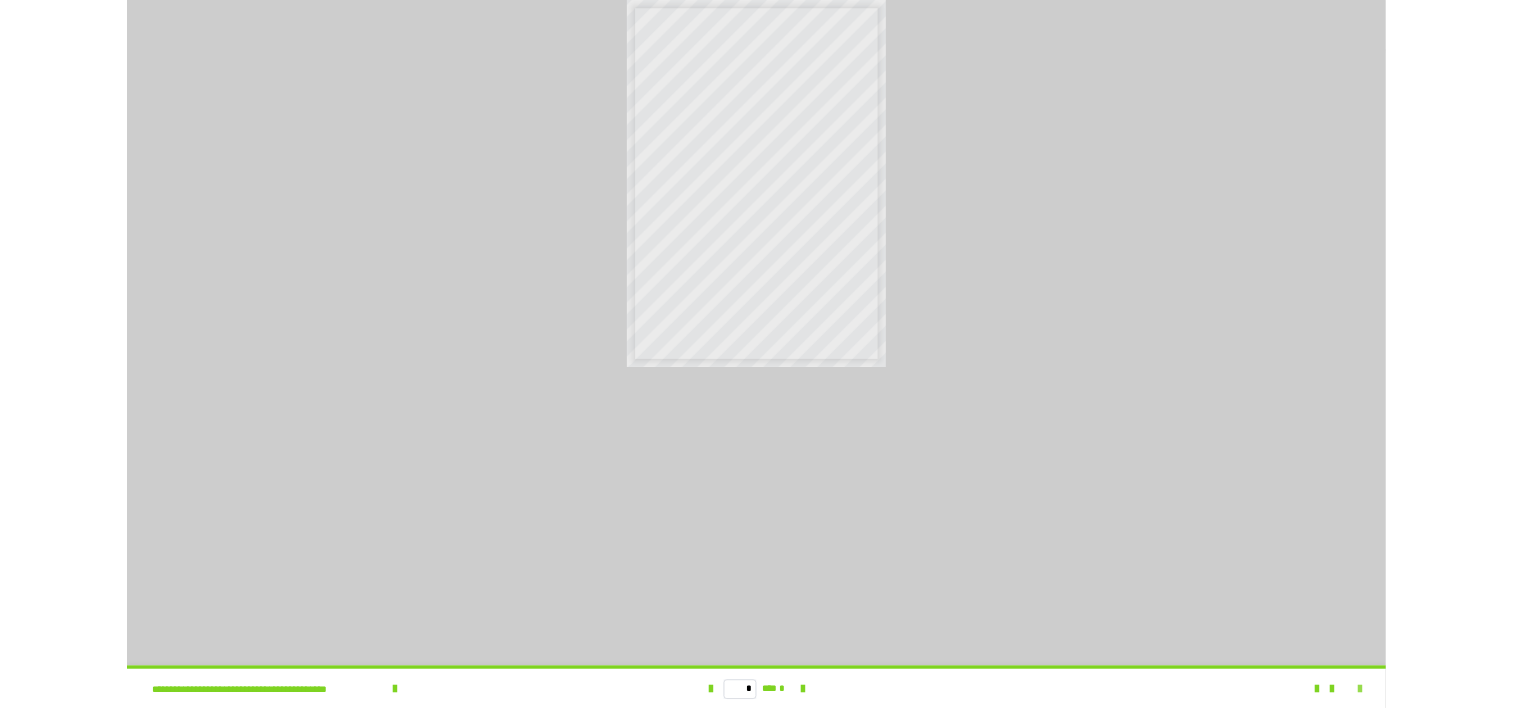 scroll, scrollTop: 3979, scrollLeft: 0, axis: vertical 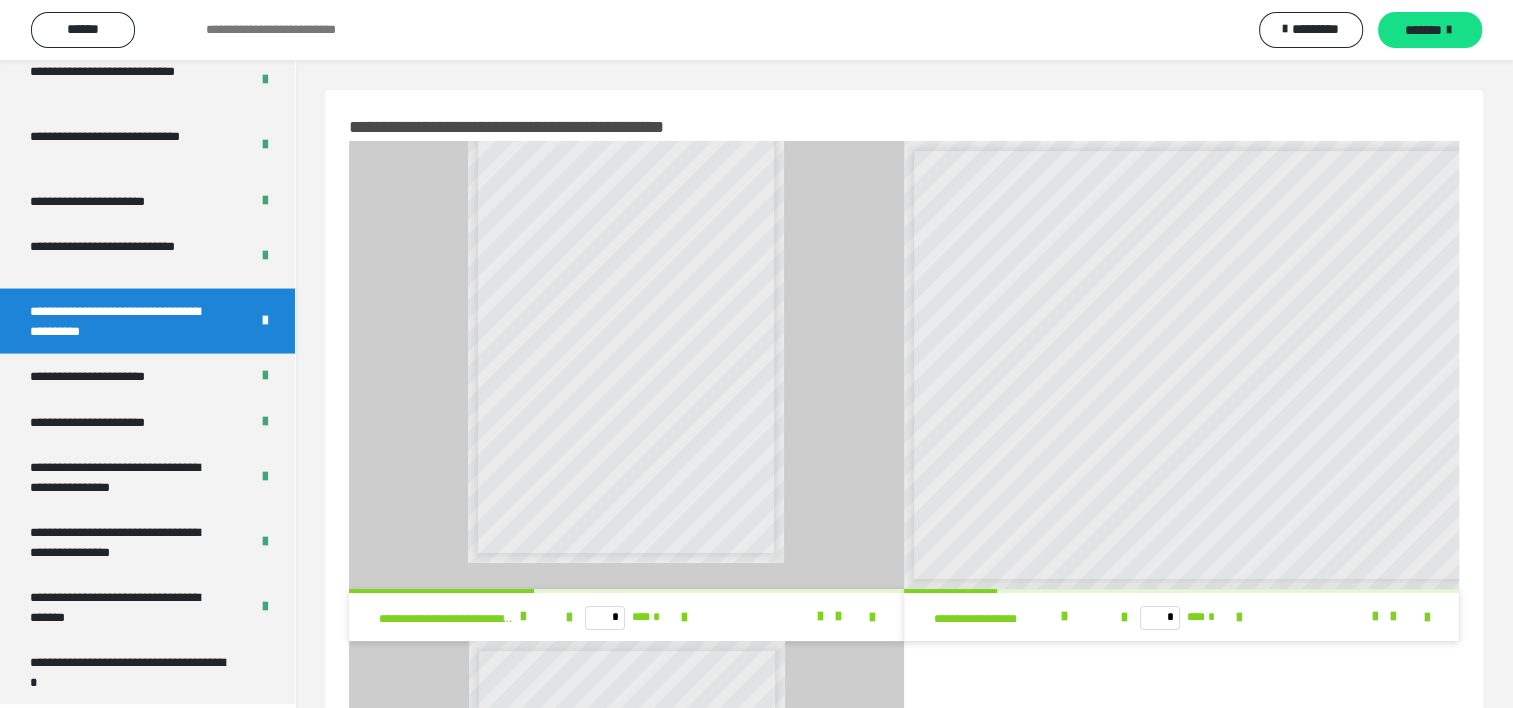click on "* *** *" at bounding box center [1181, 617] 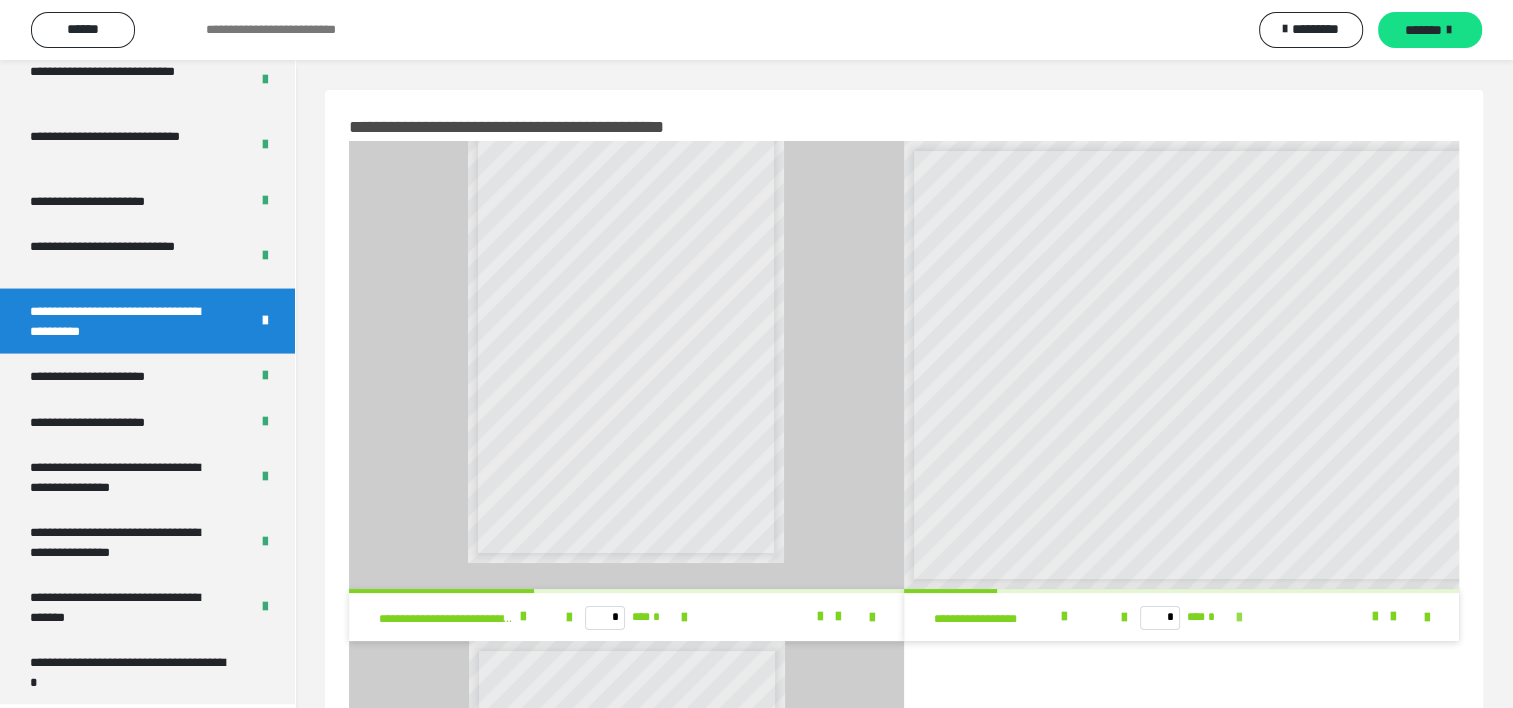 click at bounding box center [1239, 618] 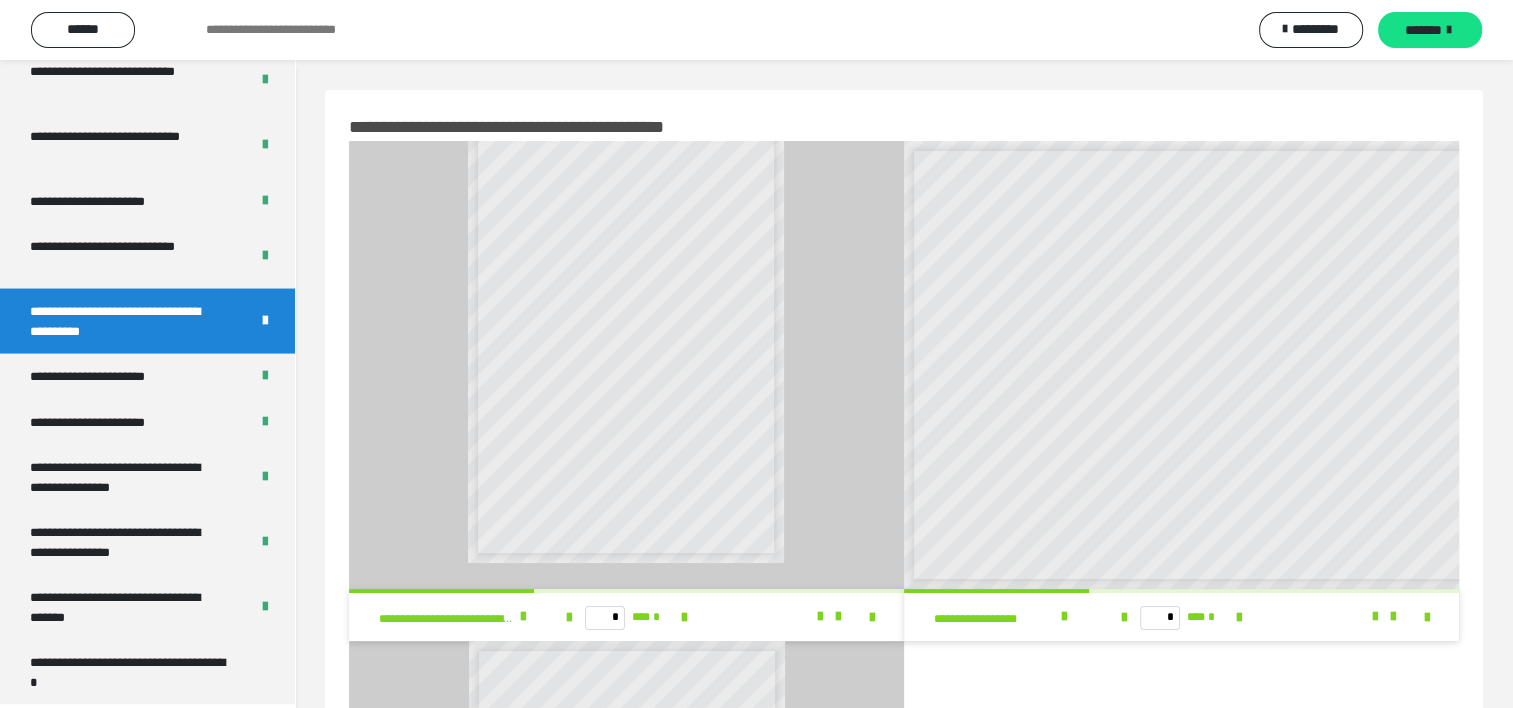 click on "* *** *" at bounding box center (1181, 617) 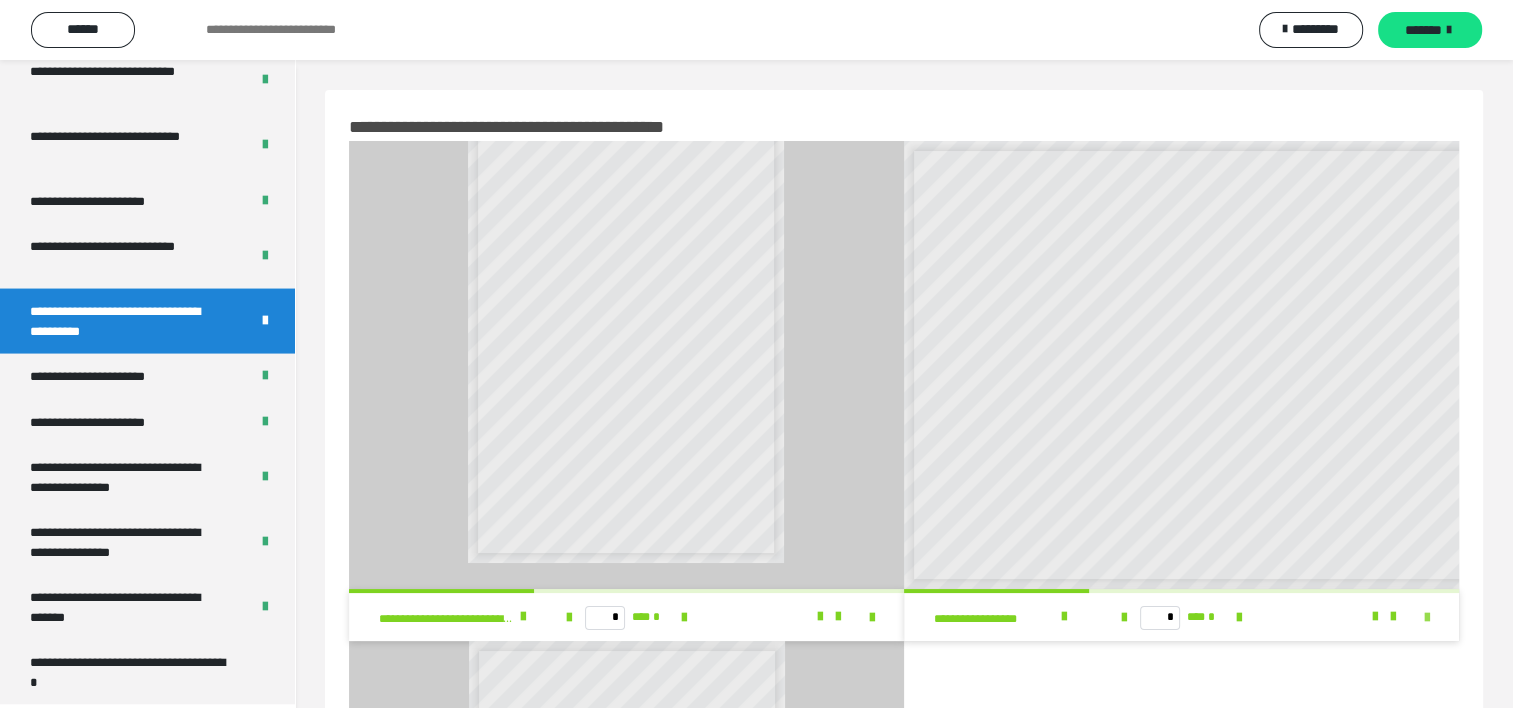 click at bounding box center (1427, 618) 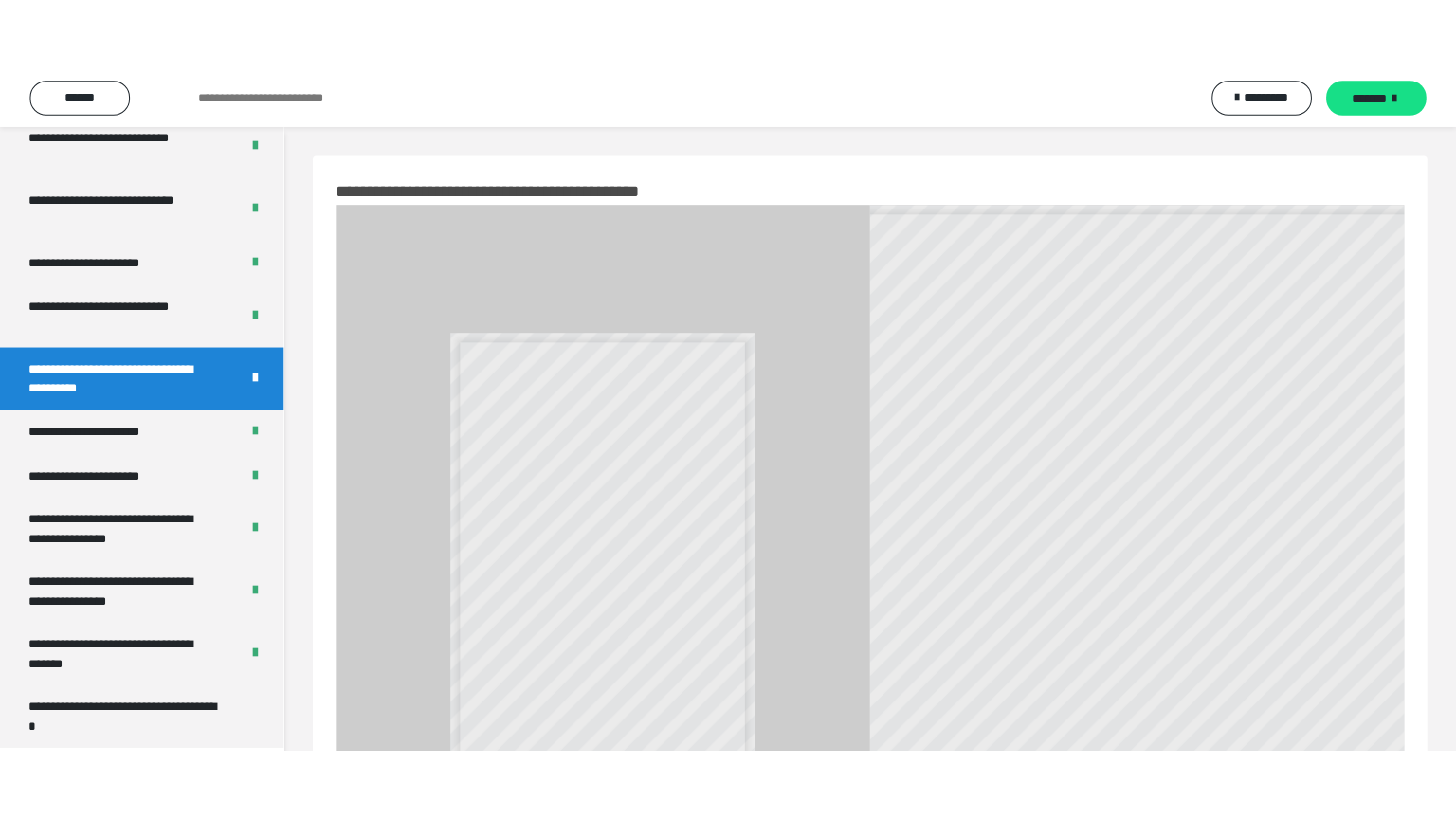 scroll, scrollTop: 3624, scrollLeft: 0, axis: vertical 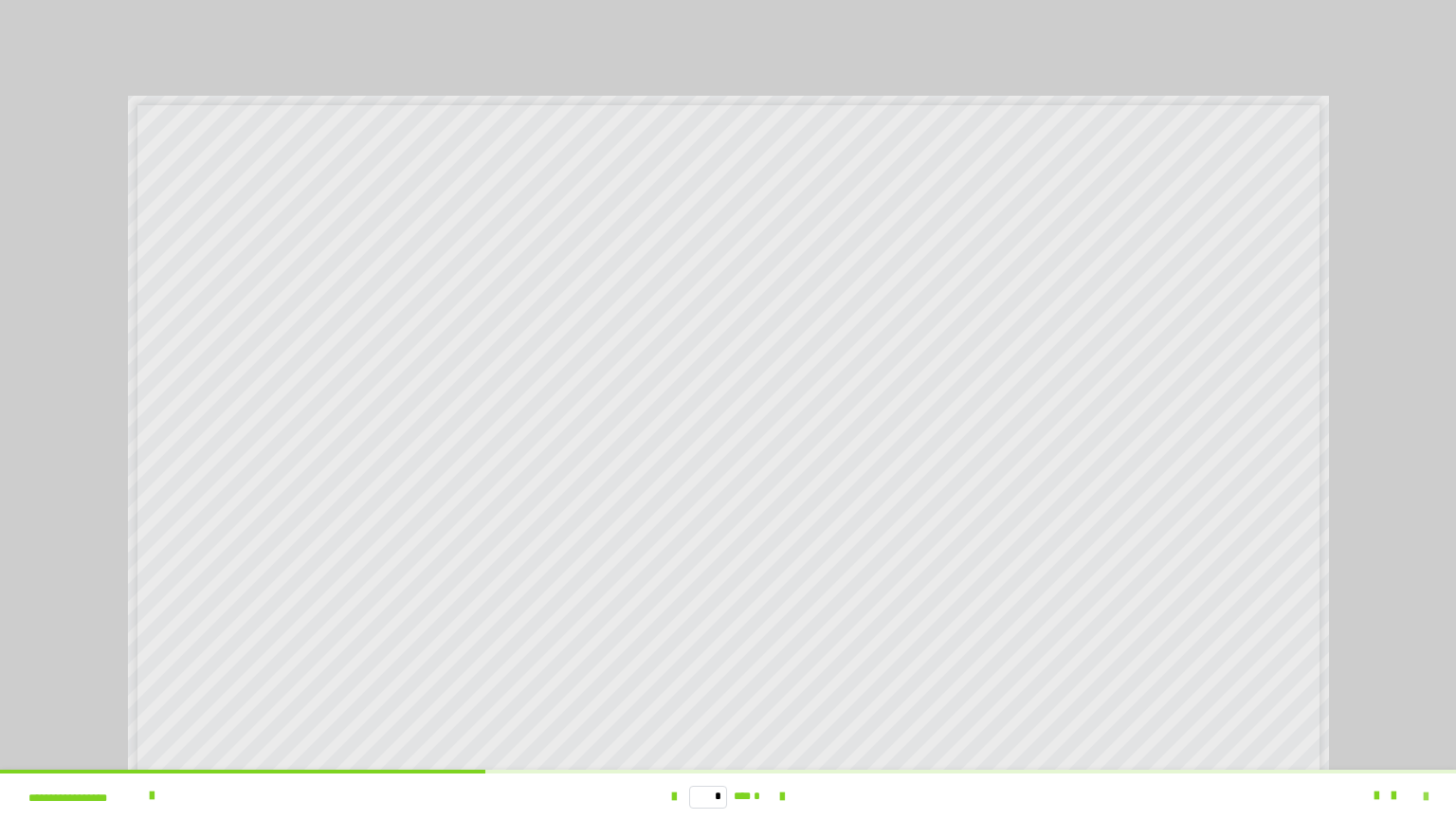 click at bounding box center (1426, 797) 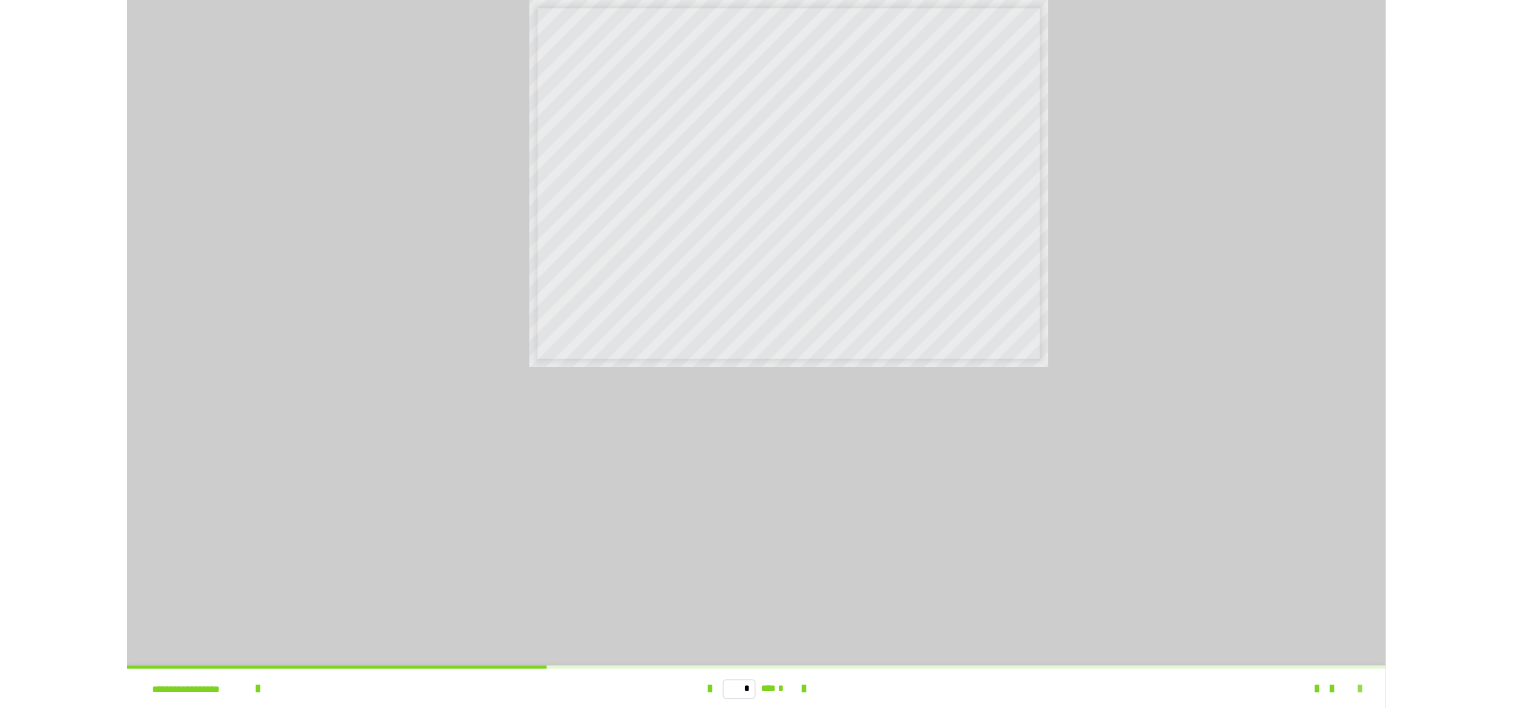 scroll, scrollTop: 3979, scrollLeft: 0, axis: vertical 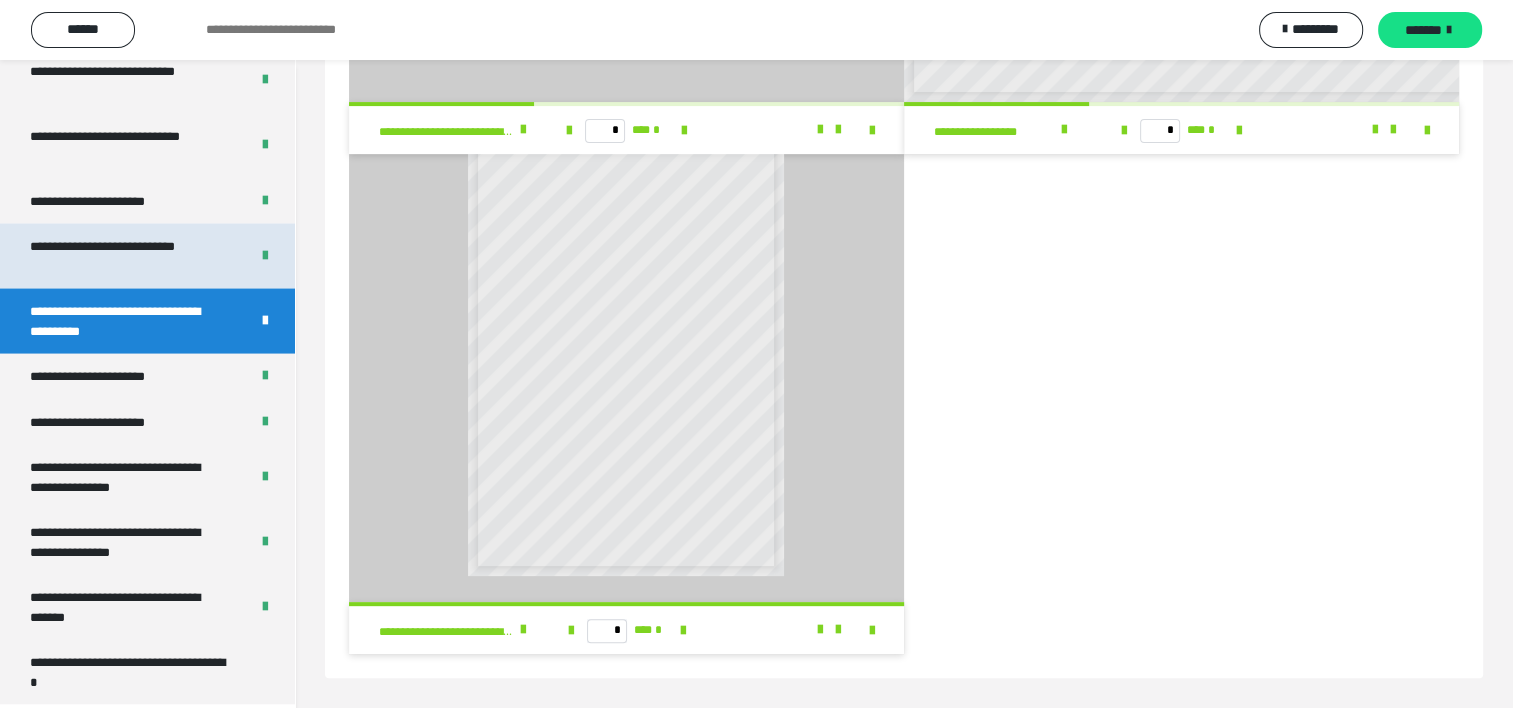 click on "**********" at bounding box center [124, 256] 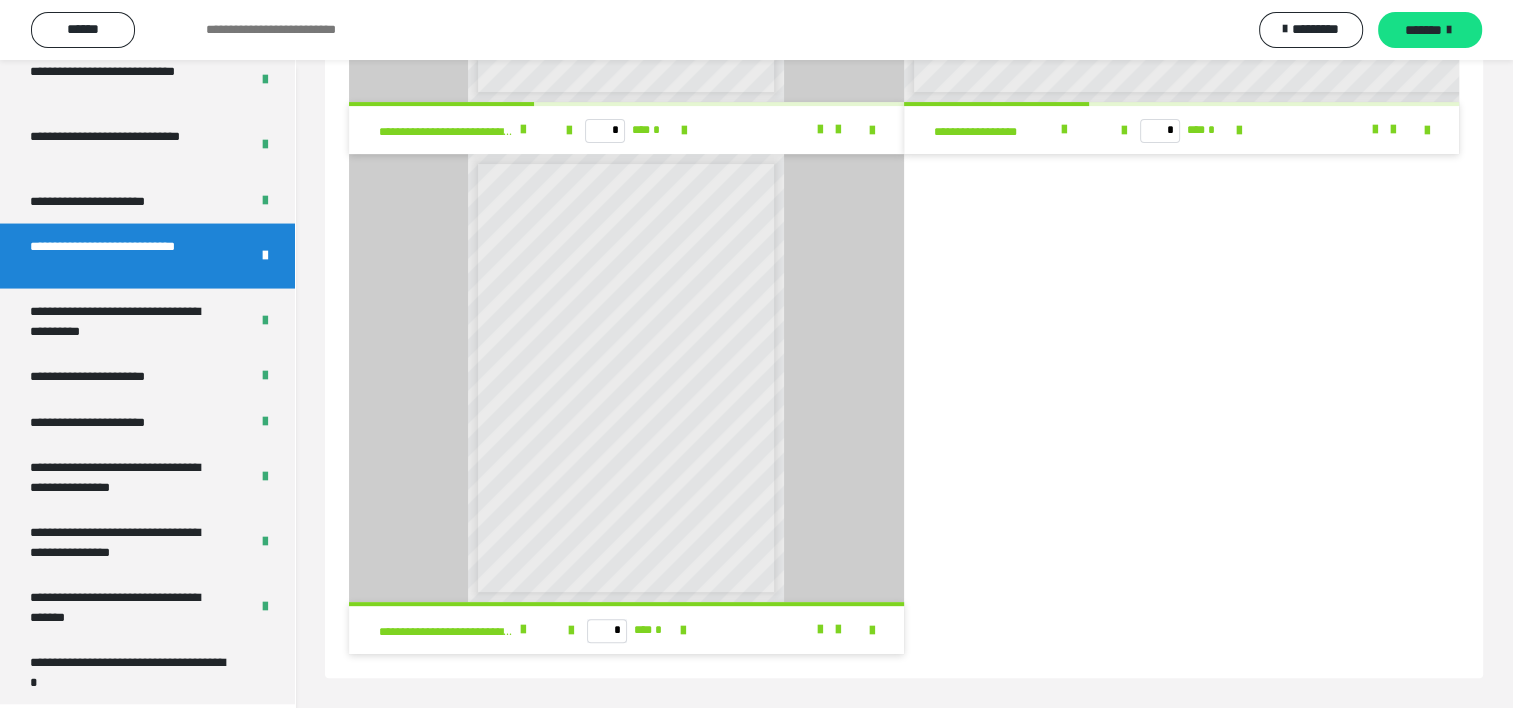 scroll, scrollTop: 0, scrollLeft: 0, axis: both 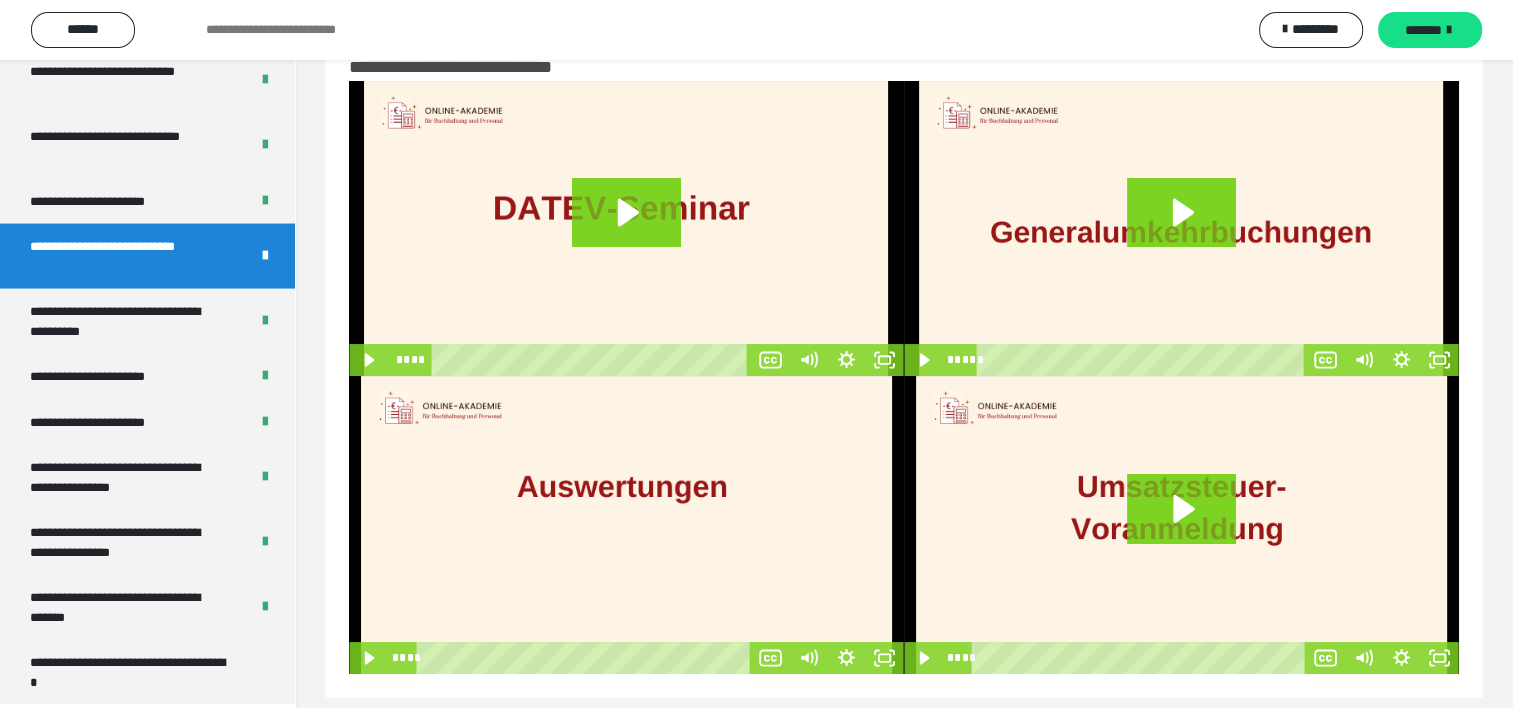 click at bounding box center (626, 525) 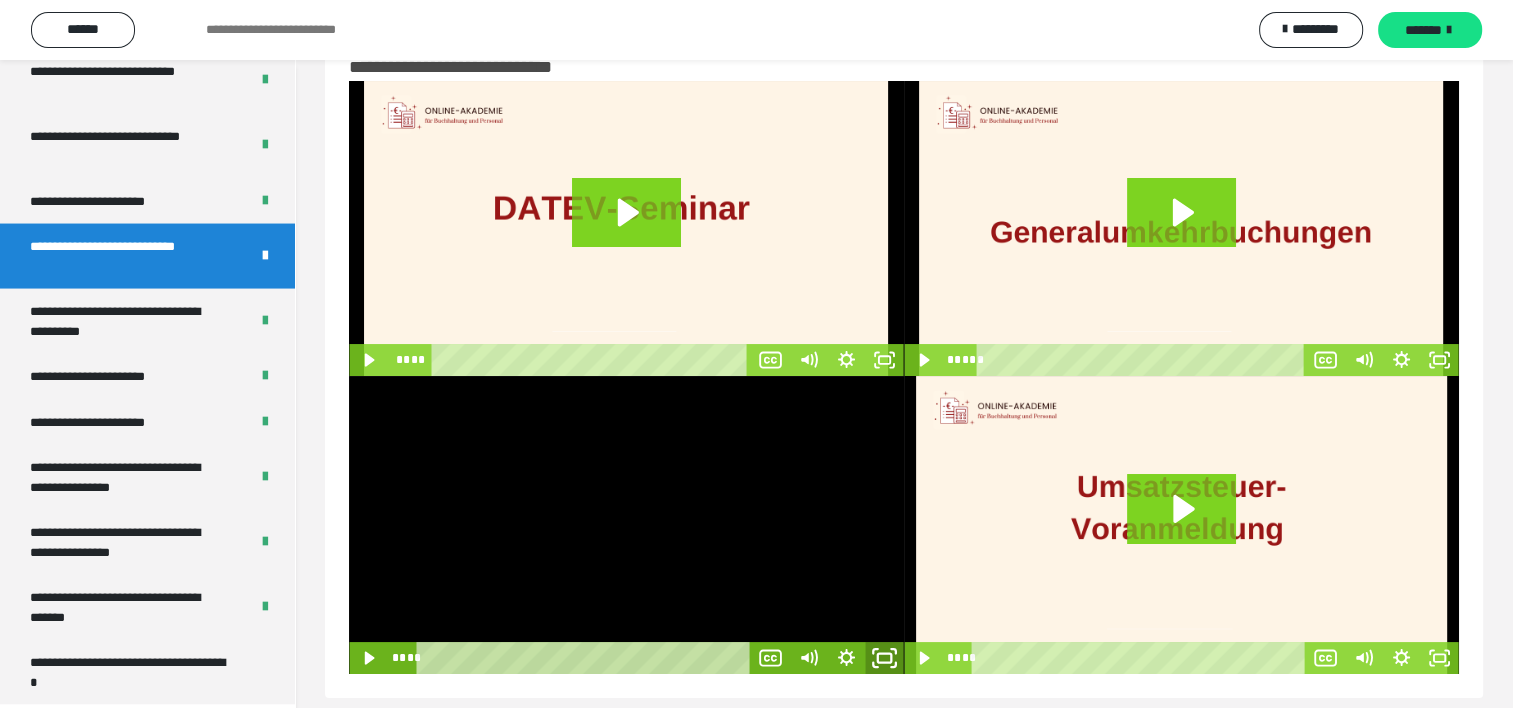 click 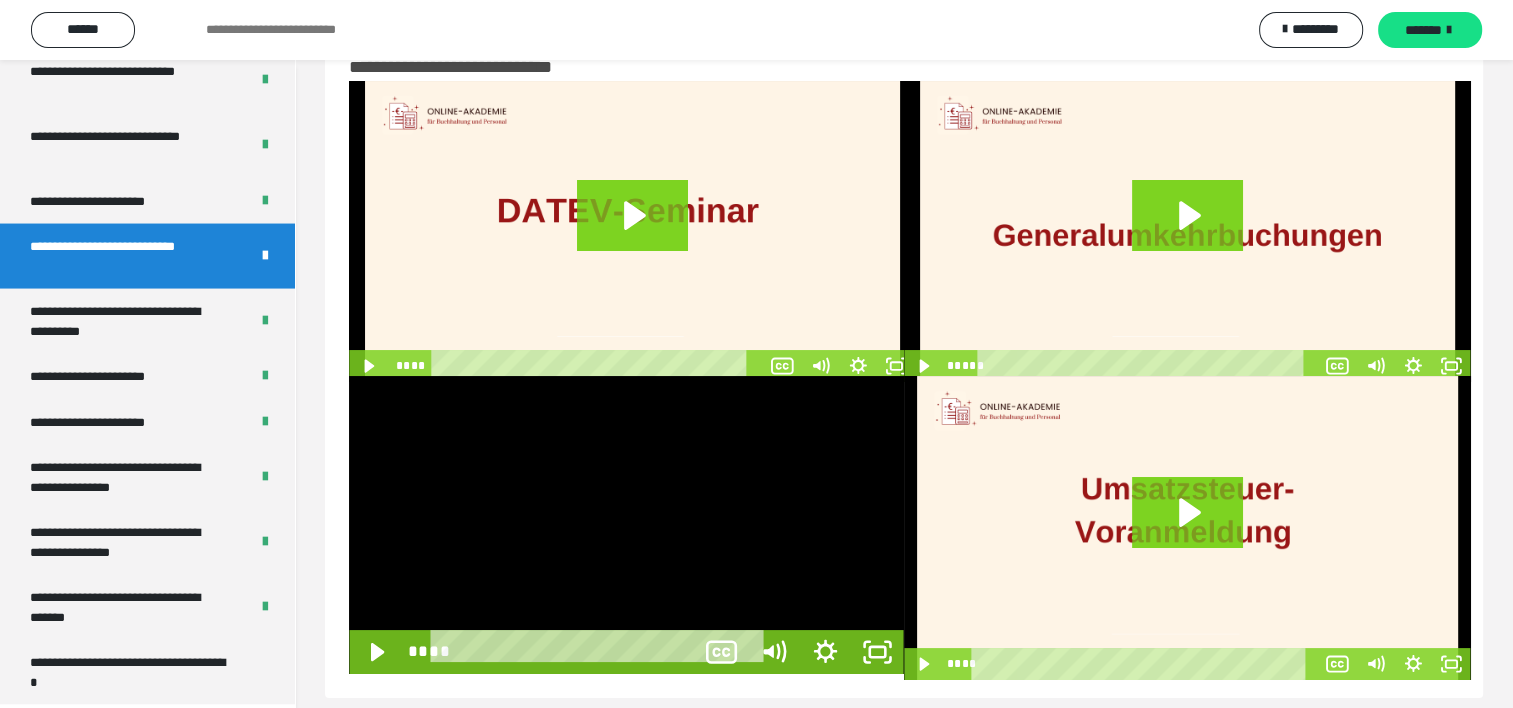 scroll, scrollTop: 3823, scrollLeft: 0, axis: vertical 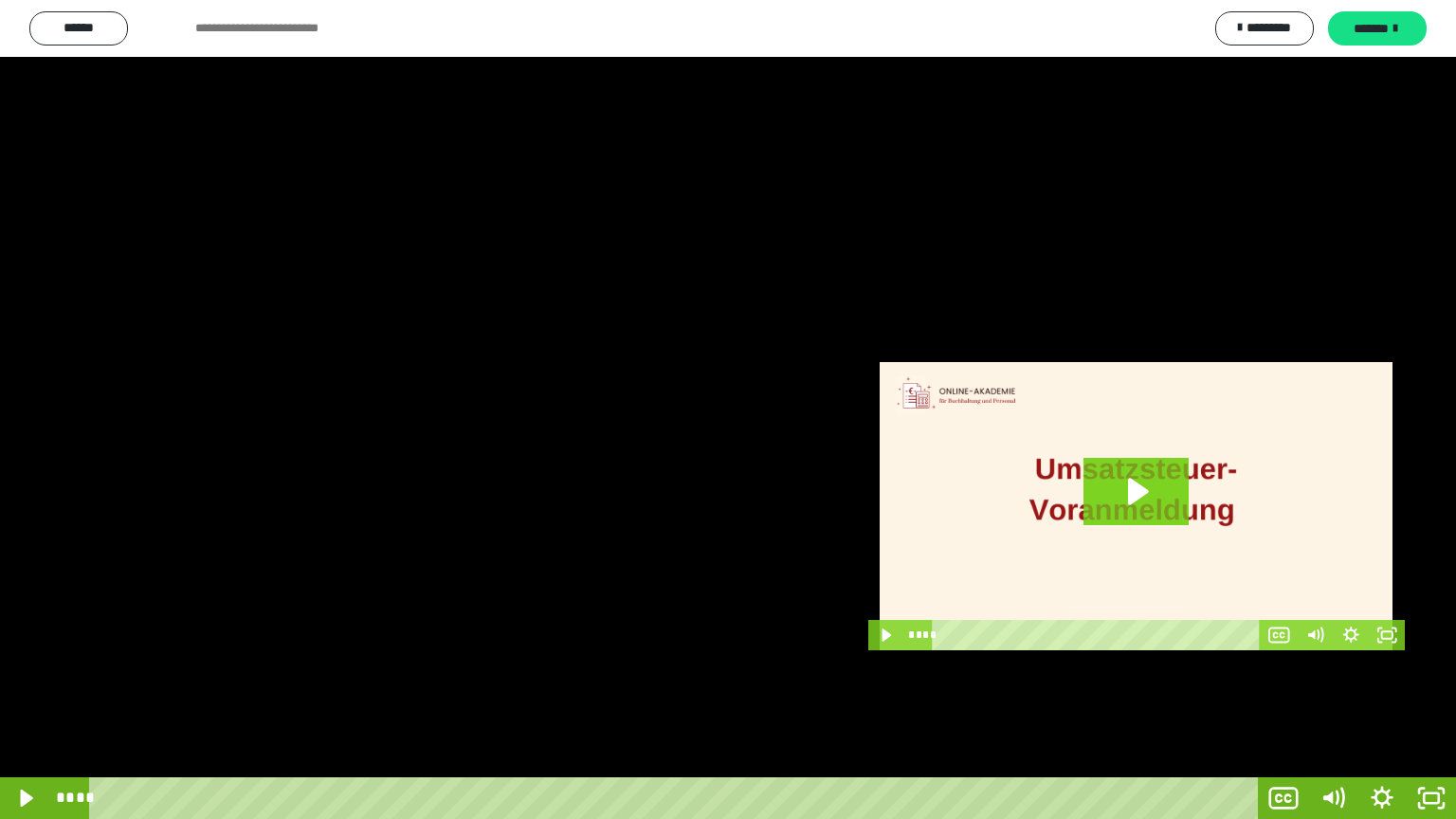 click at bounding box center [728, 410] 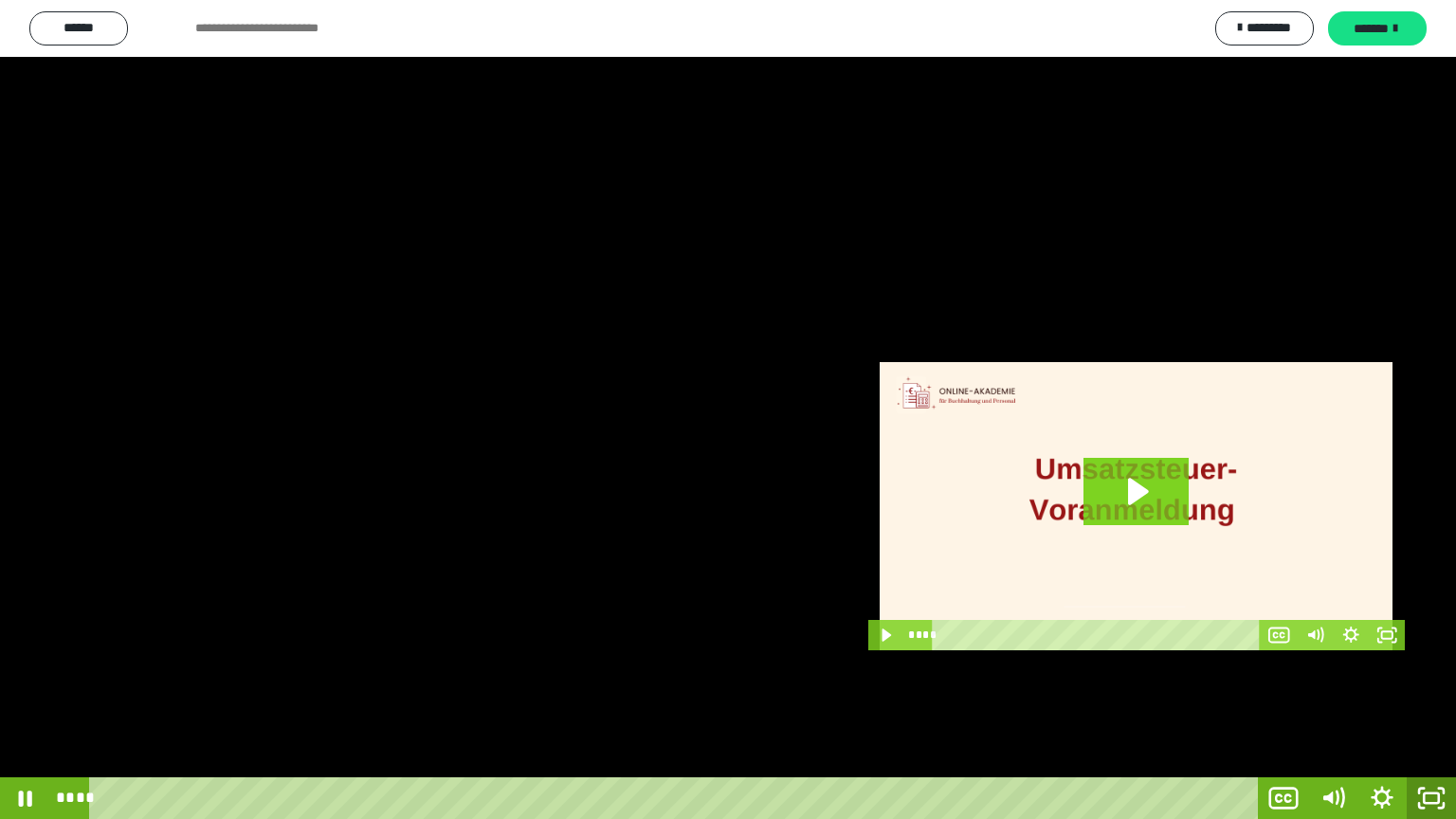 click 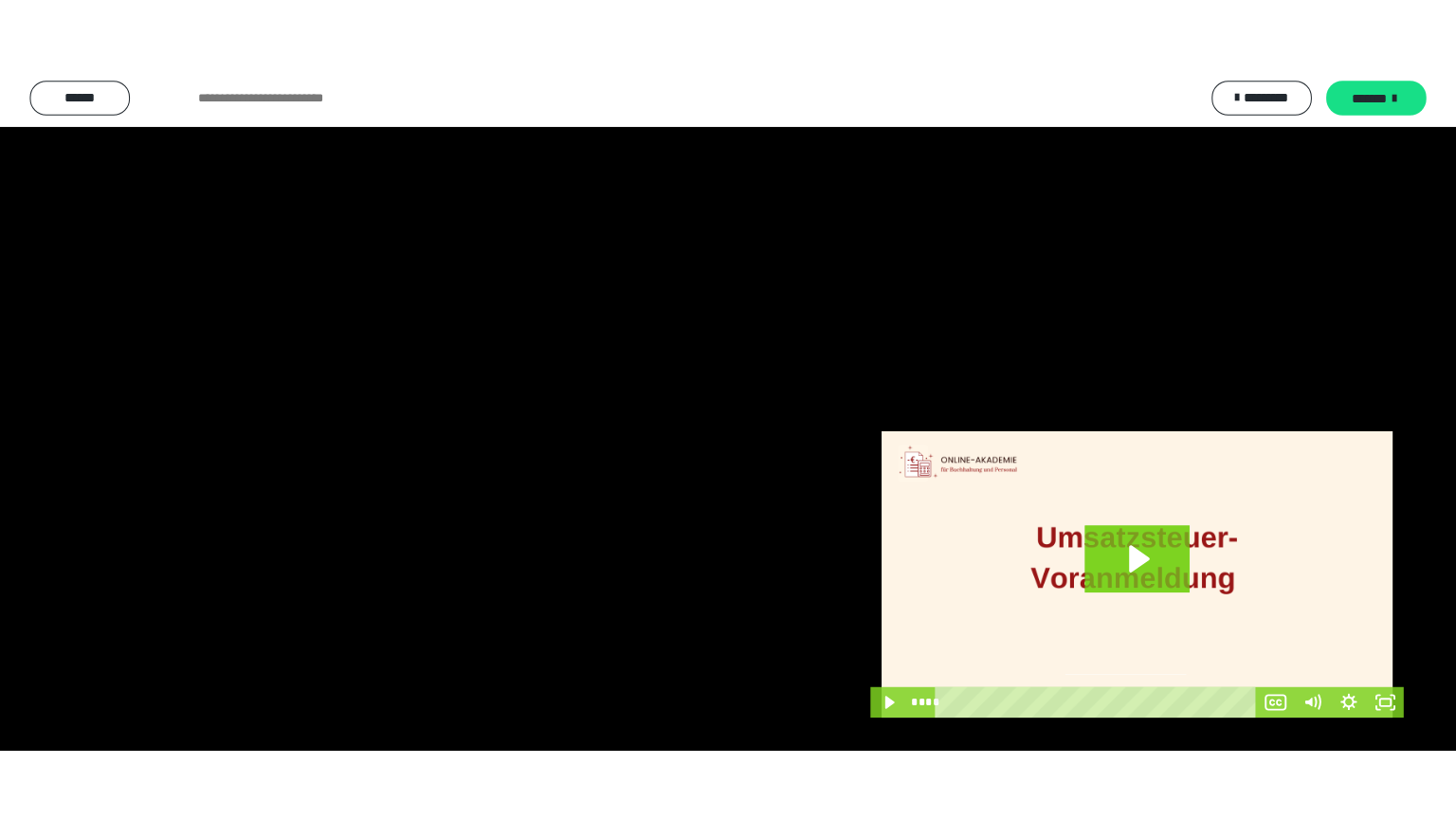 scroll, scrollTop: 3772, scrollLeft: 0, axis: vertical 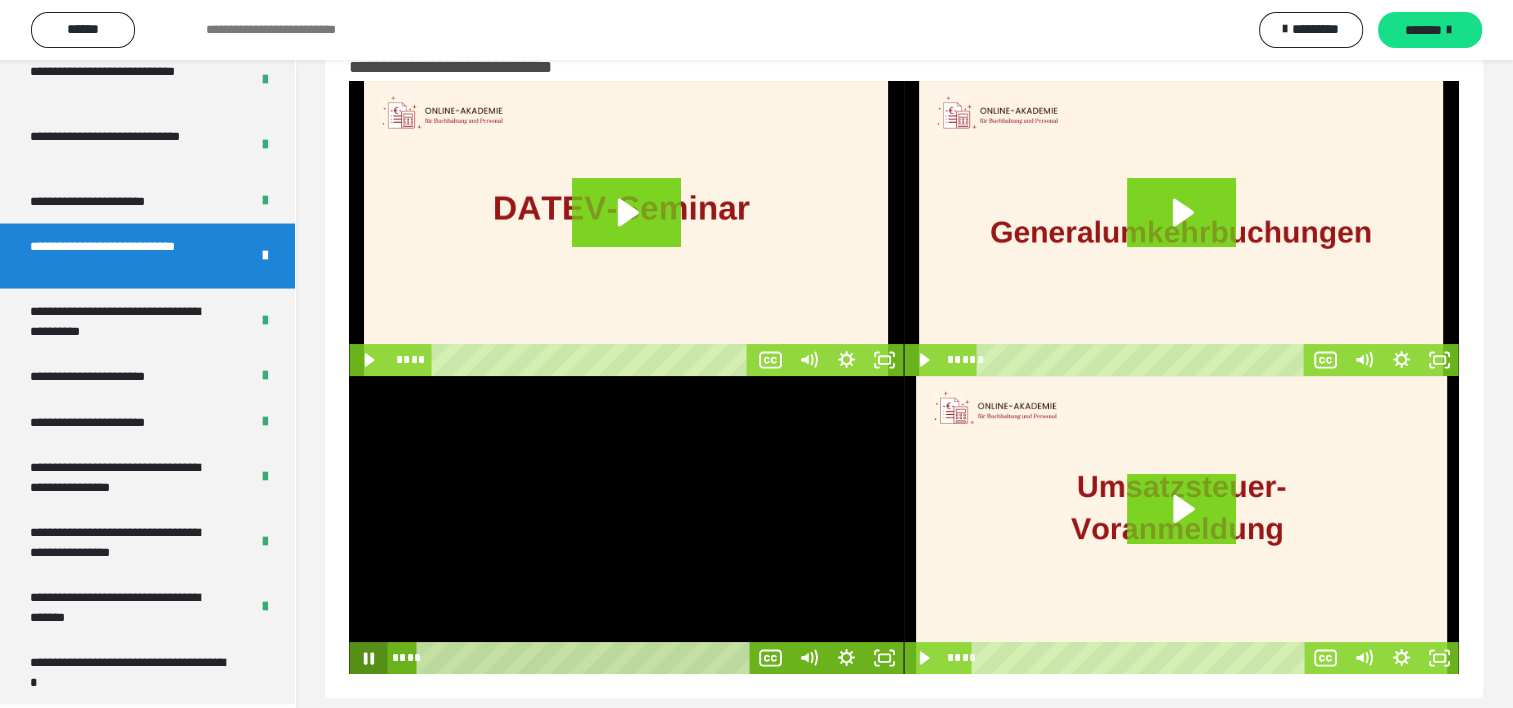 click 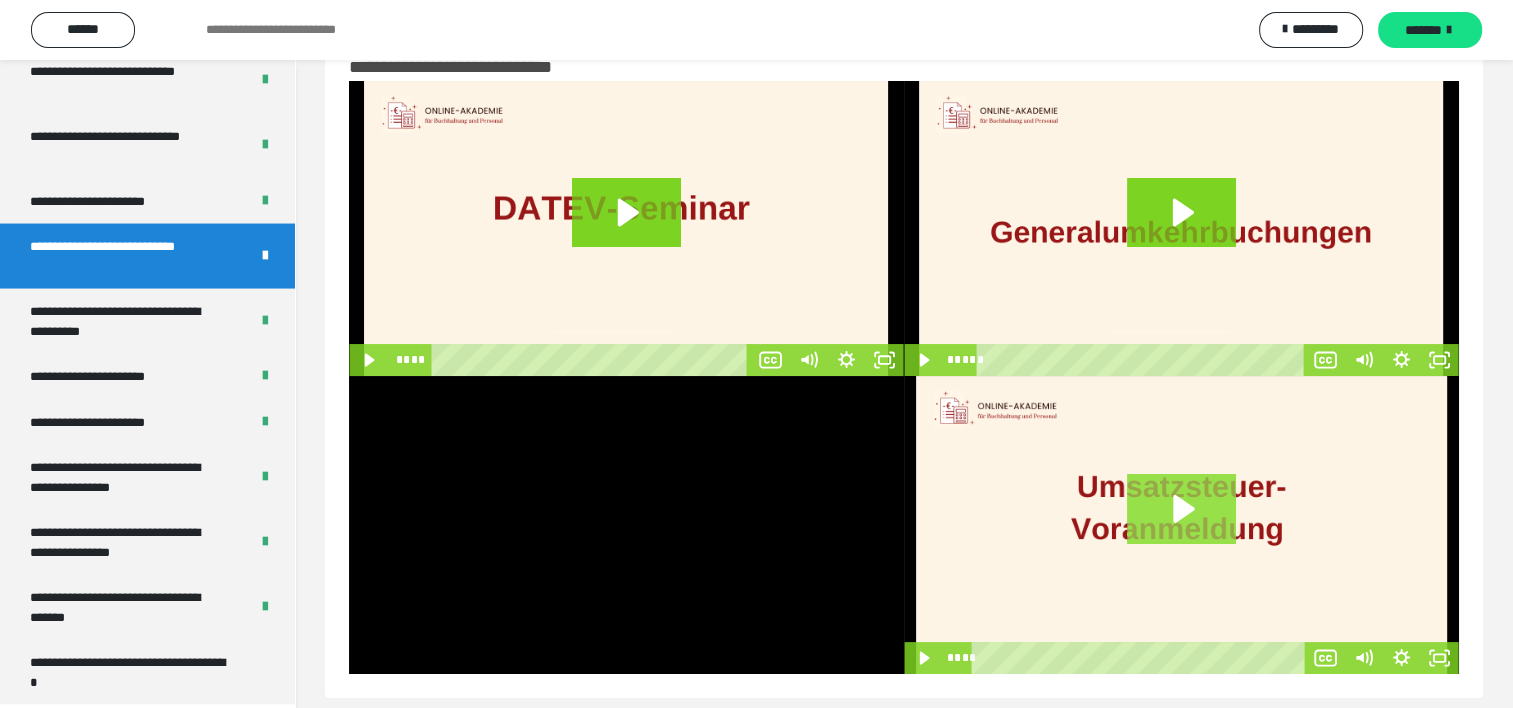 click 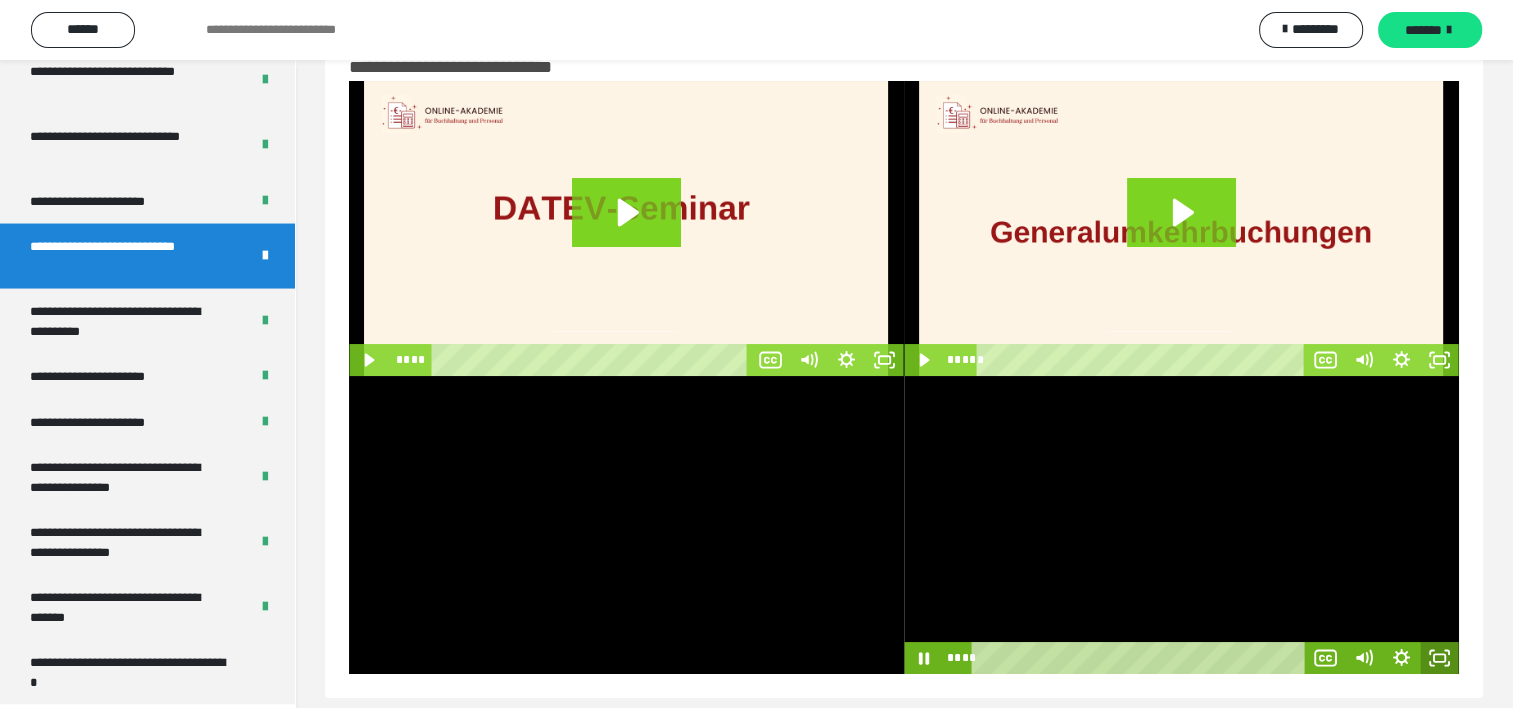 click 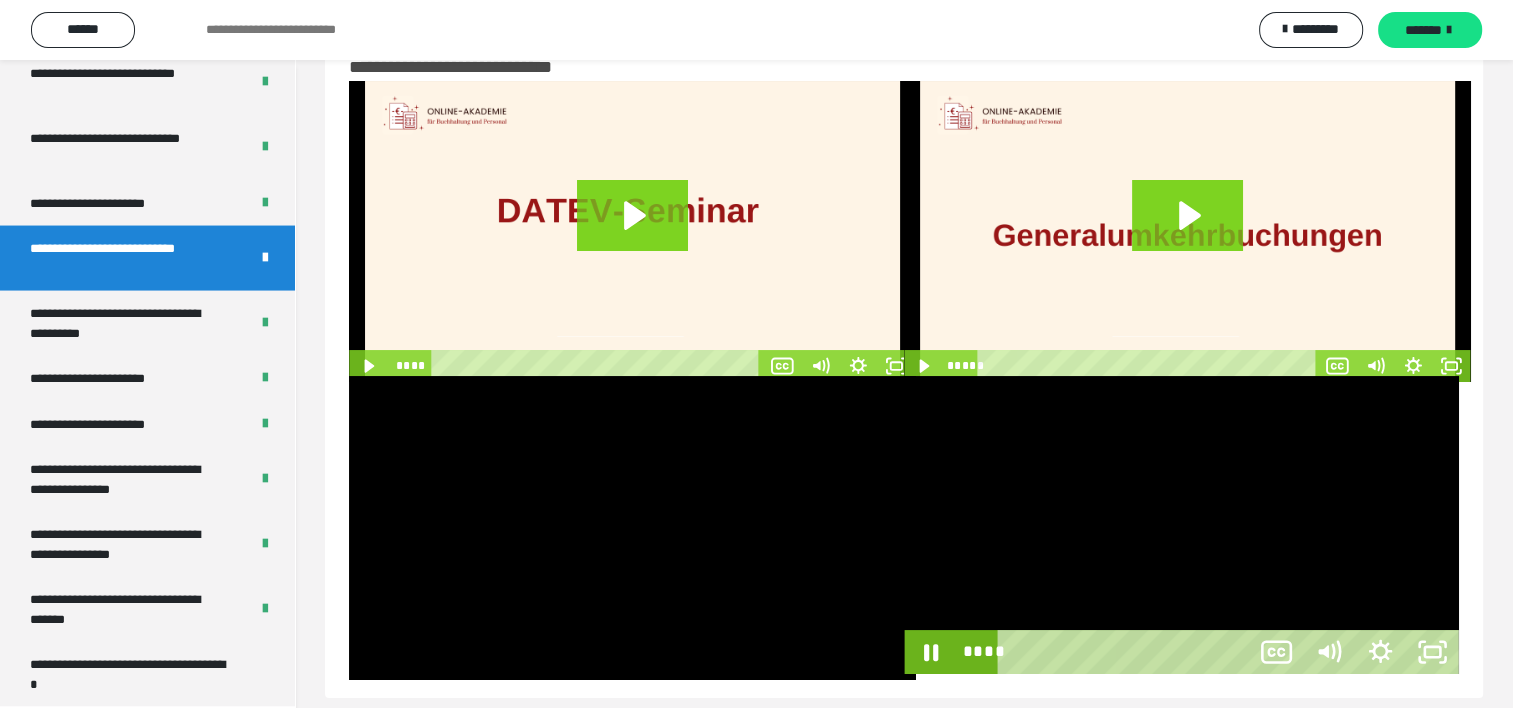 scroll, scrollTop: 3823, scrollLeft: 0, axis: vertical 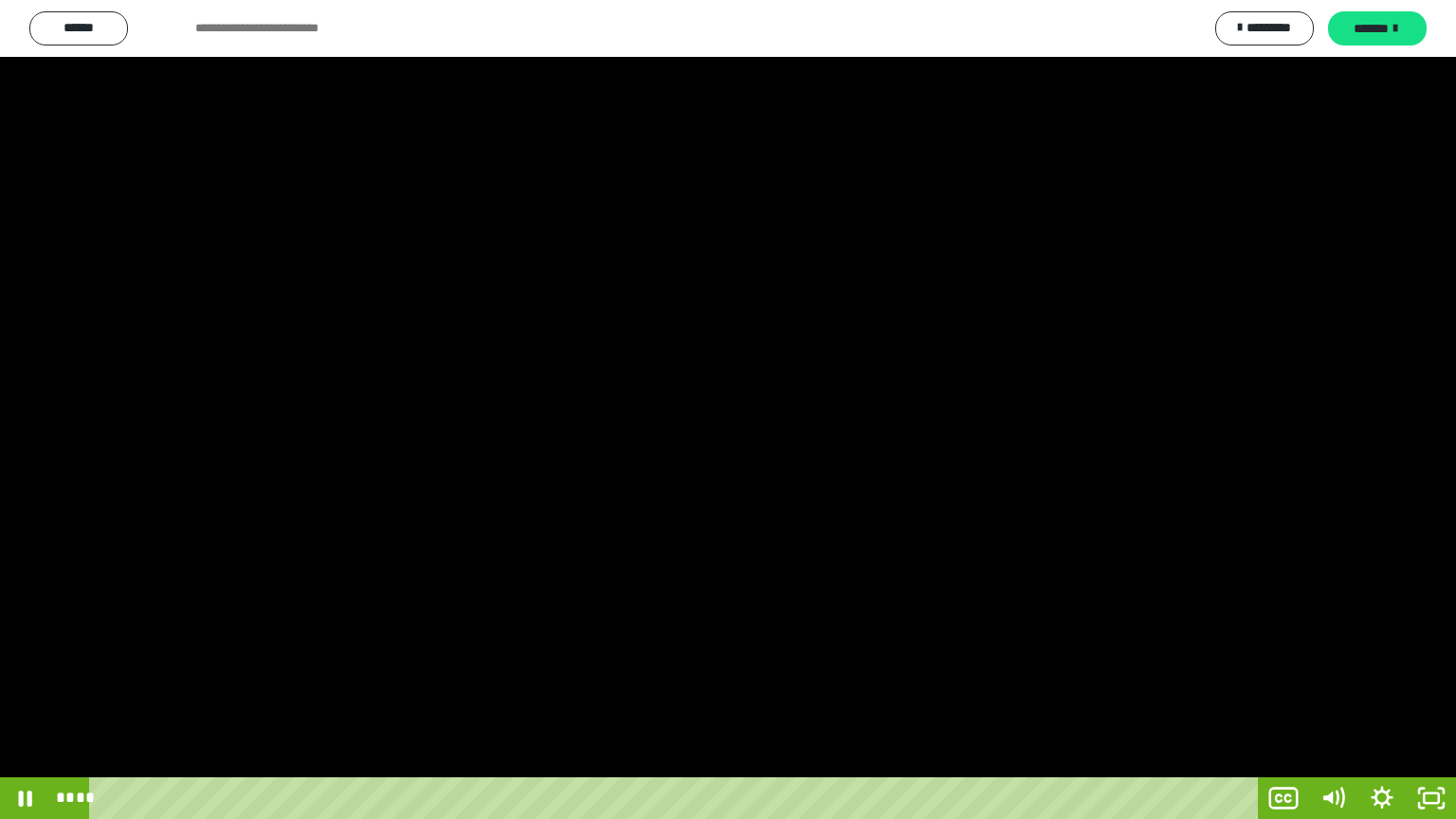 click at bounding box center [728, 410] 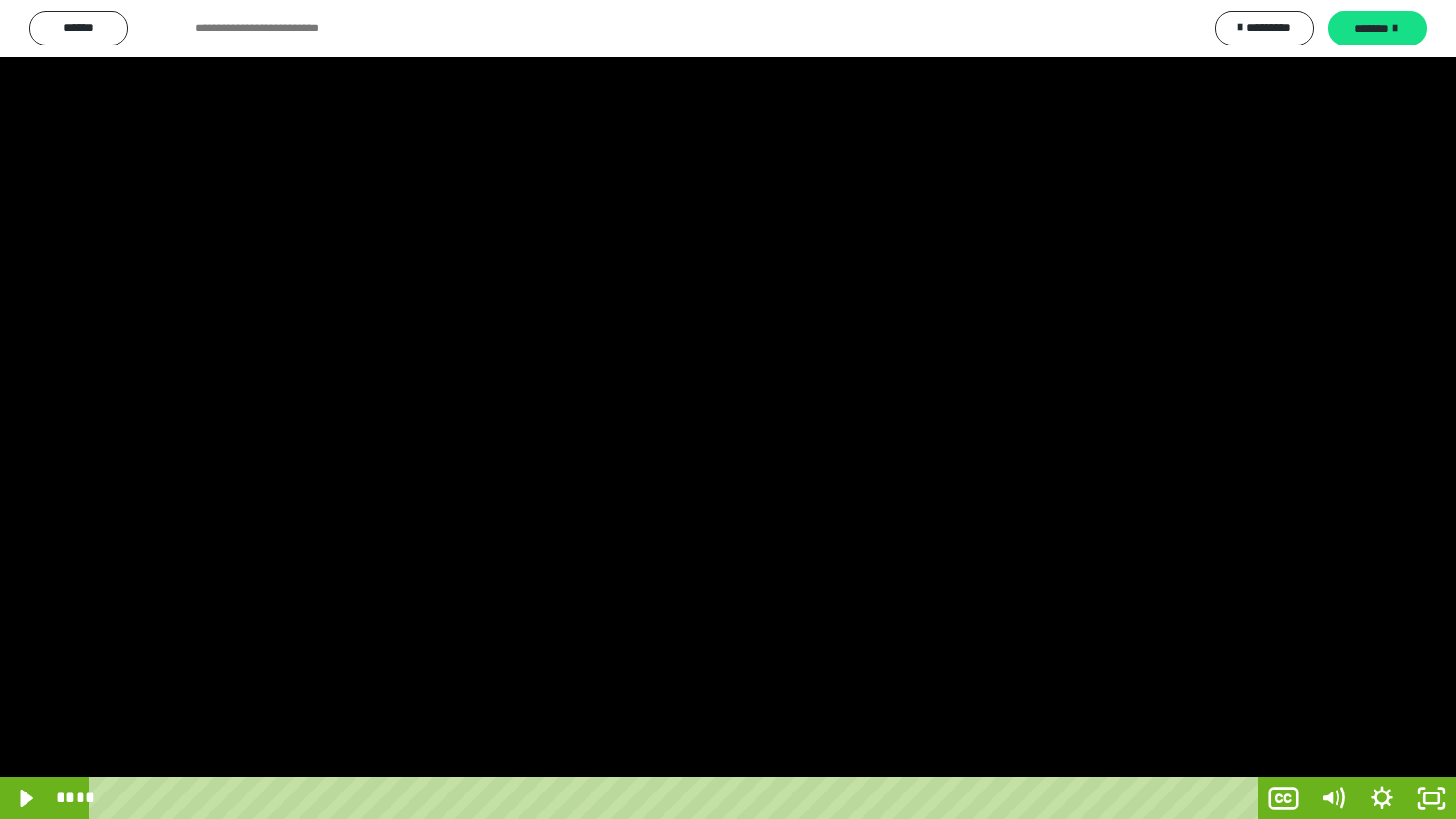 click at bounding box center (728, 410) 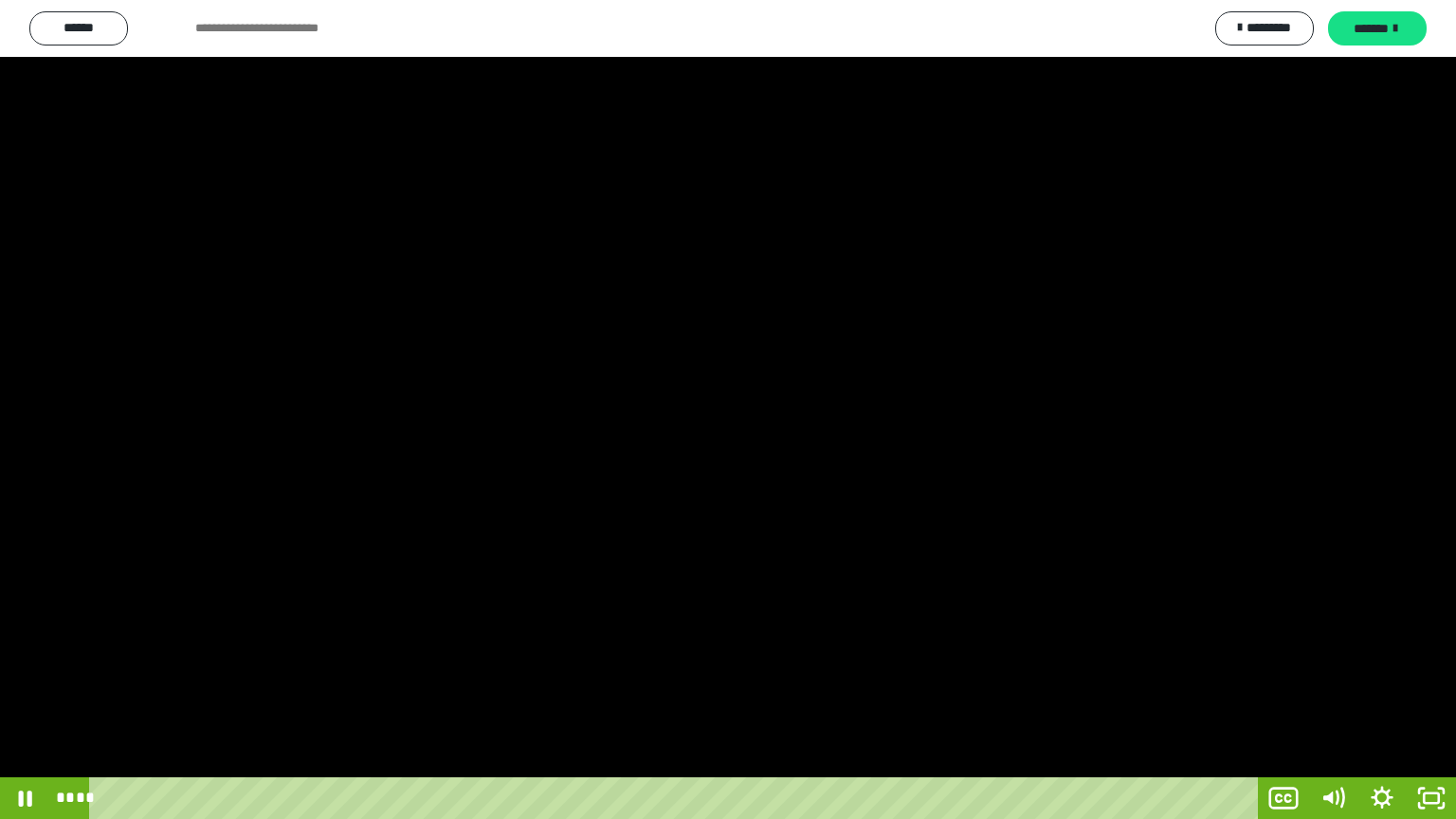 click at bounding box center (728, 410) 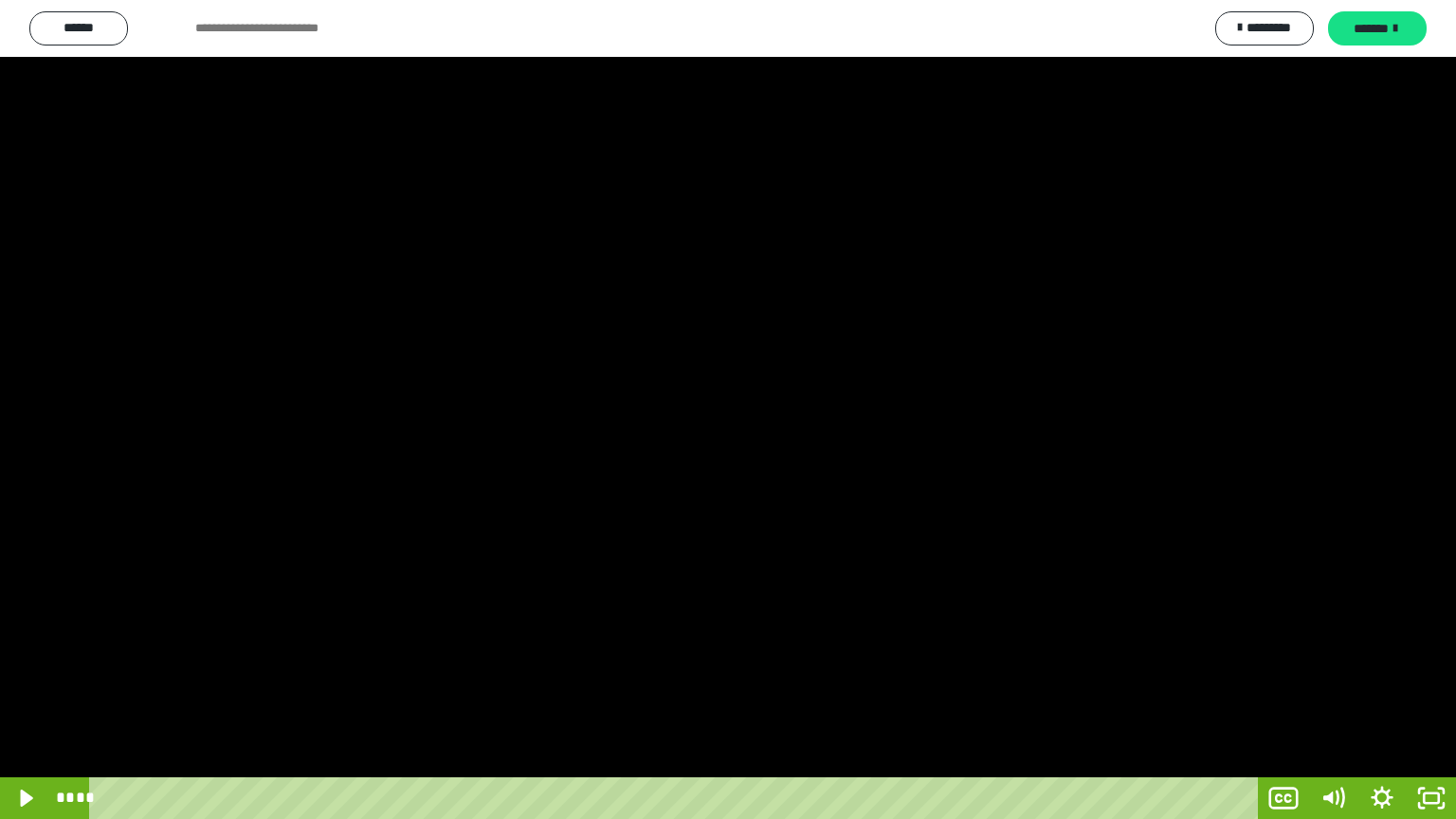 click at bounding box center [728, 410] 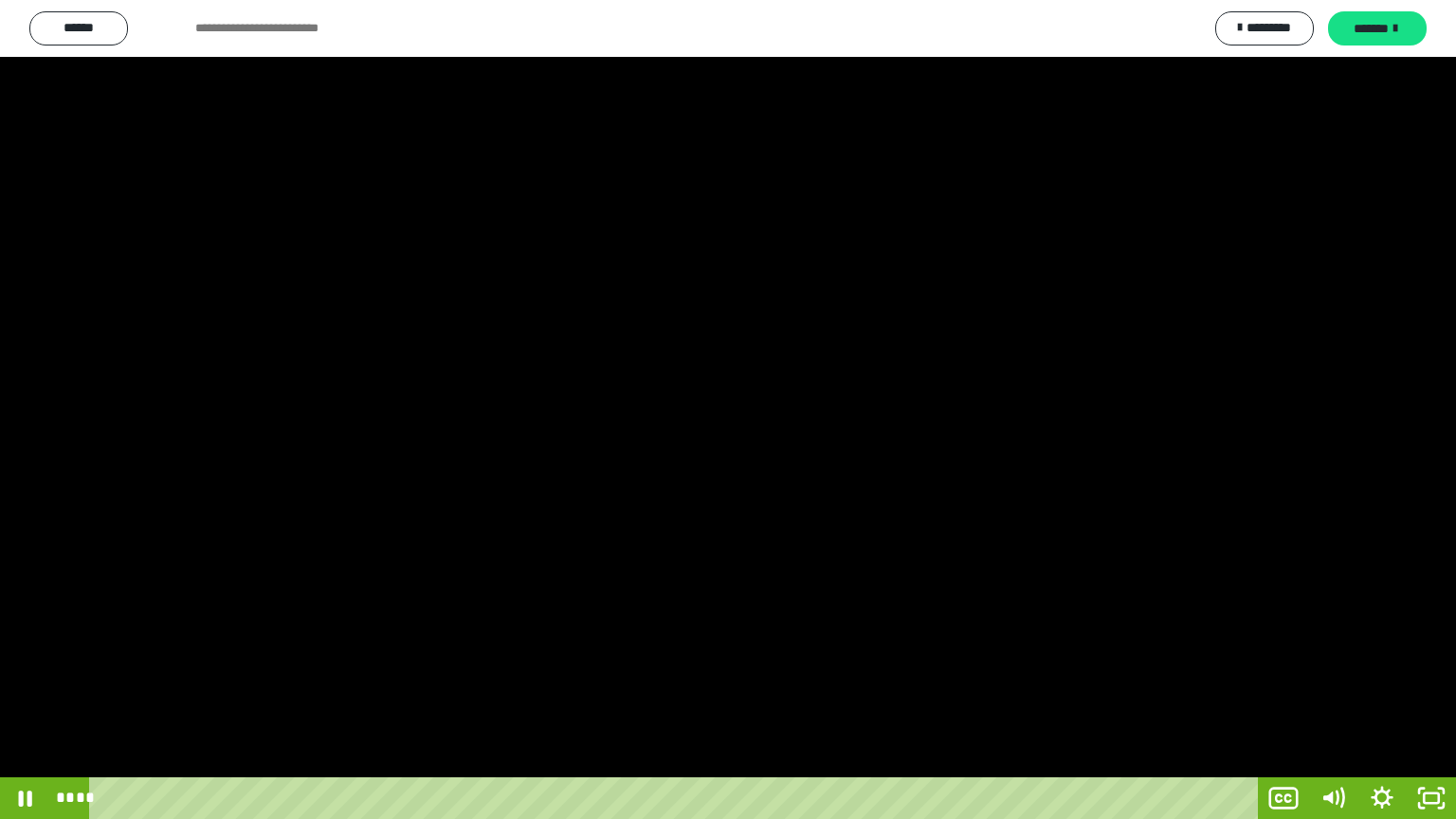 click at bounding box center (728, 410) 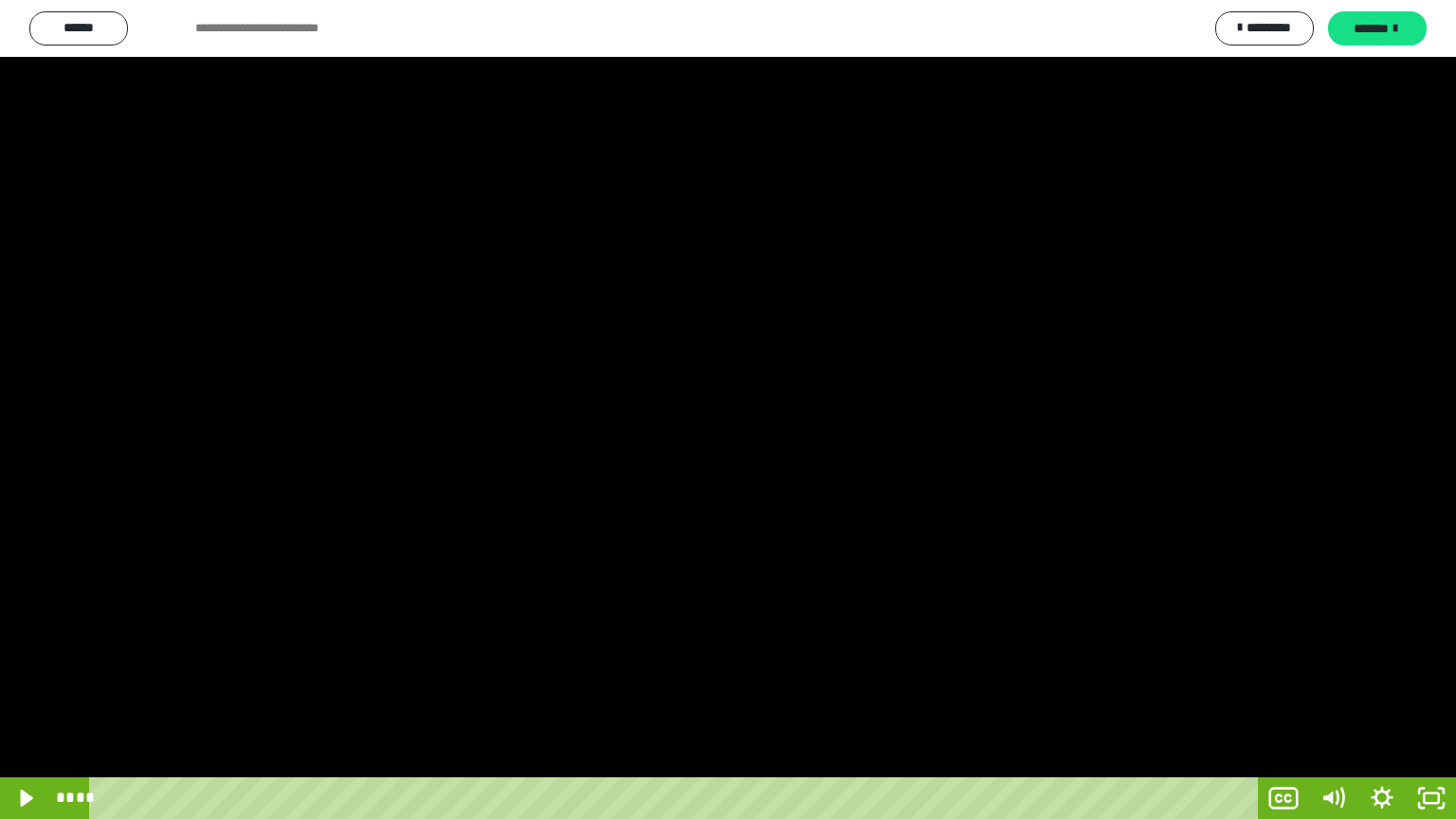 click at bounding box center [728, 410] 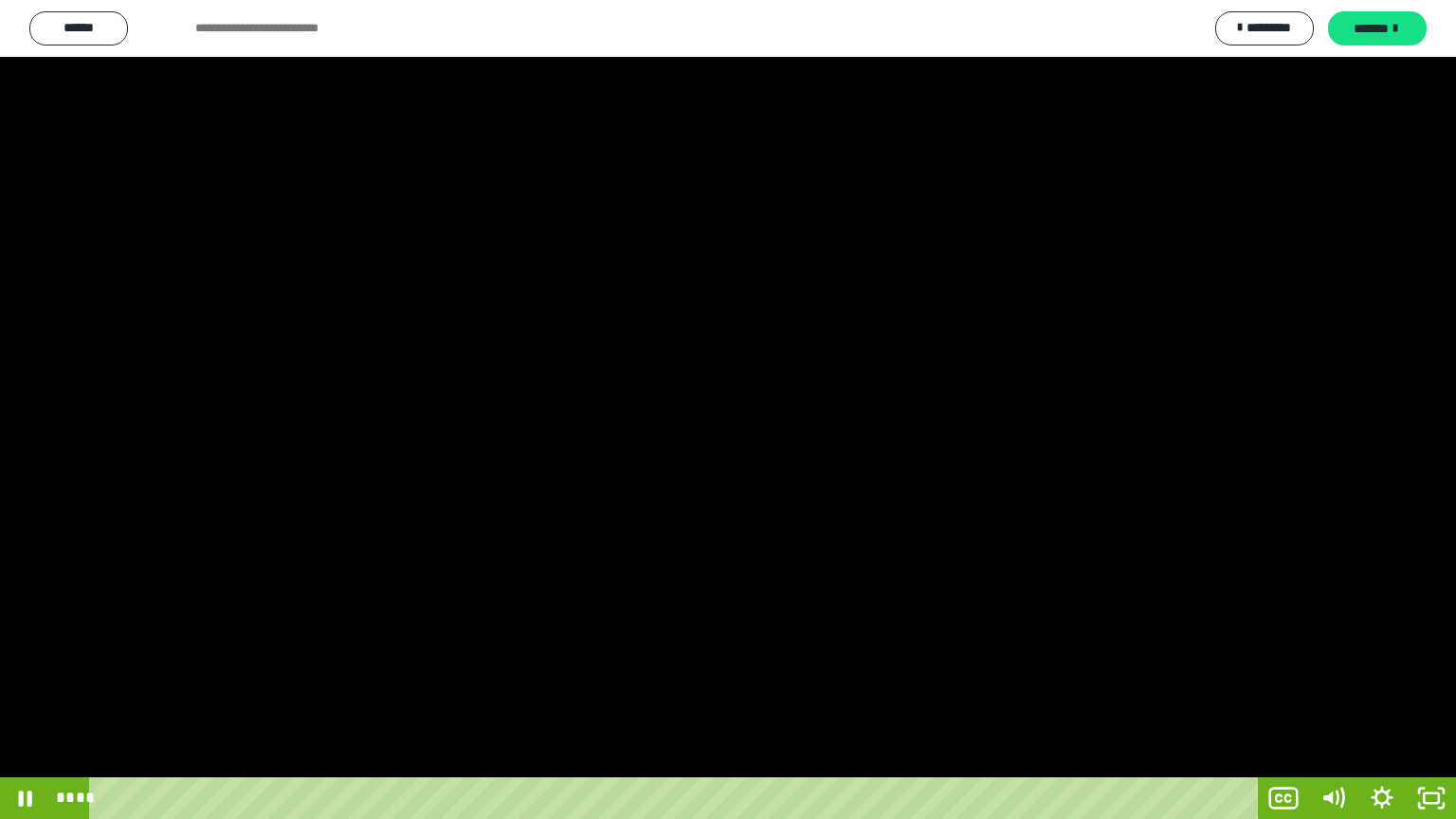 click at bounding box center [728, 410] 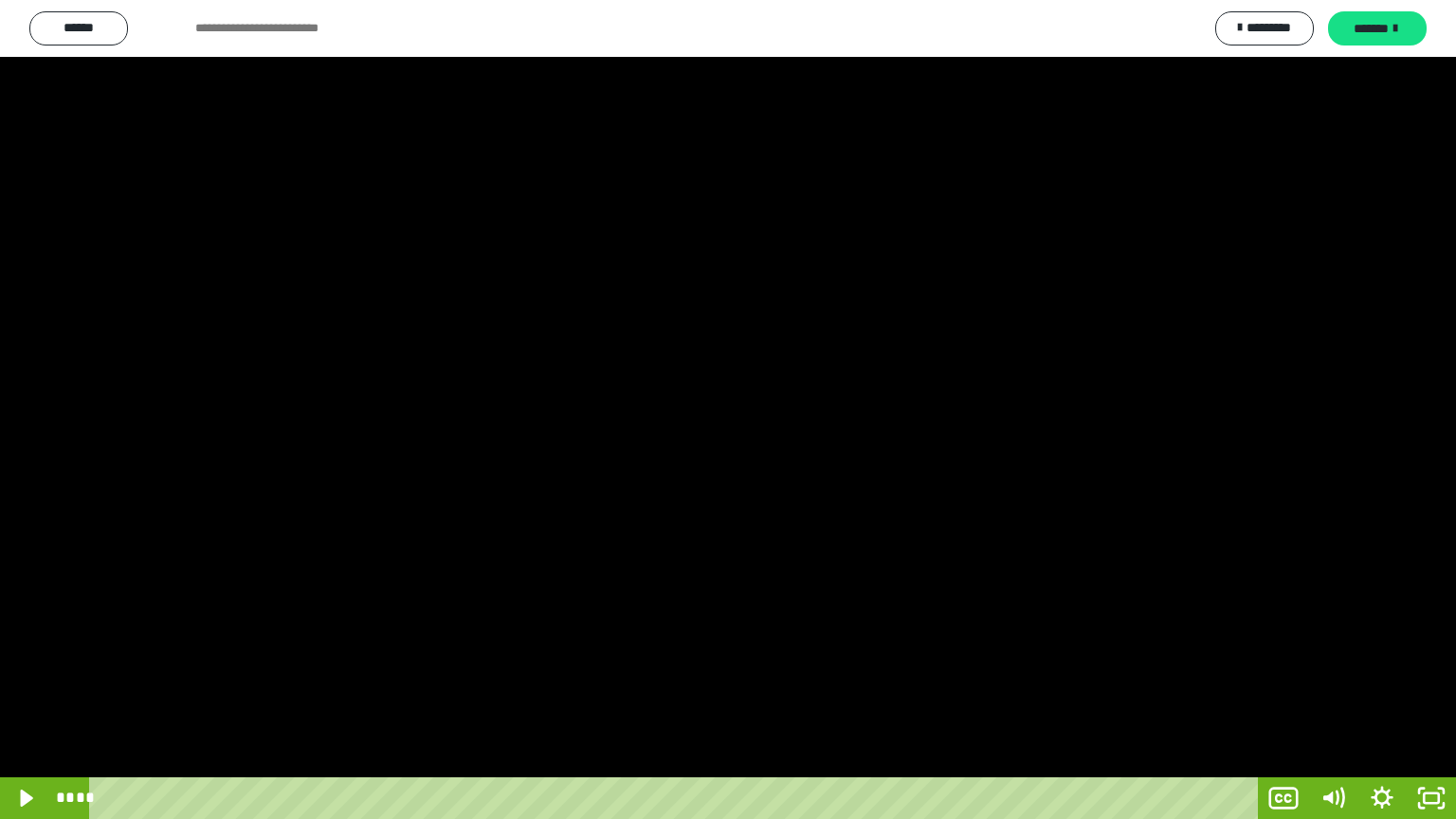 click at bounding box center (728, 410) 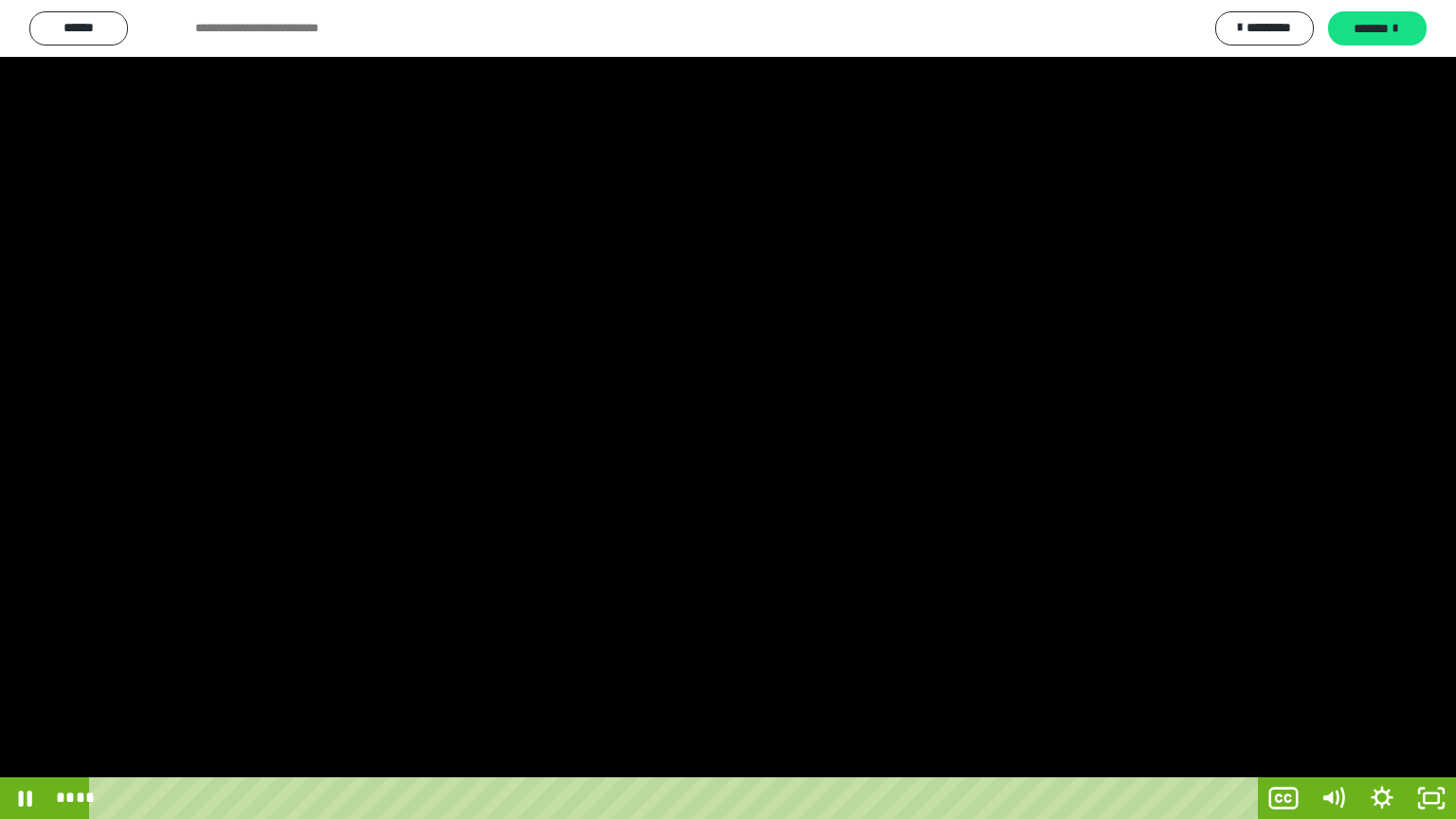 click at bounding box center [728, 410] 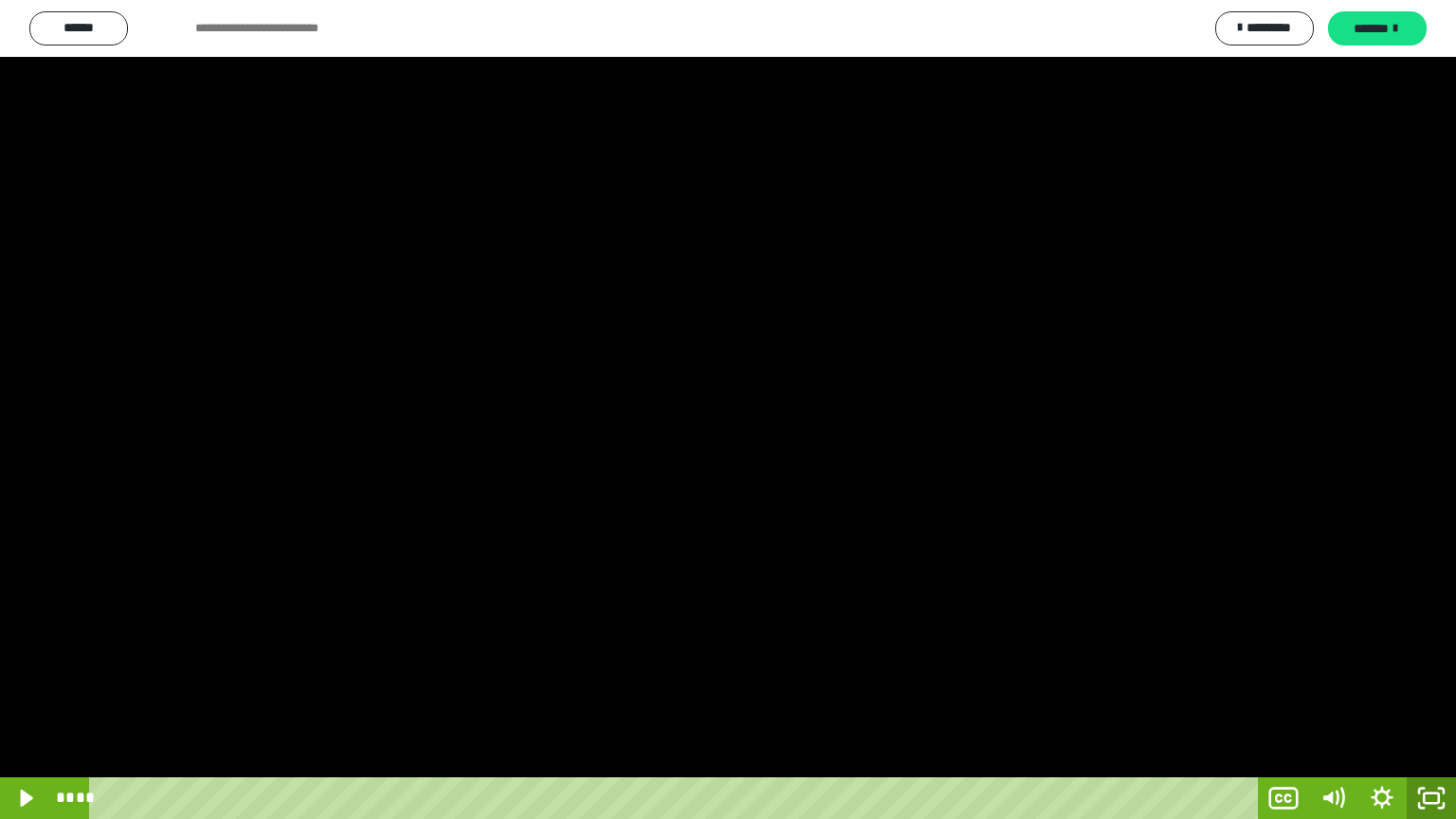 click 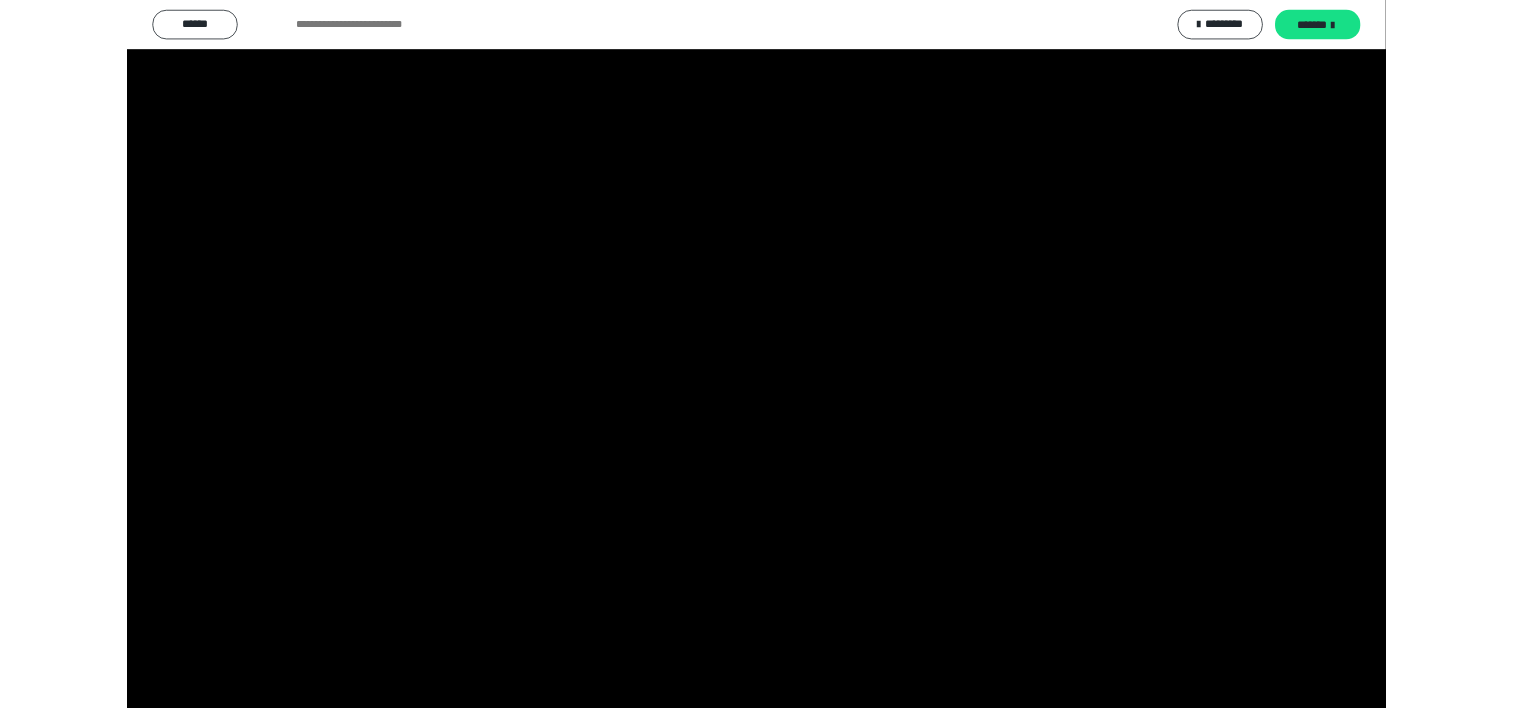 scroll, scrollTop: 3979, scrollLeft: 0, axis: vertical 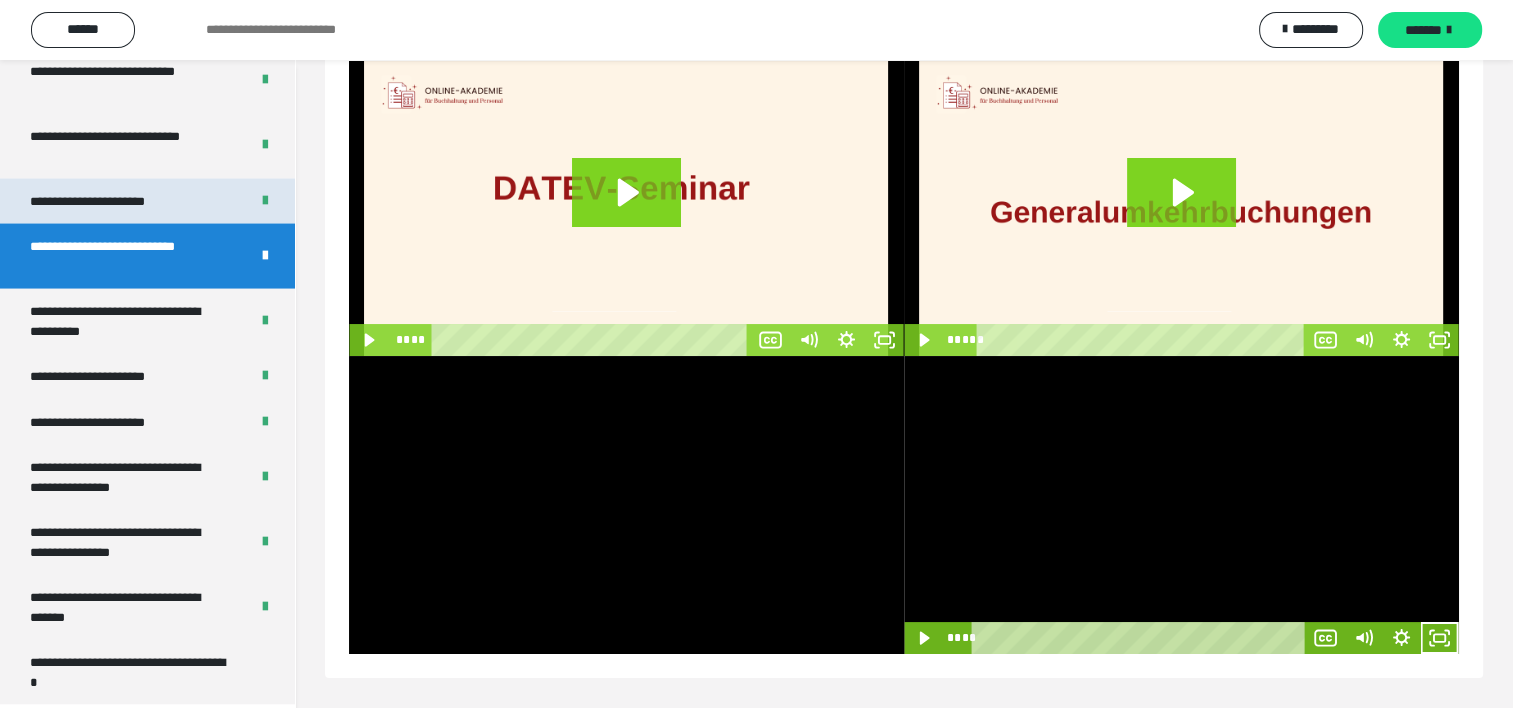 click on "**********" at bounding box center [109, 202] 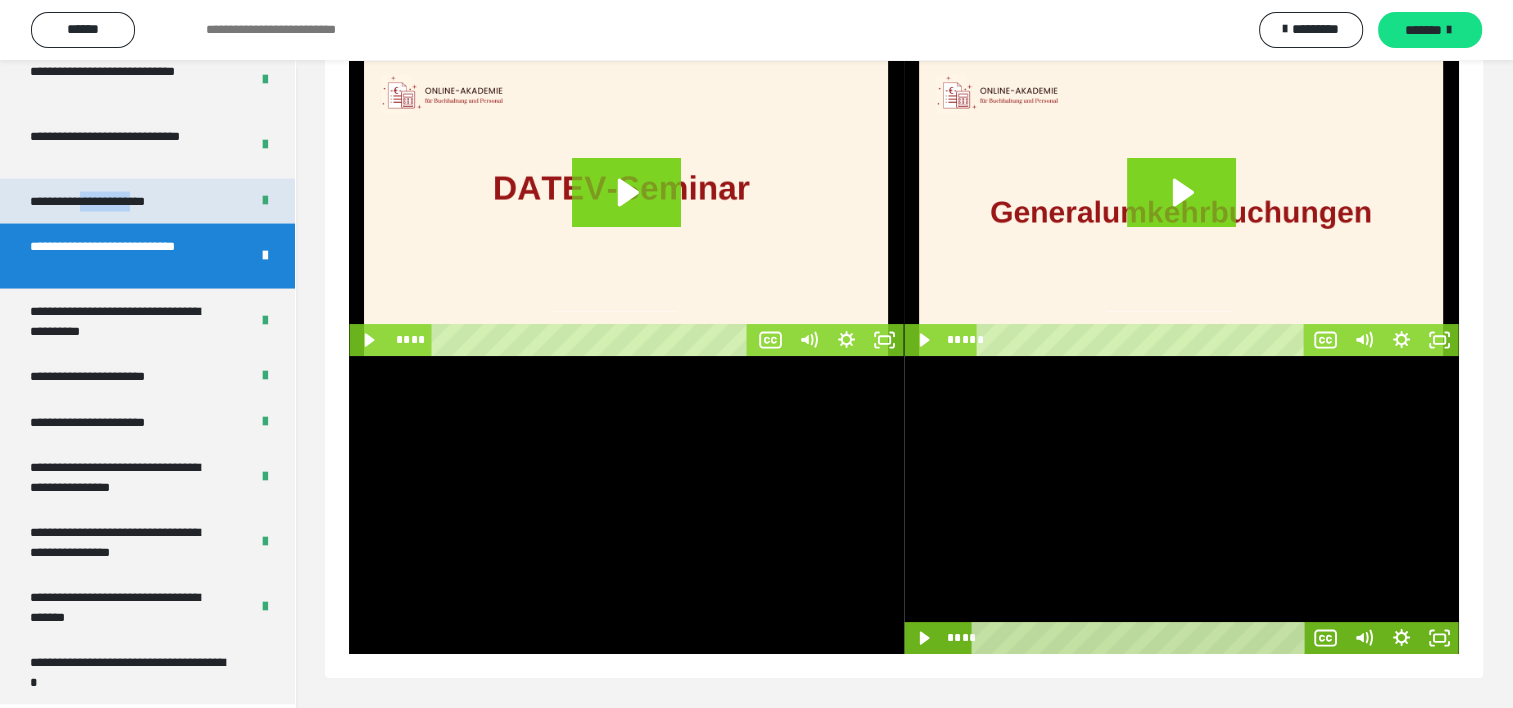click on "**********" at bounding box center [109, 202] 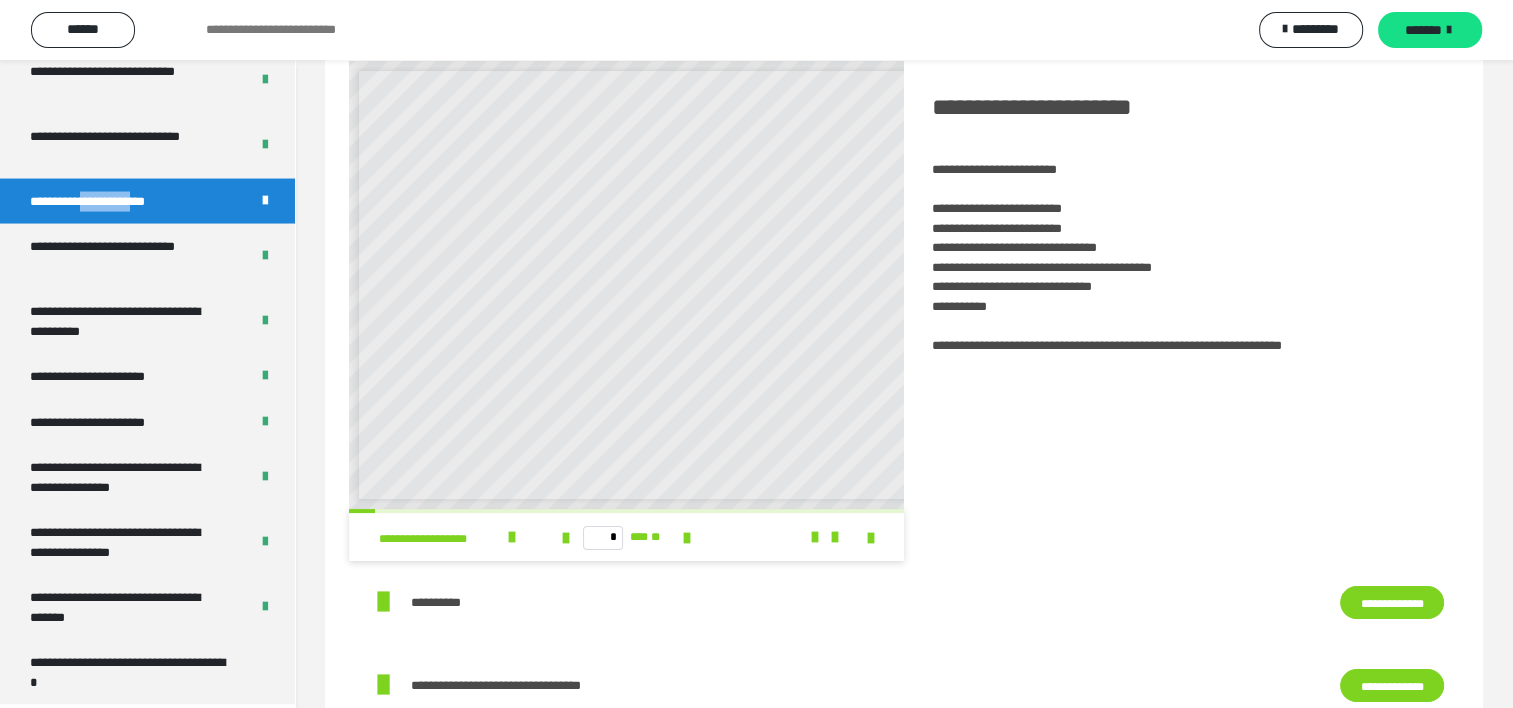 scroll, scrollTop: 8, scrollLeft: 0, axis: vertical 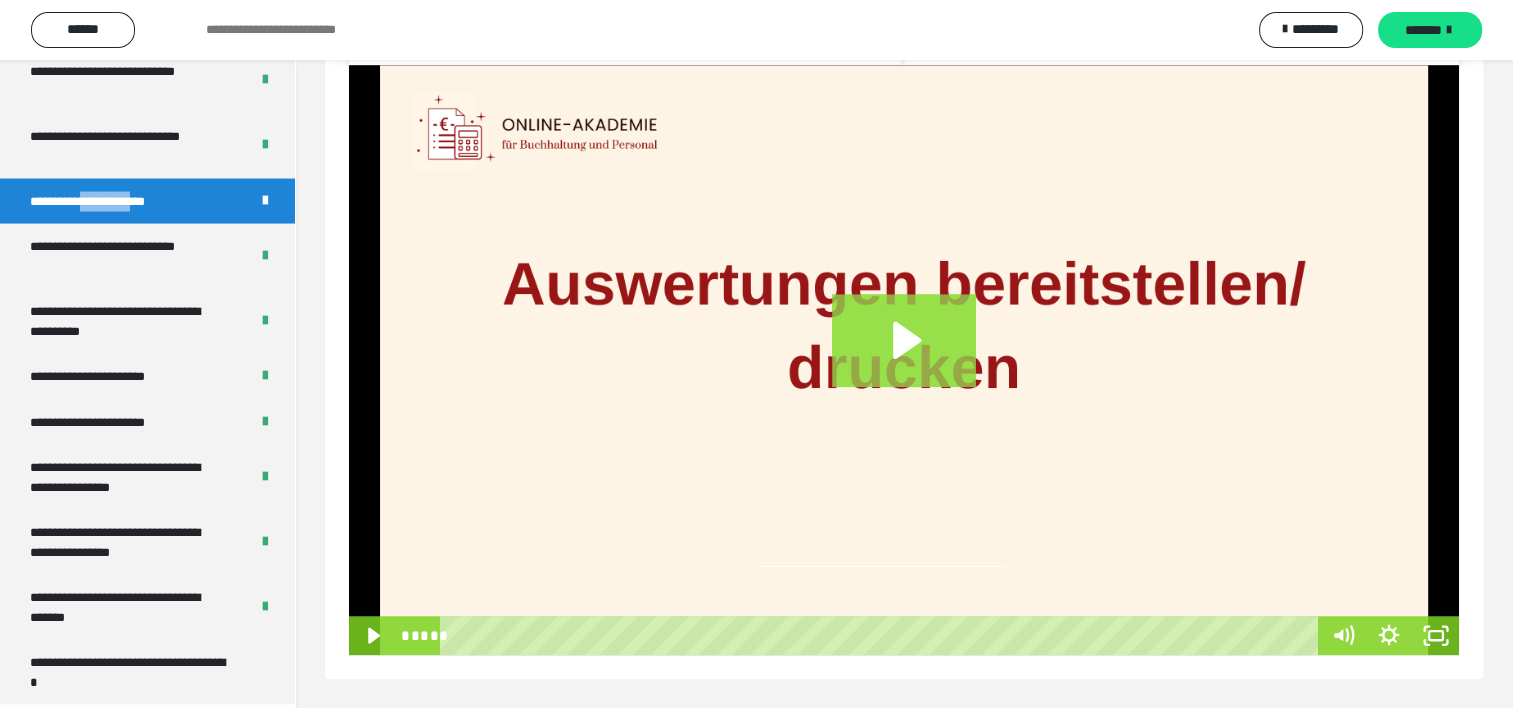 click 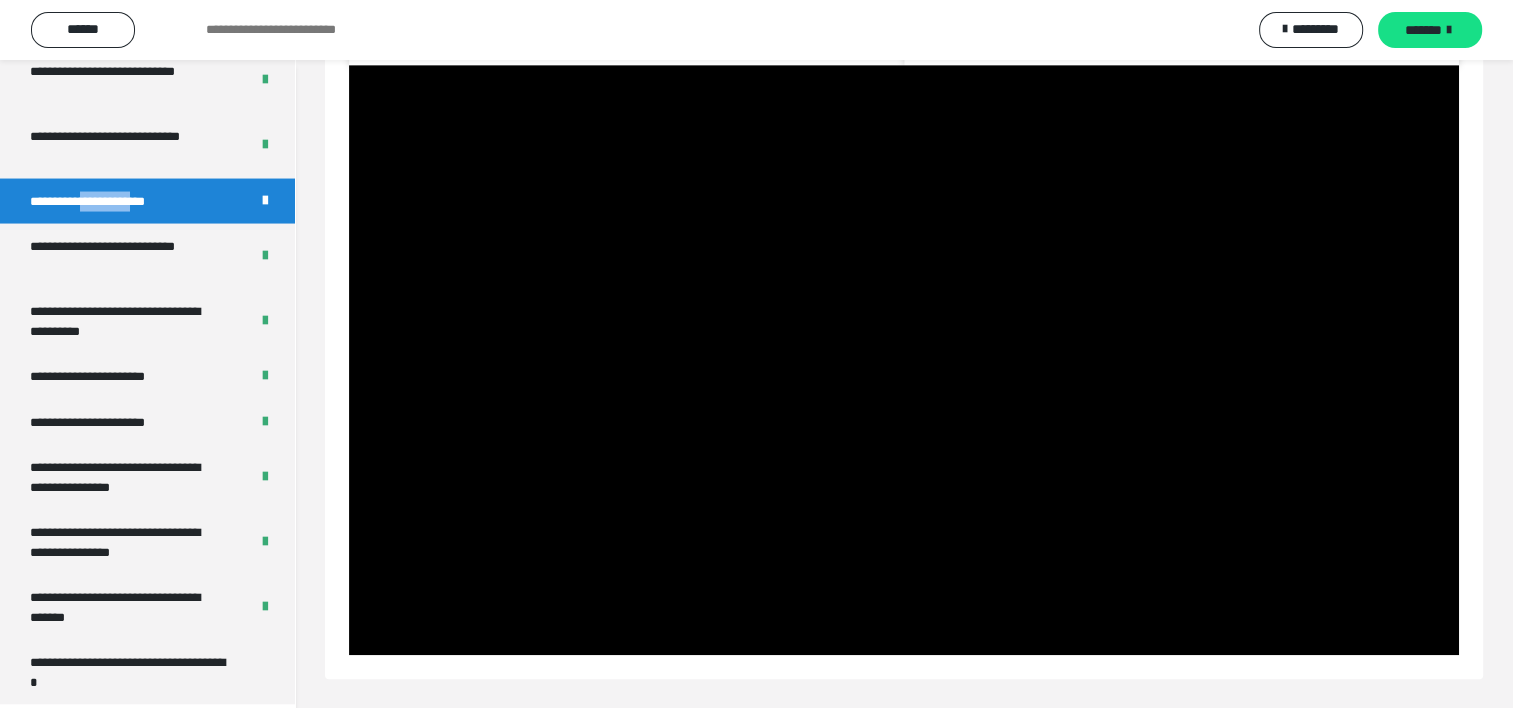 type 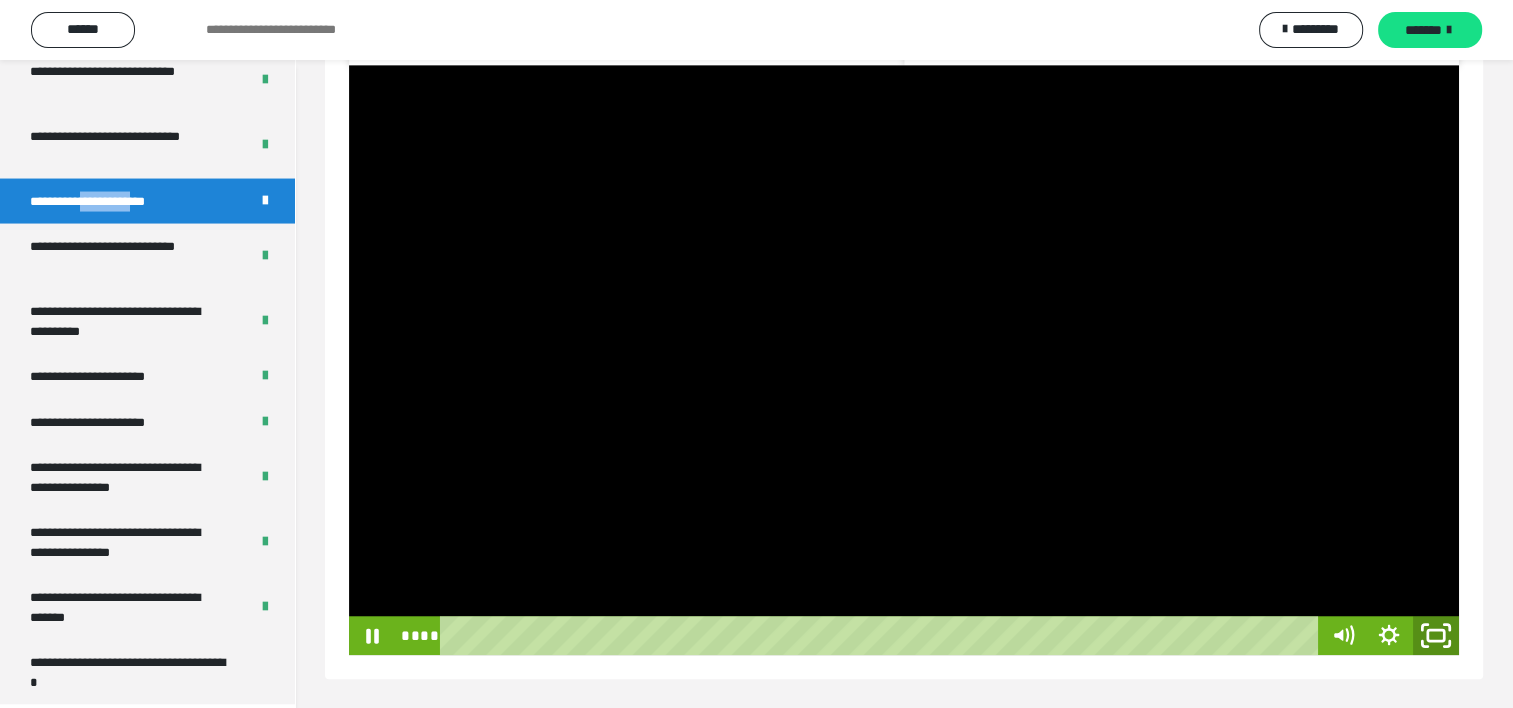 click 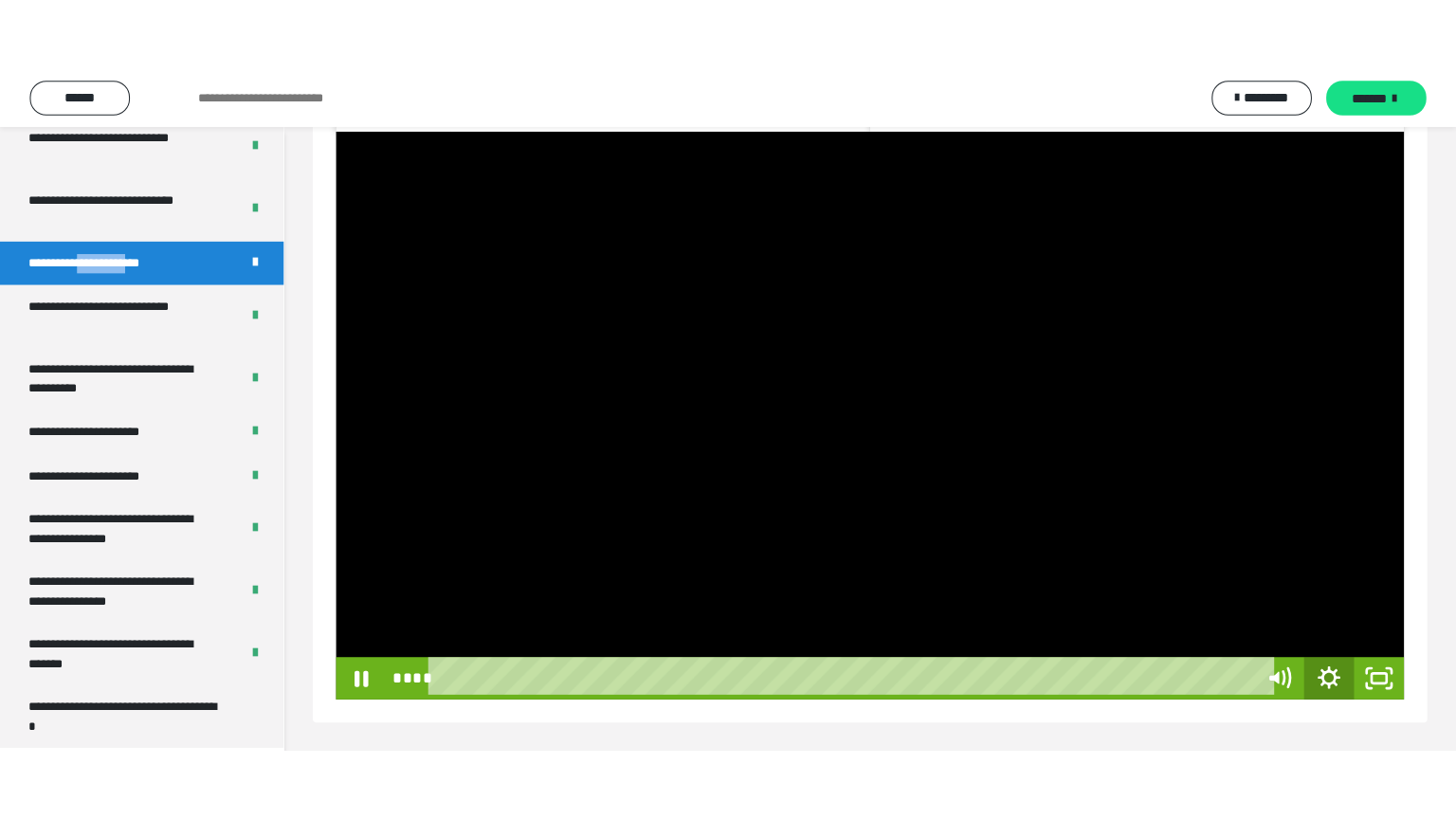 scroll, scrollTop: 1278, scrollLeft: 0, axis: vertical 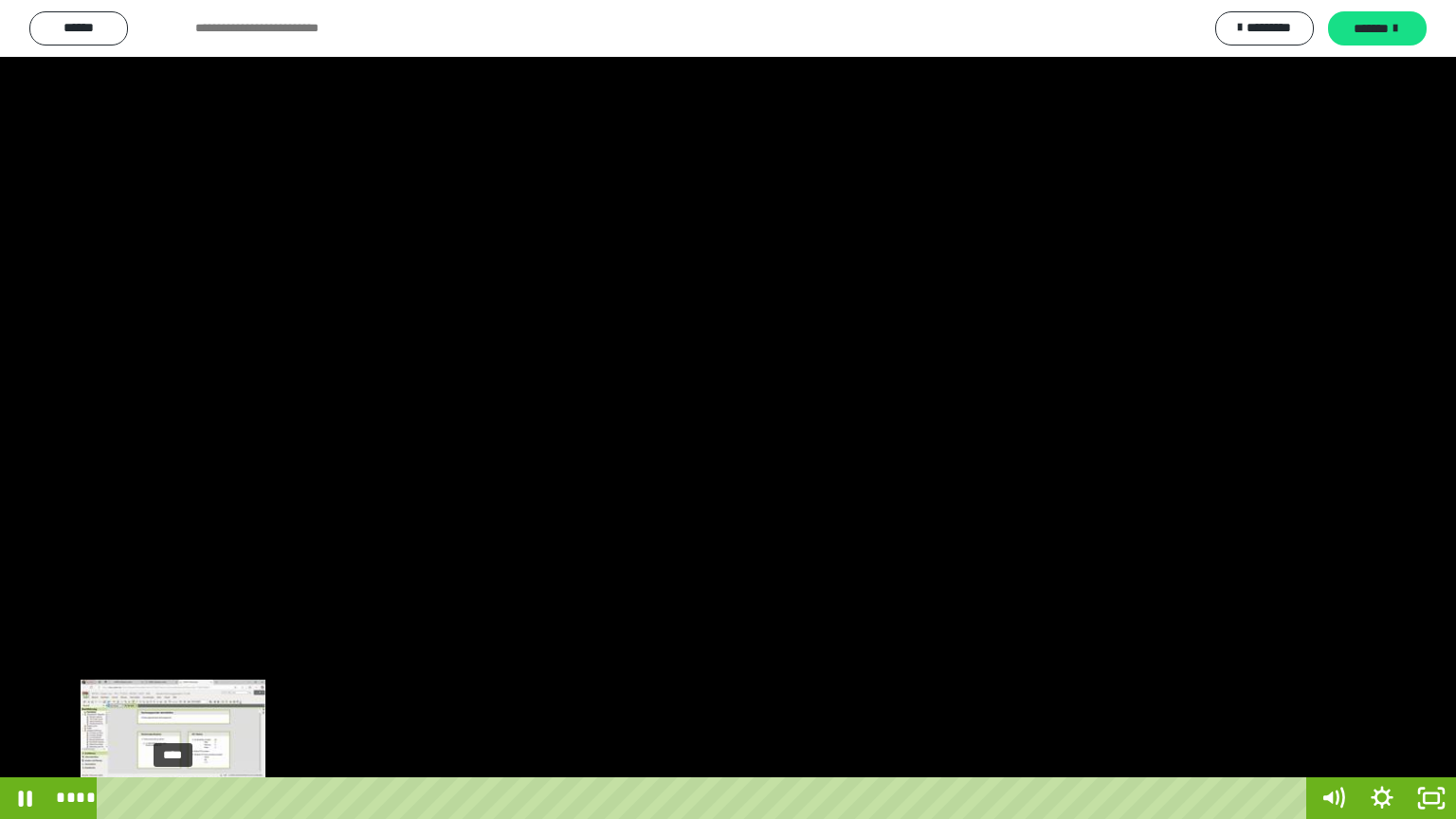 click on "****" at bounding box center (705, 798) 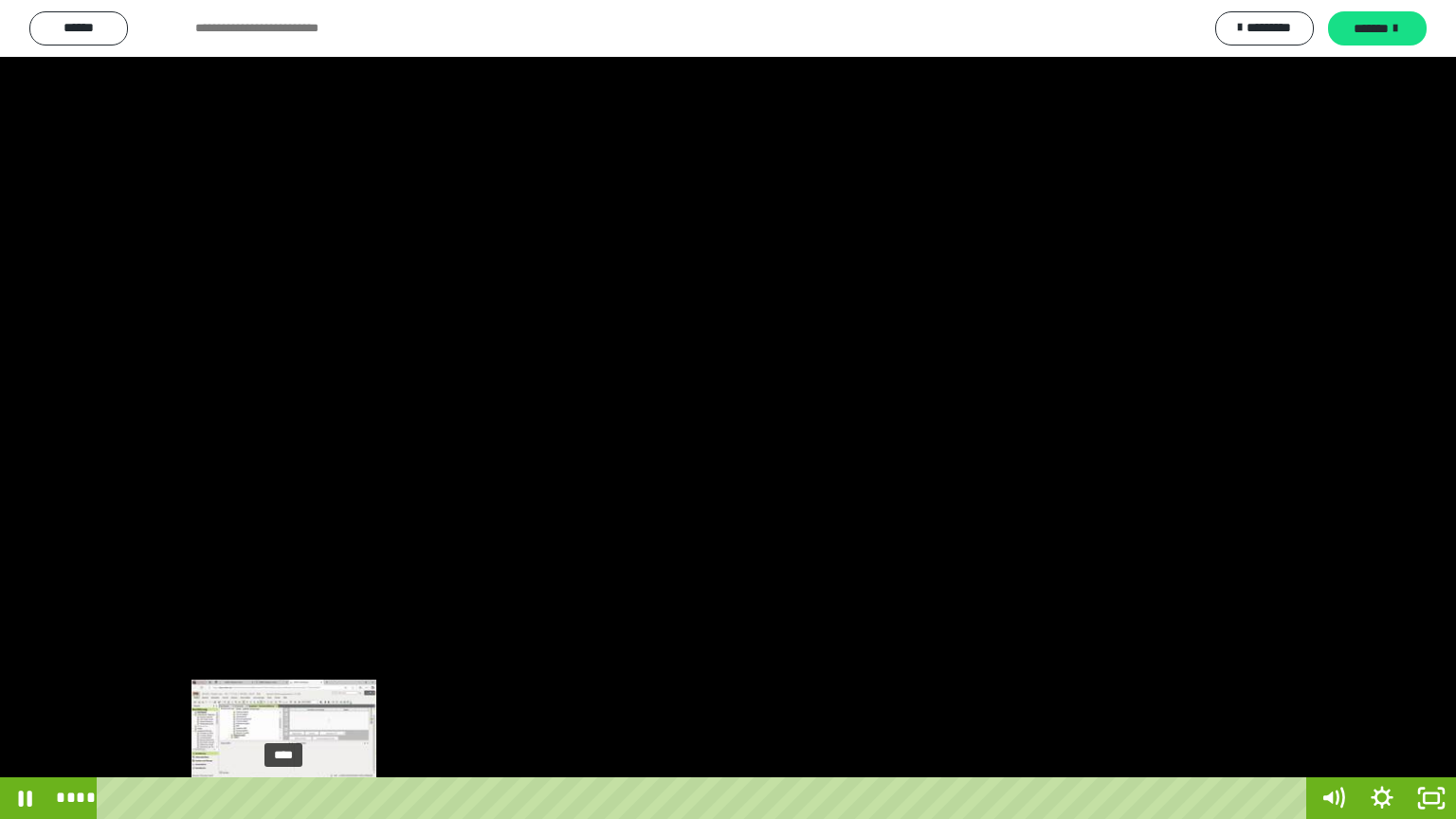 click on "****" at bounding box center (705, 798) 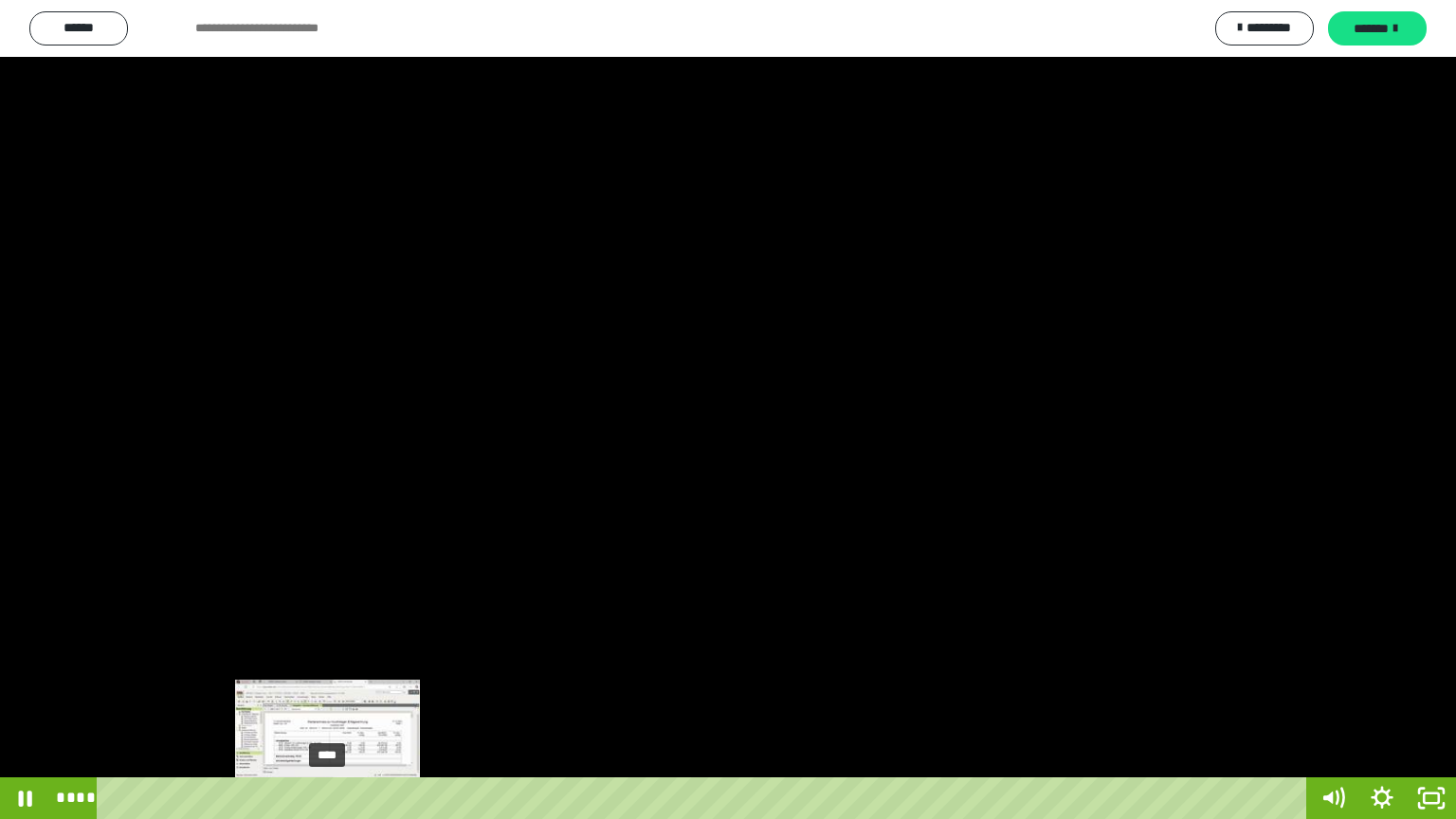 click on "****" at bounding box center (705, 798) 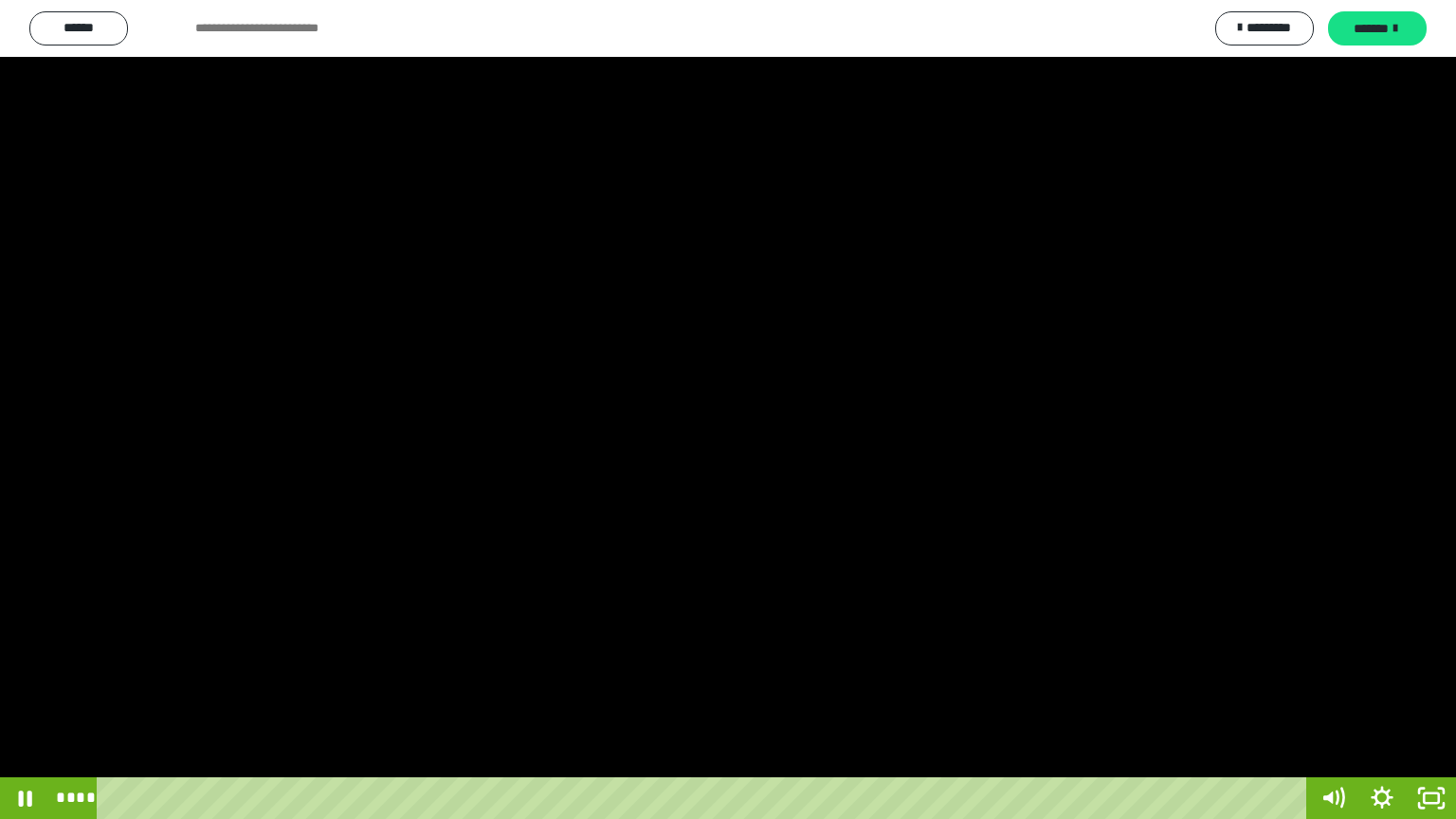 click at bounding box center (728, 410) 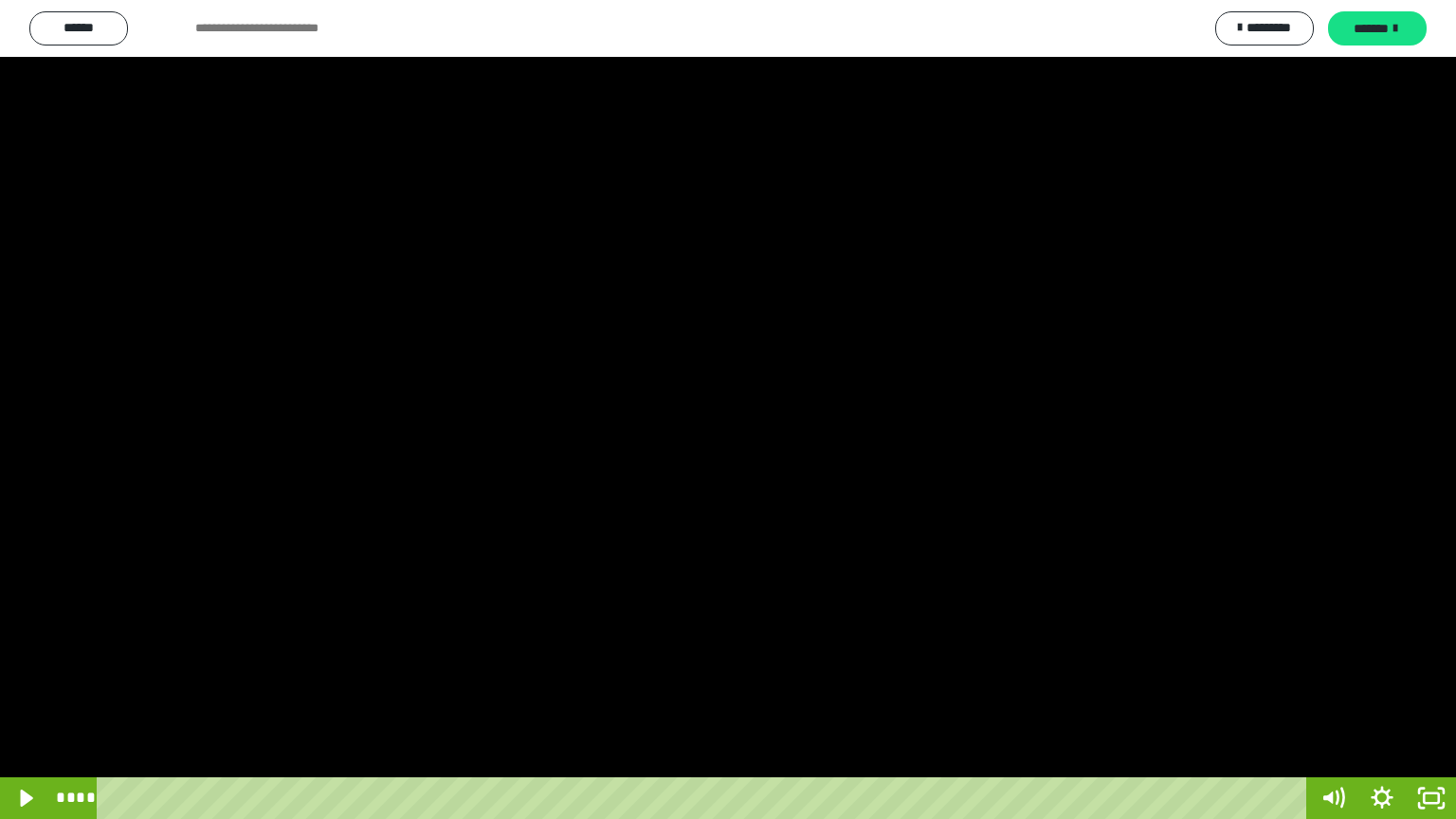 click at bounding box center (728, 410) 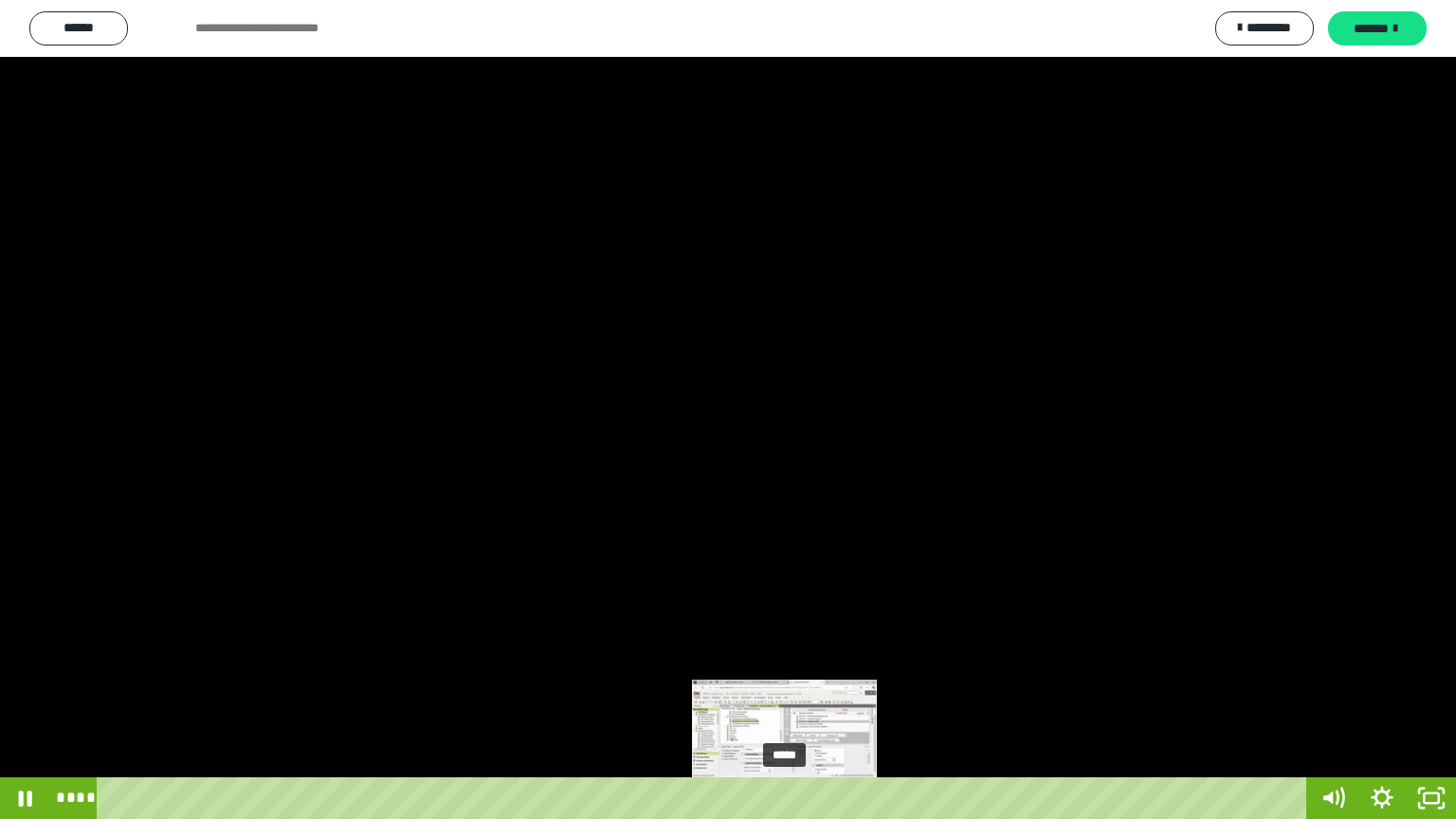 click on "*****" at bounding box center (705, 798) 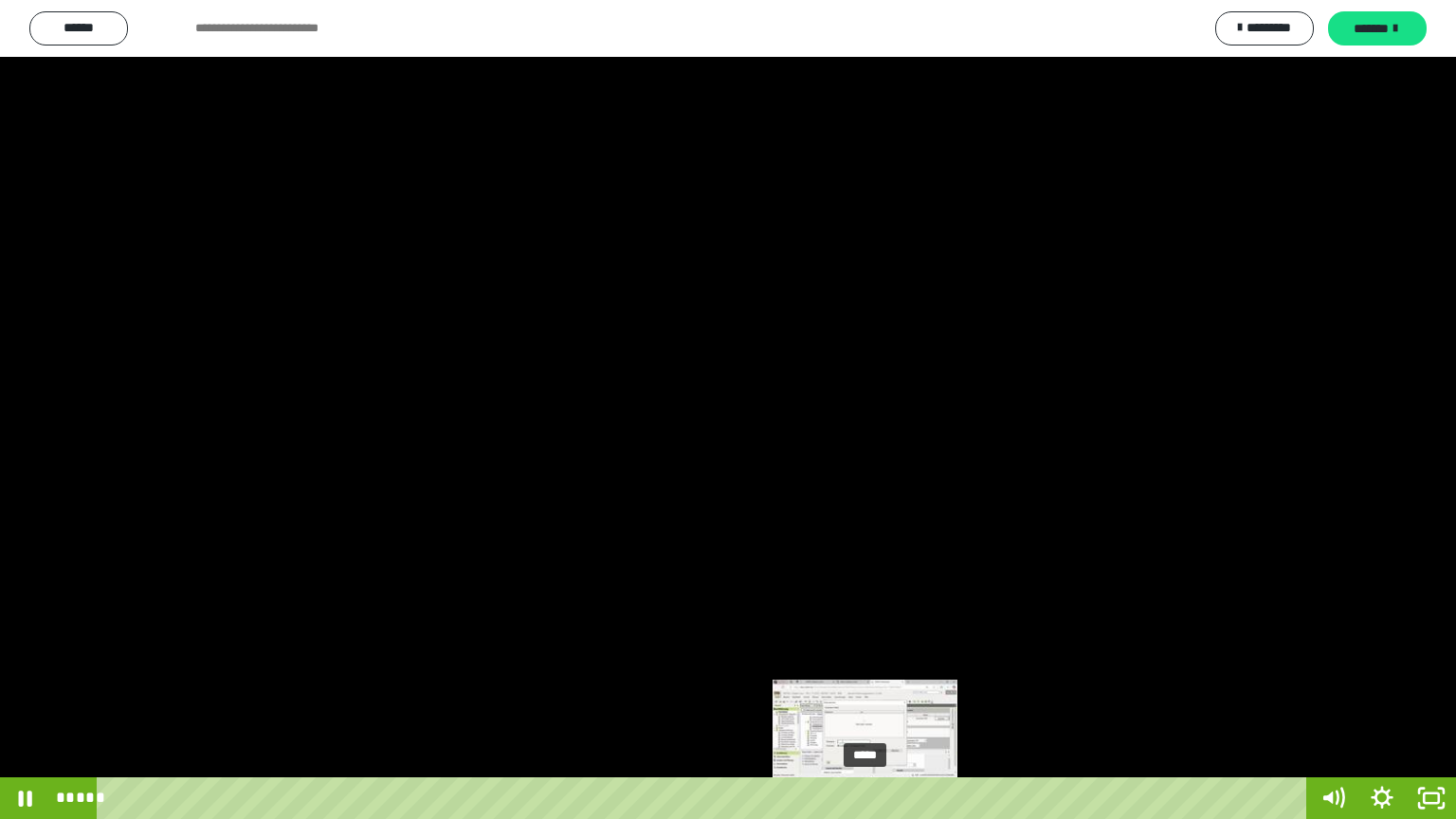 click on "*****" at bounding box center [705, 798] 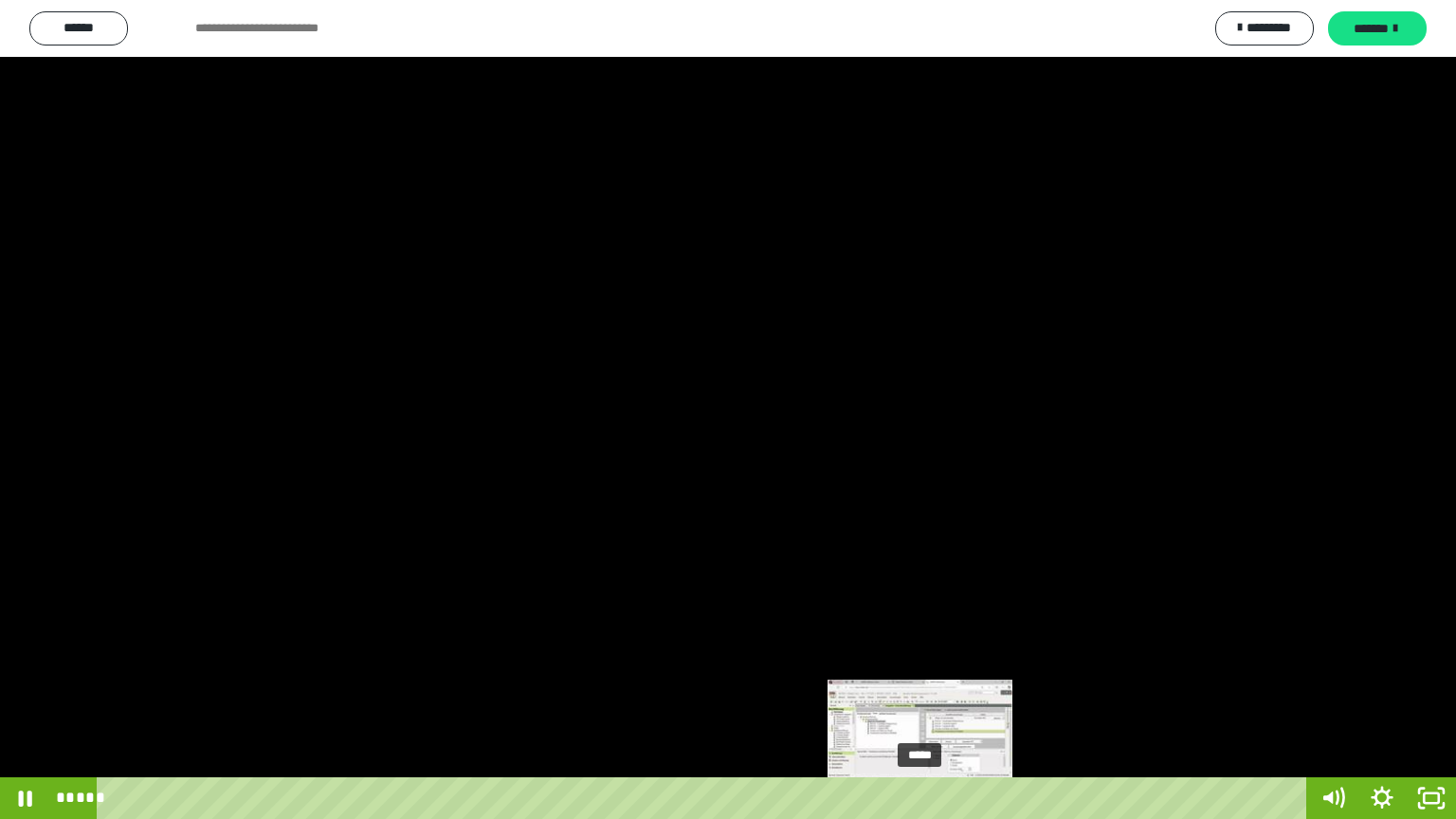 click on "*****" at bounding box center [705, 798] 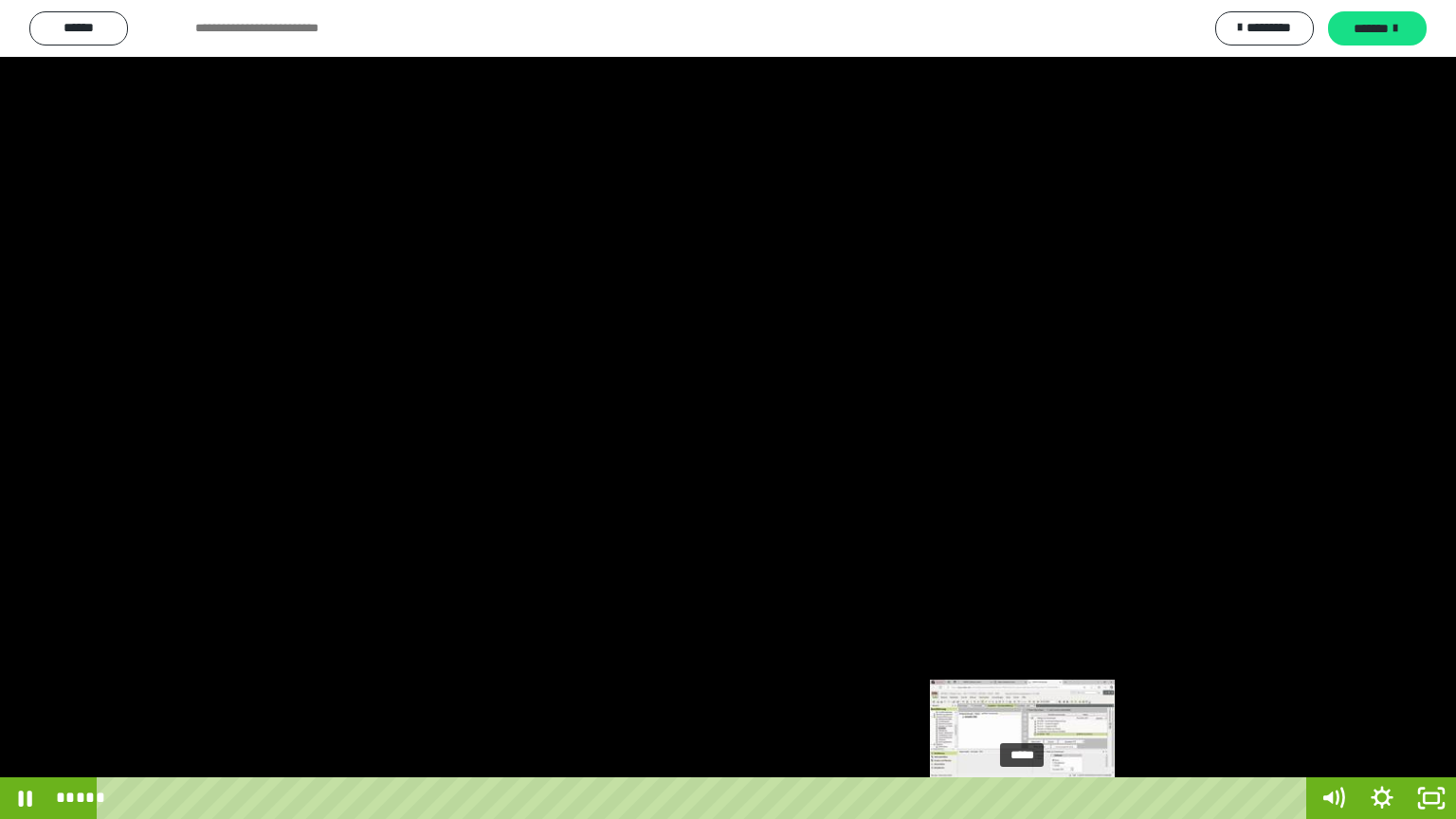 click on "*****" at bounding box center [705, 798] 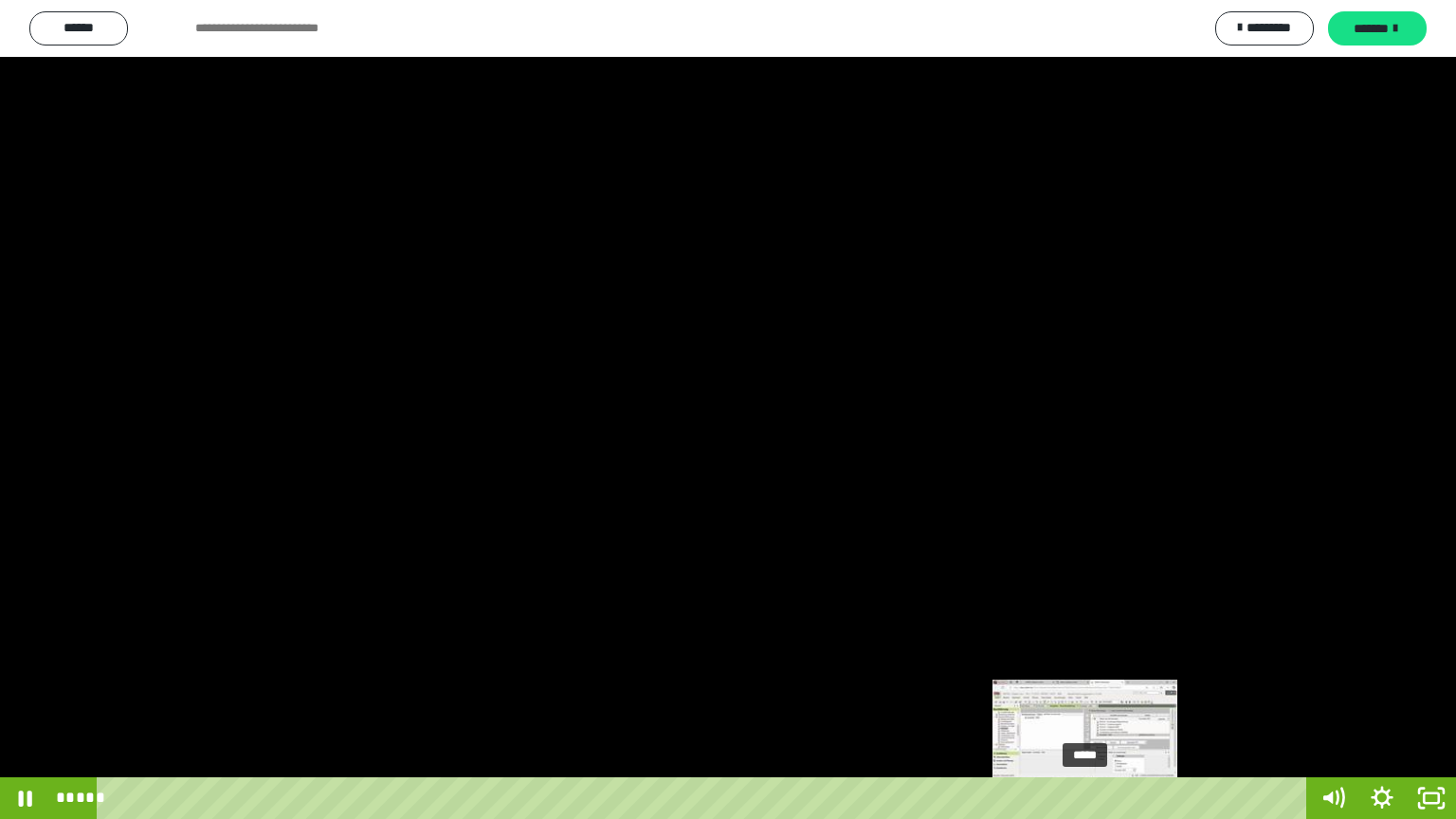 click on "*****" at bounding box center [705, 798] 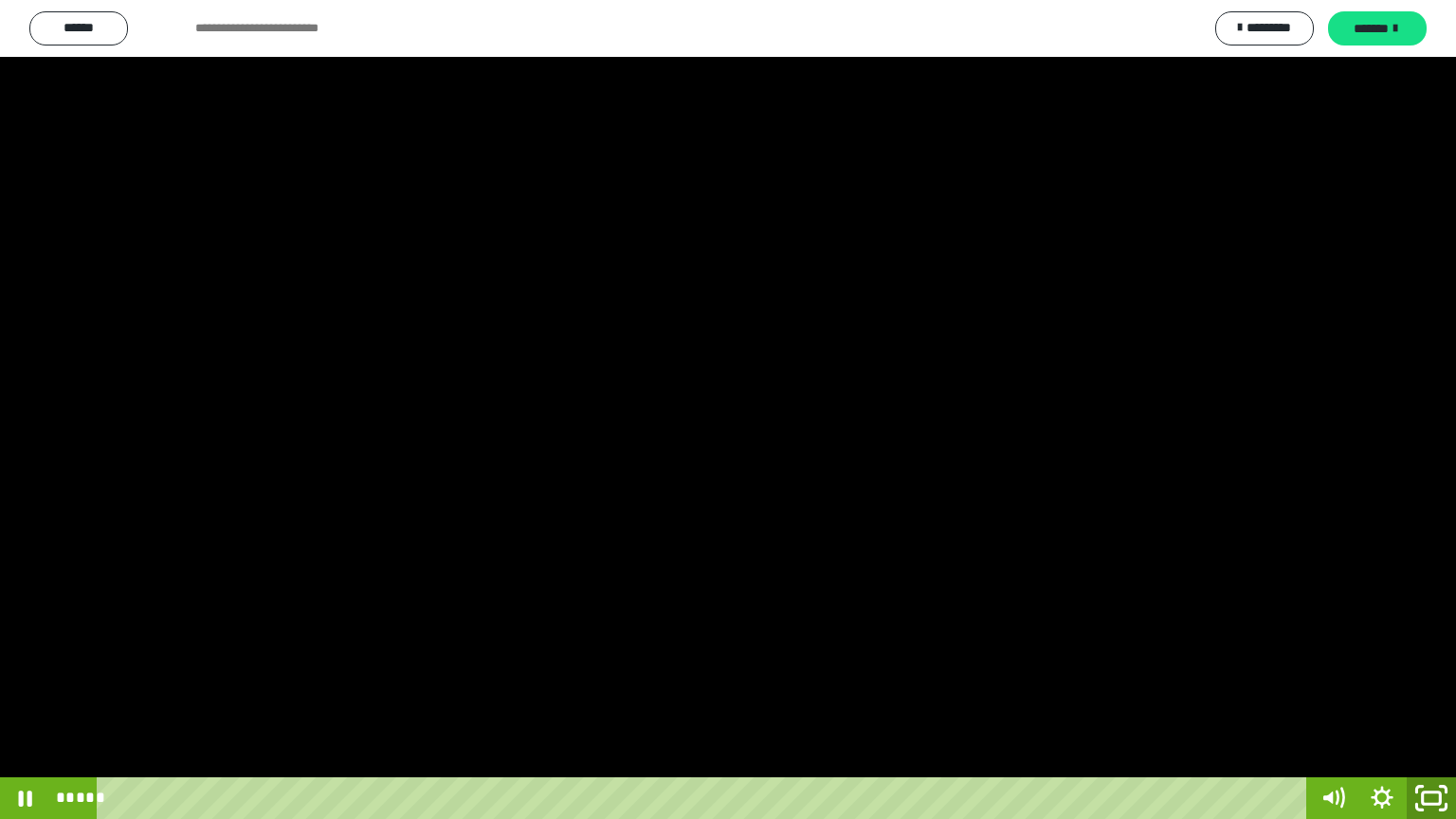 click 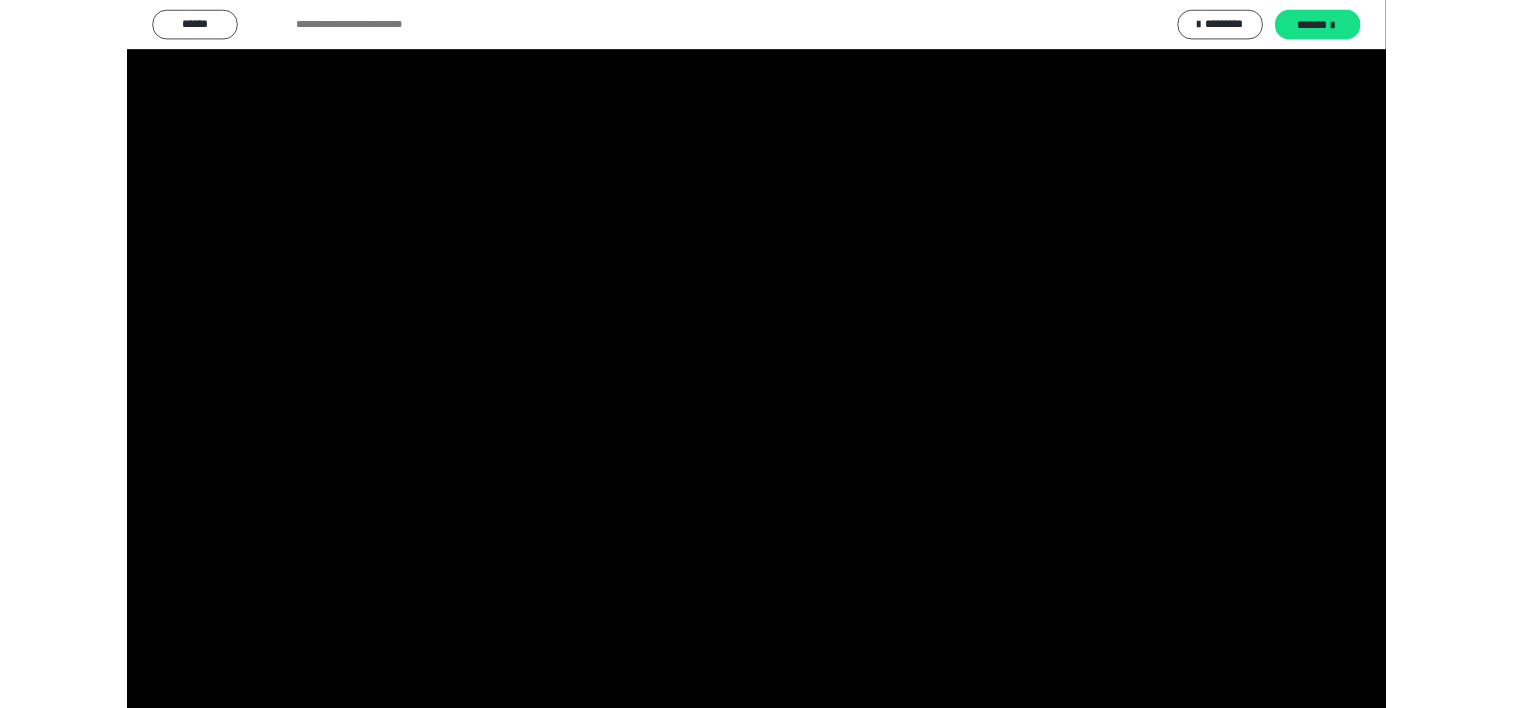 scroll, scrollTop: 1340, scrollLeft: 0, axis: vertical 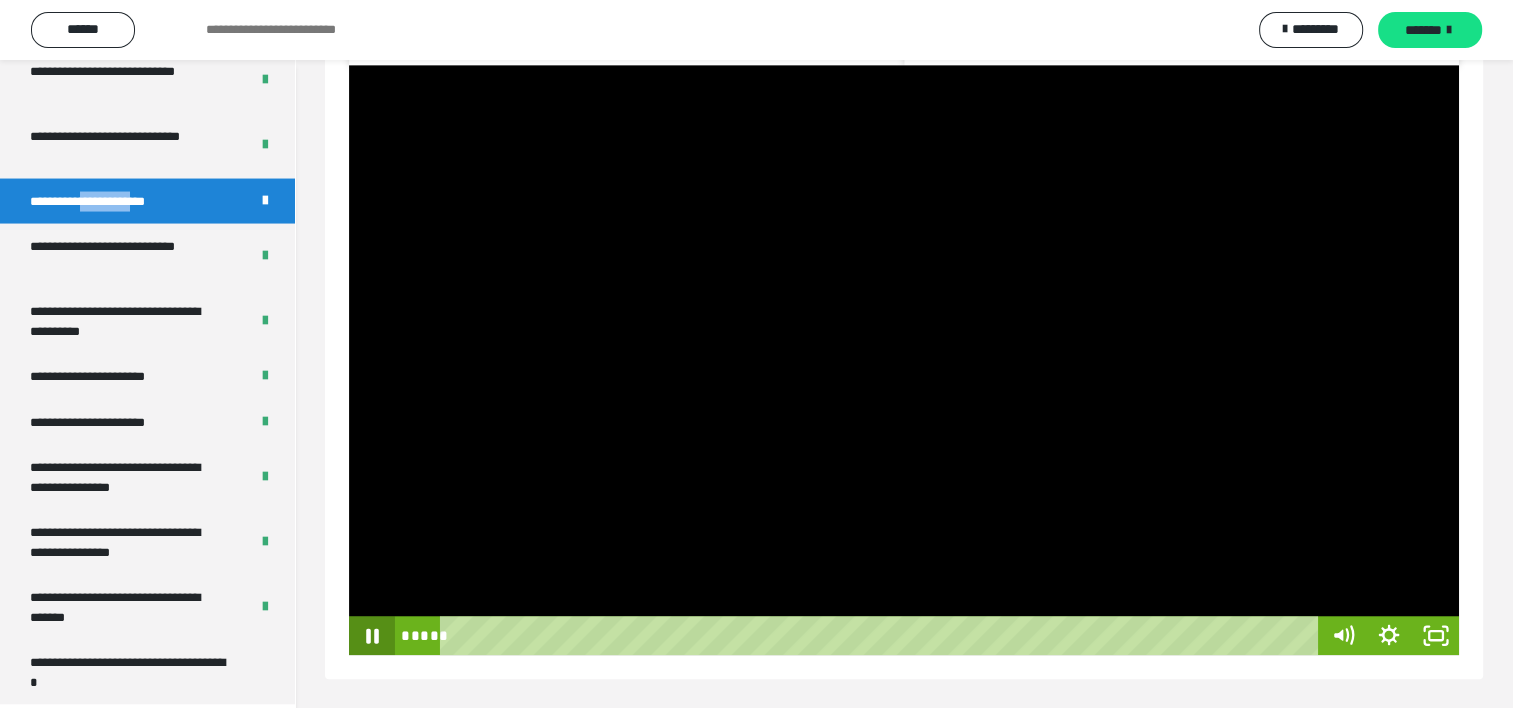 click 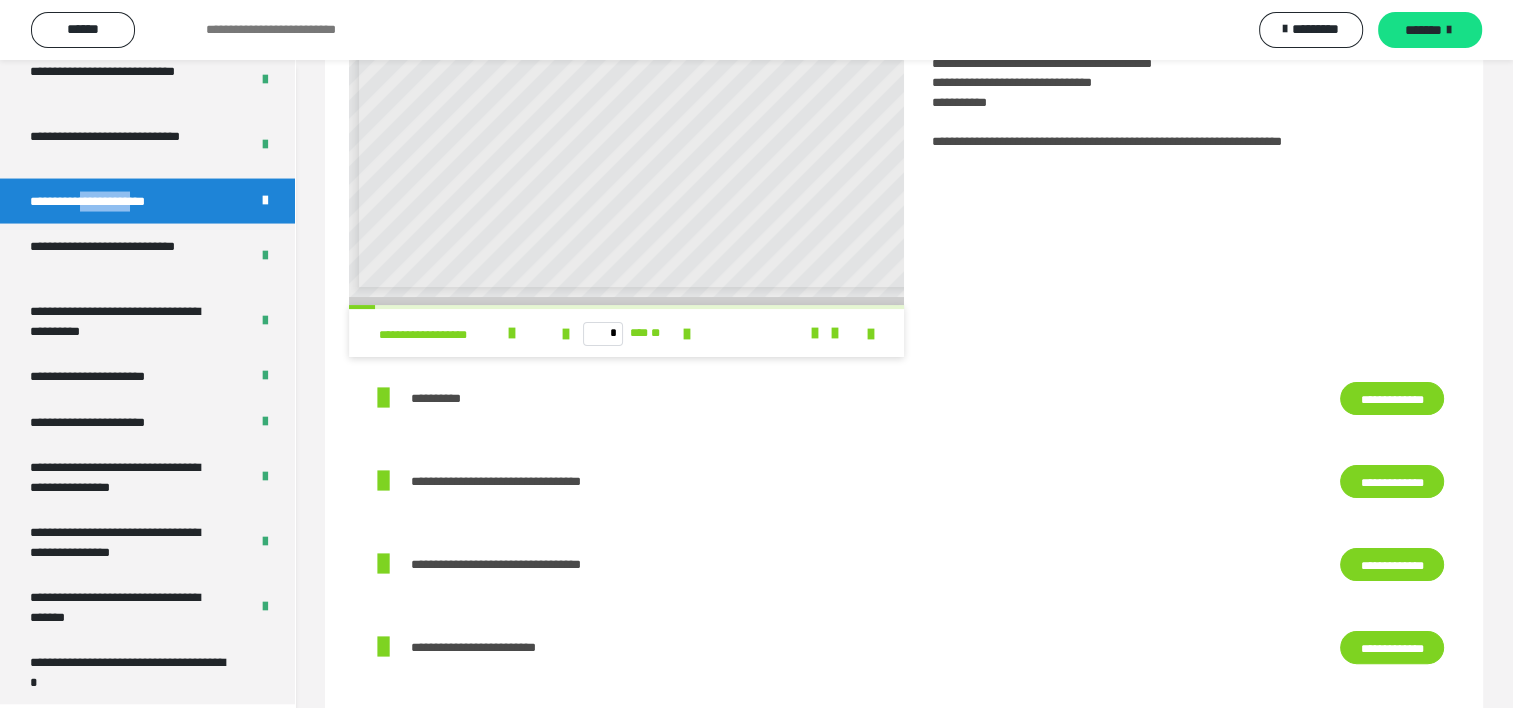 scroll, scrollTop: 0, scrollLeft: 0, axis: both 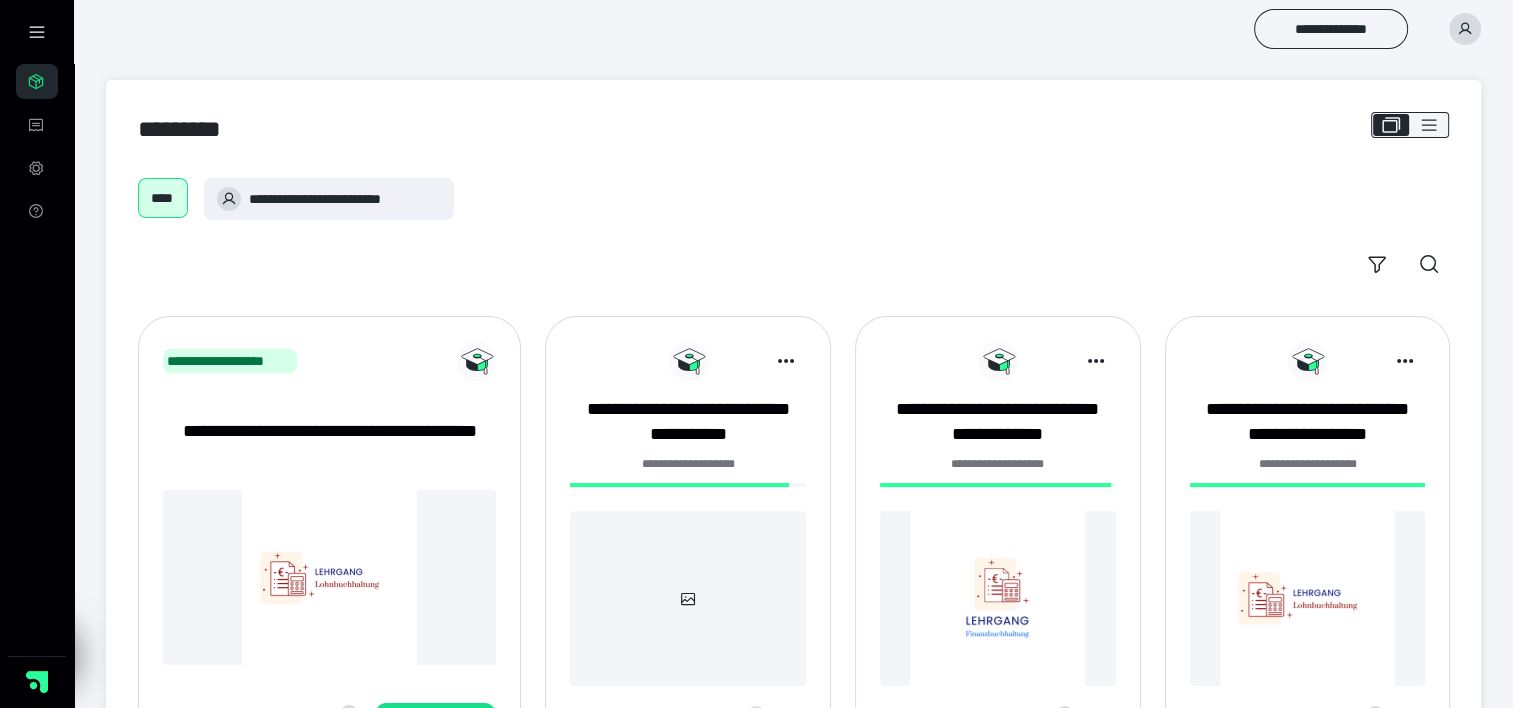 click at bounding box center (998, 598) 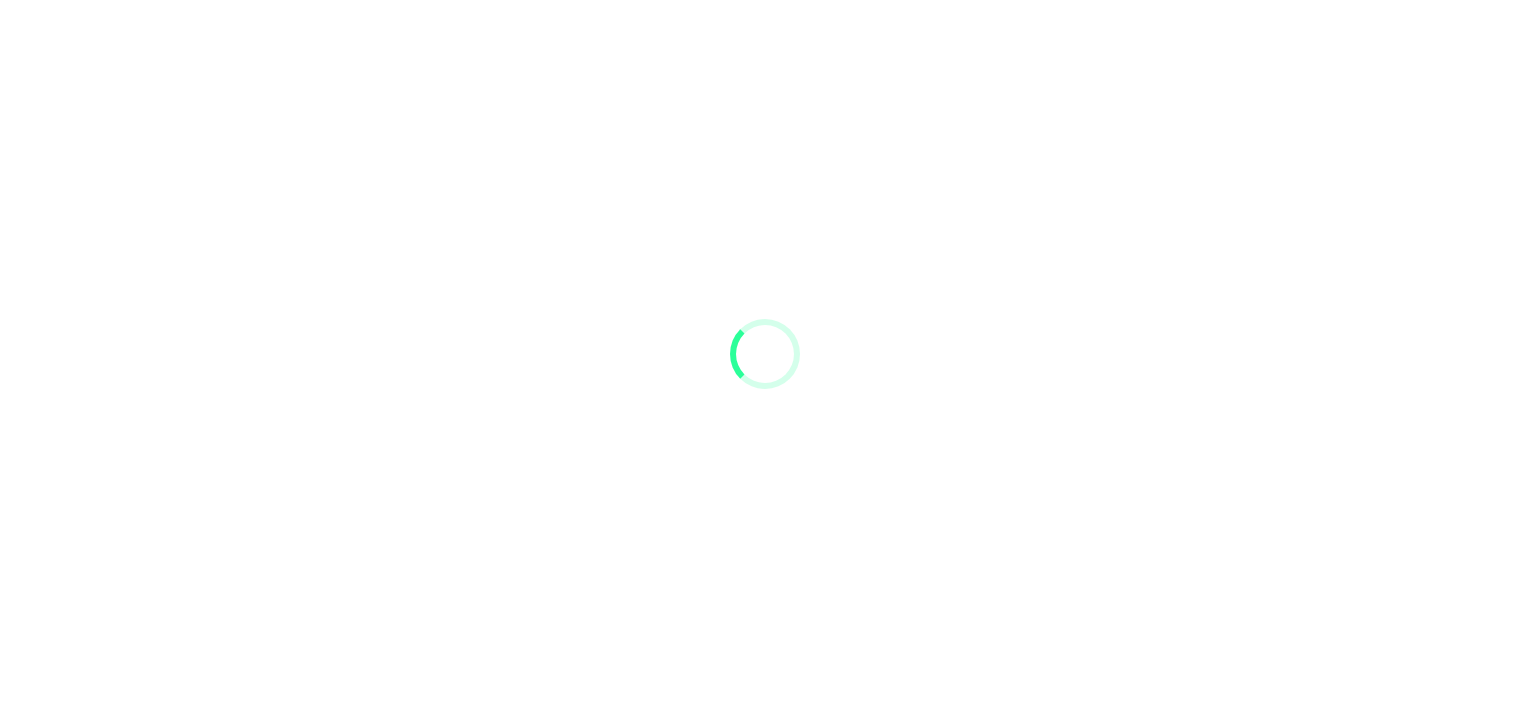 scroll, scrollTop: 0, scrollLeft: 0, axis: both 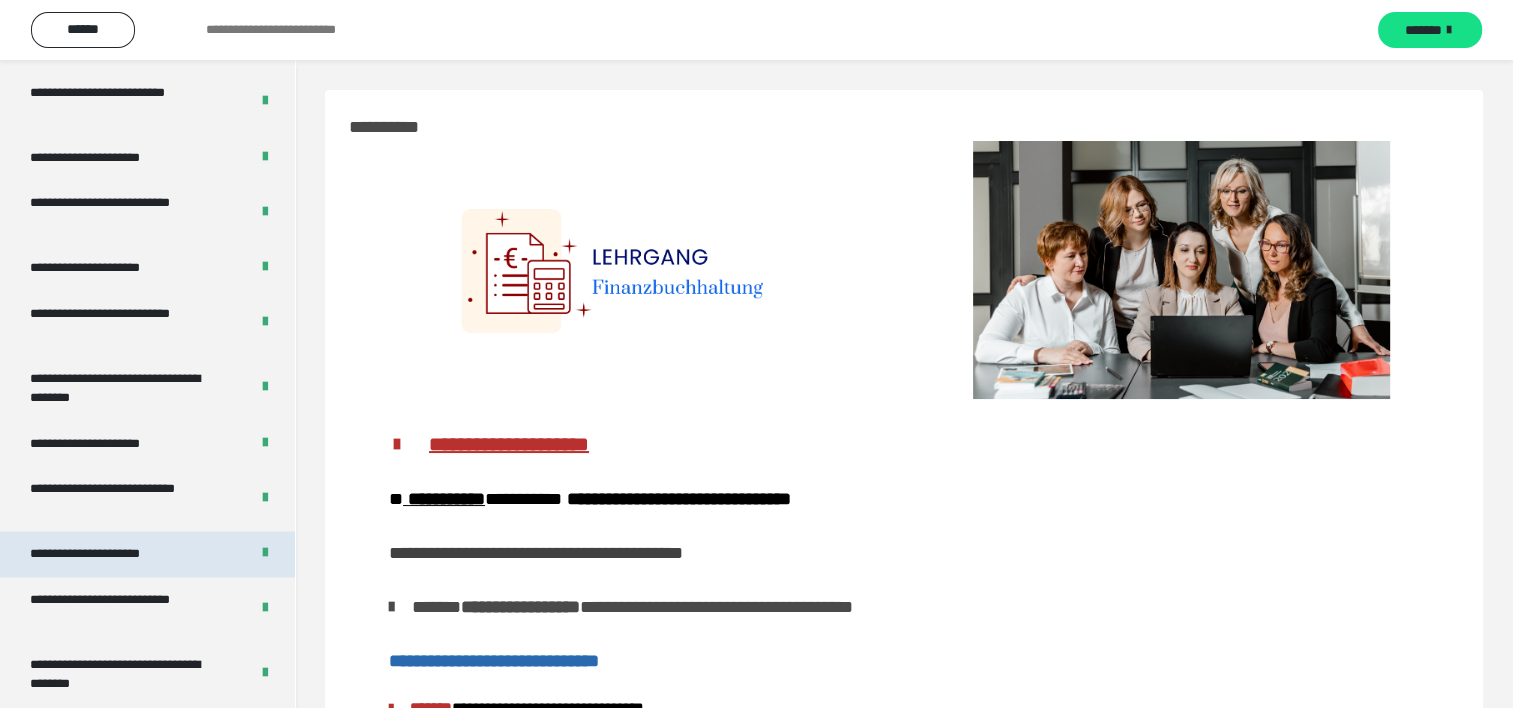 click on "**********" at bounding box center (108, 554) 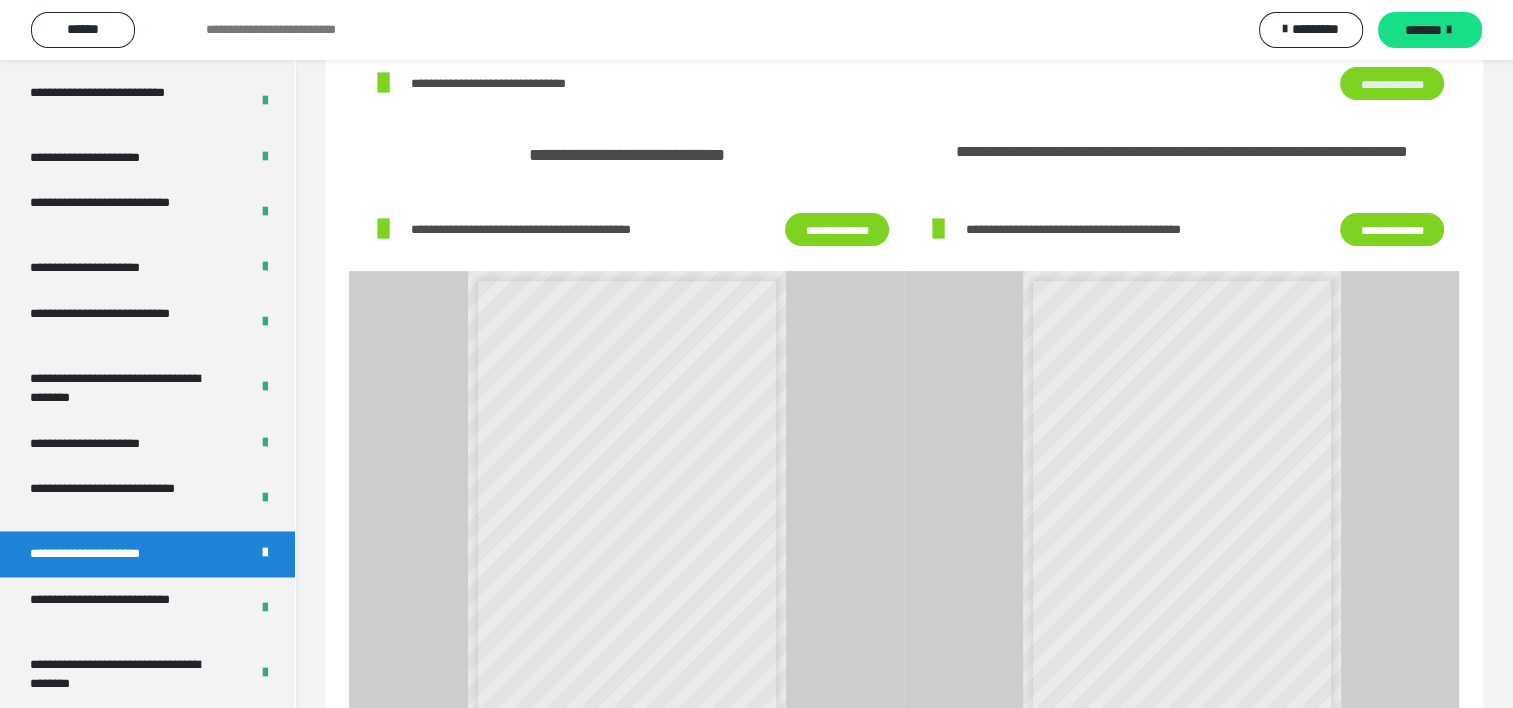 scroll, scrollTop: 600, scrollLeft: 0, axis: vertical 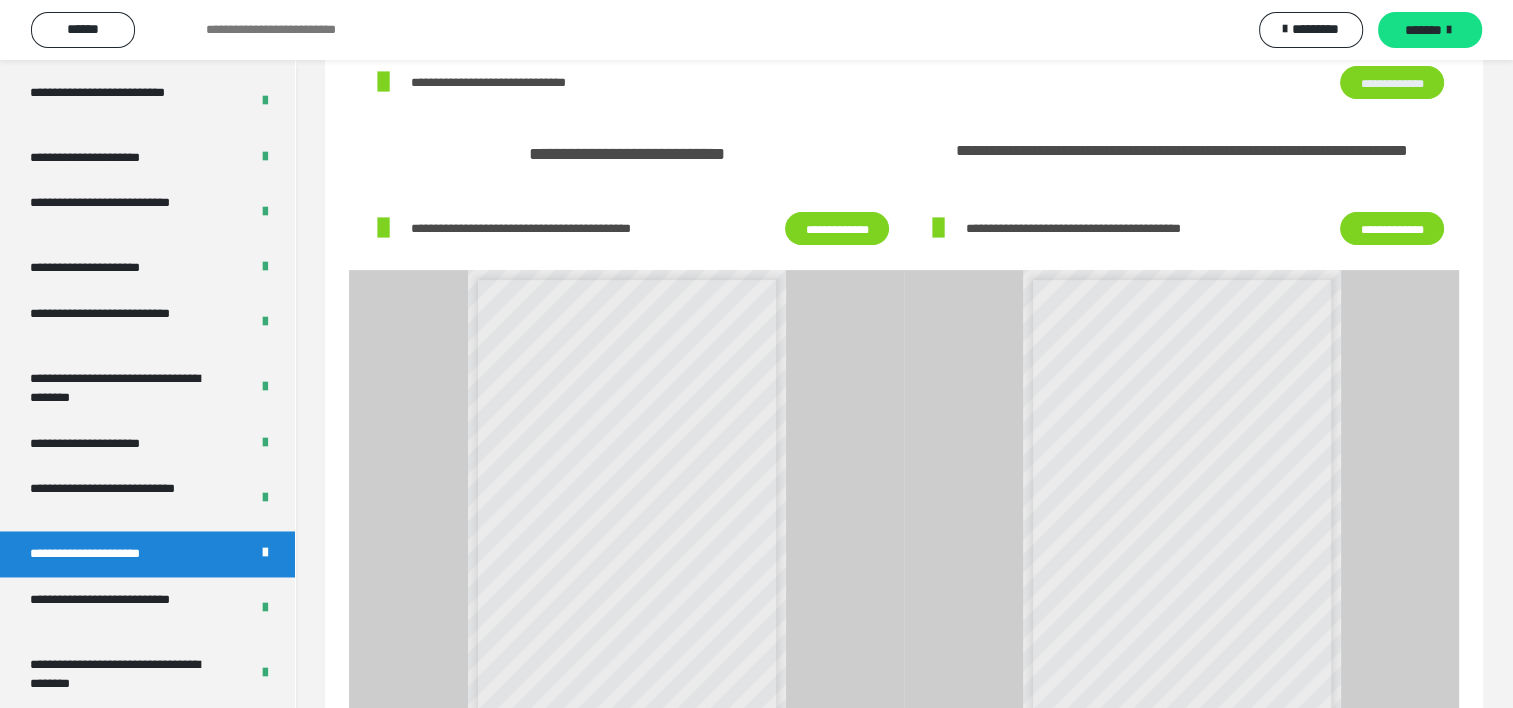 click on "**********" at bounding box center (1392, 229) 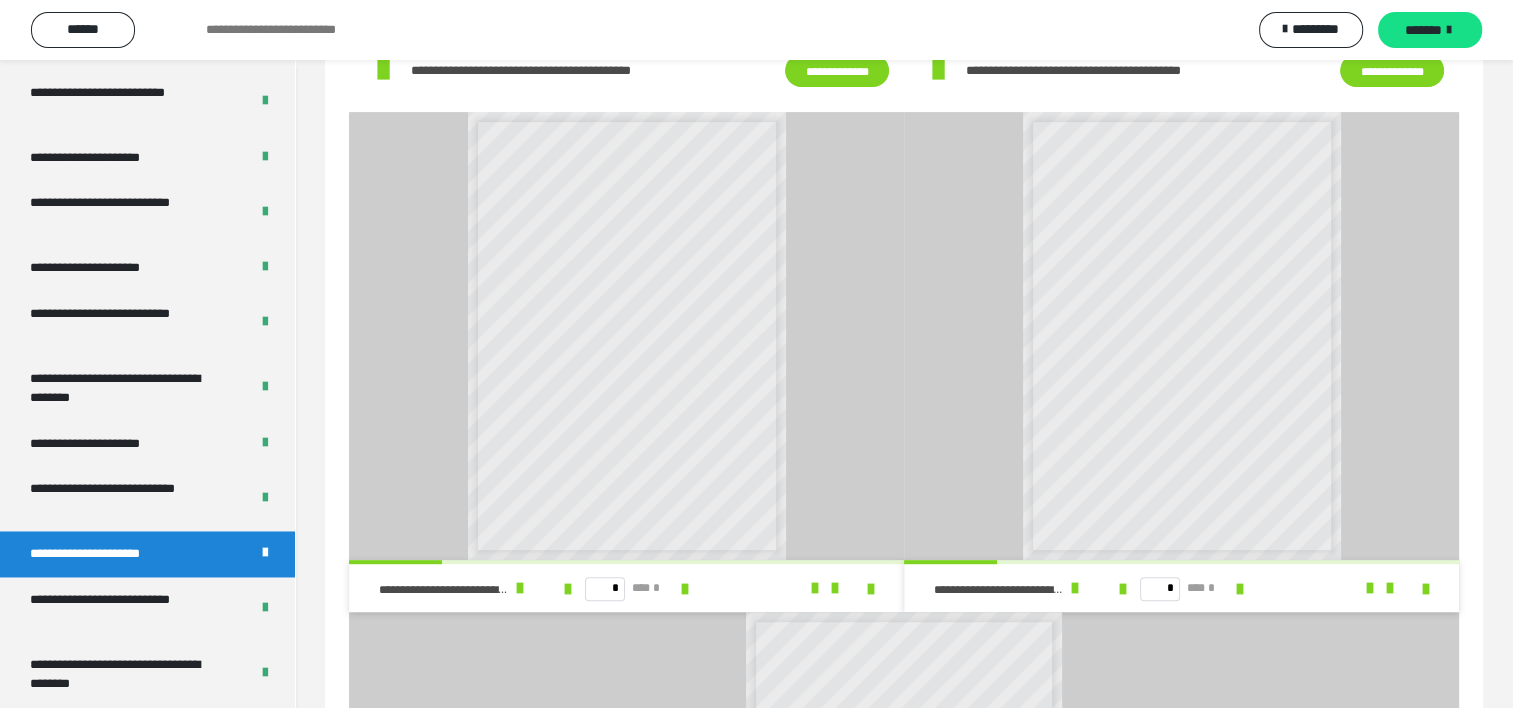 scroll, scrollTop: 1000, scrollLeft: 0, axis: vertical 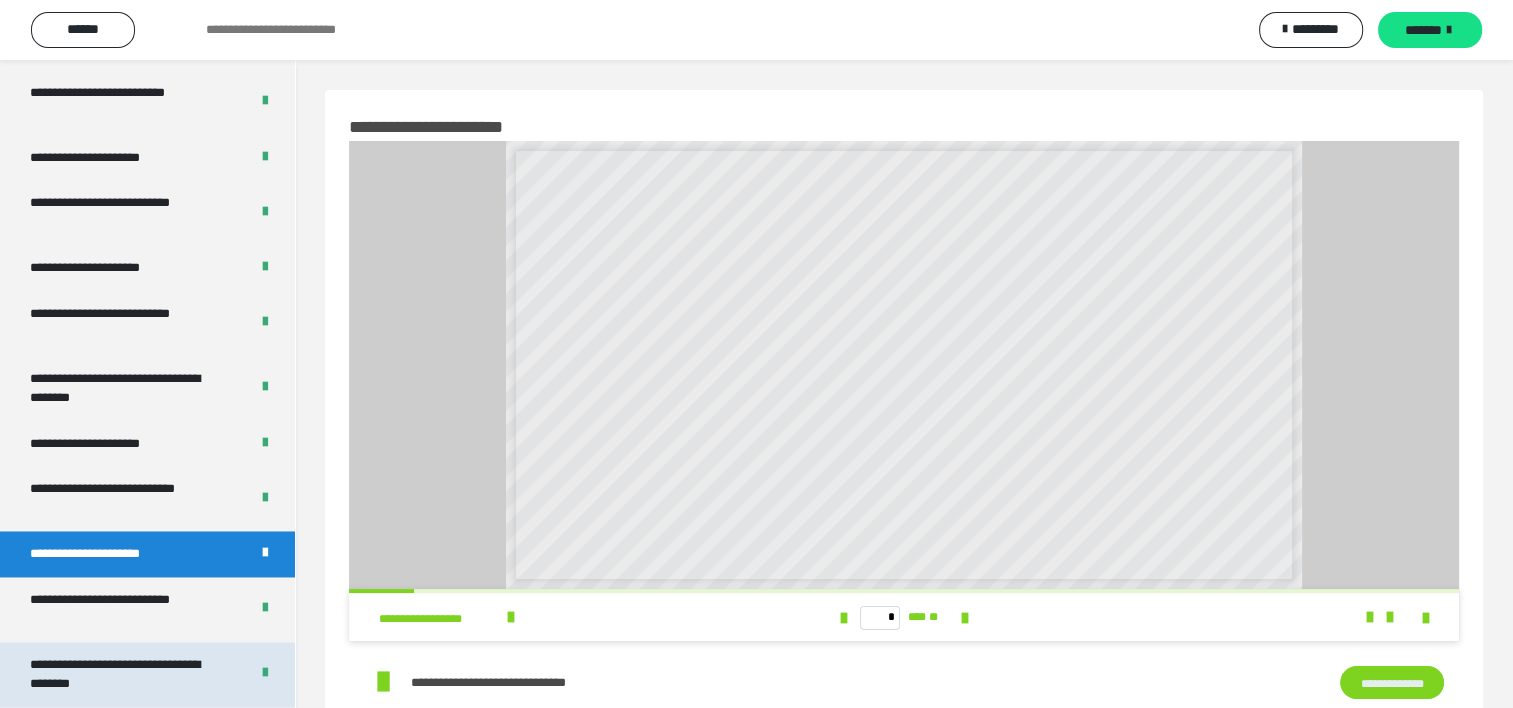 click on "**********" at bounding box center (124, 674) 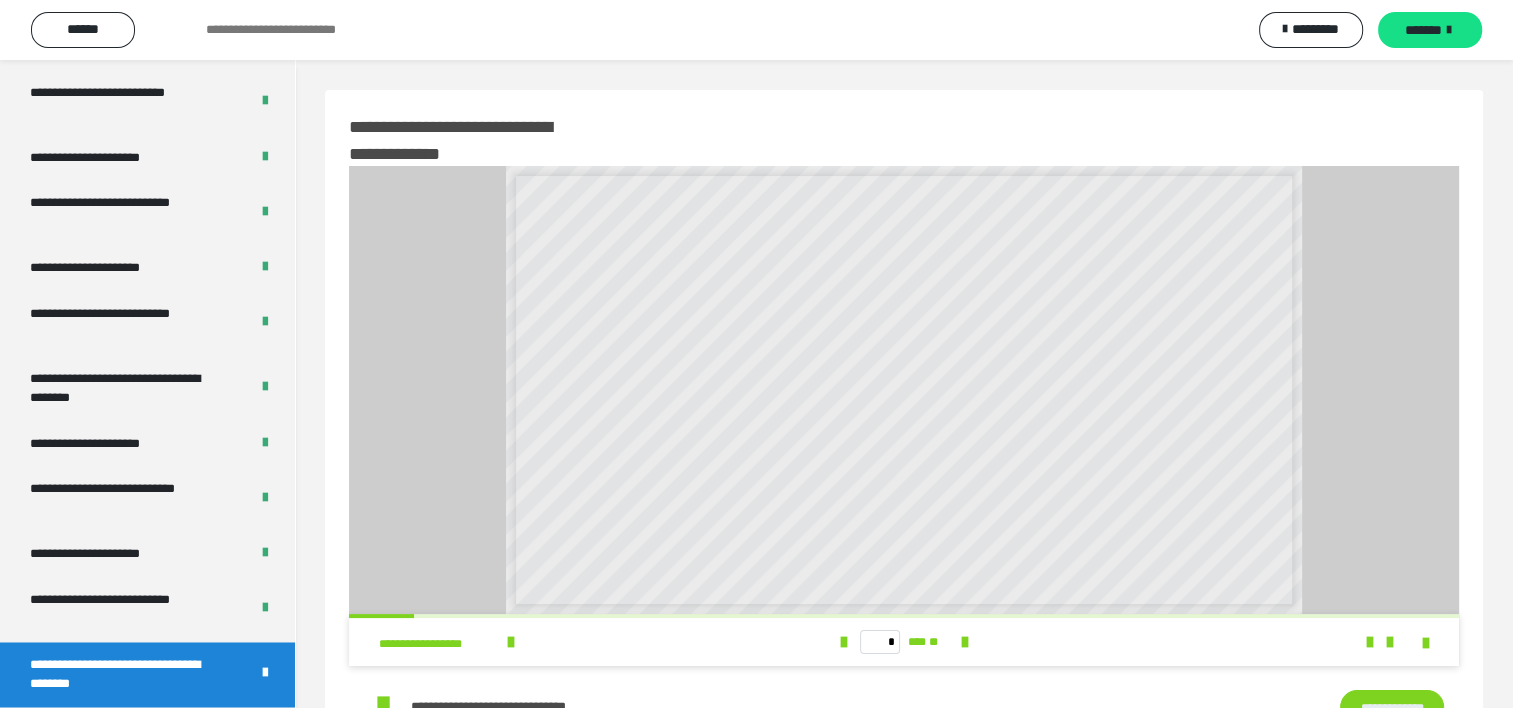 scroll, scrollTop: 0, scrollLeft: 0, axis: both 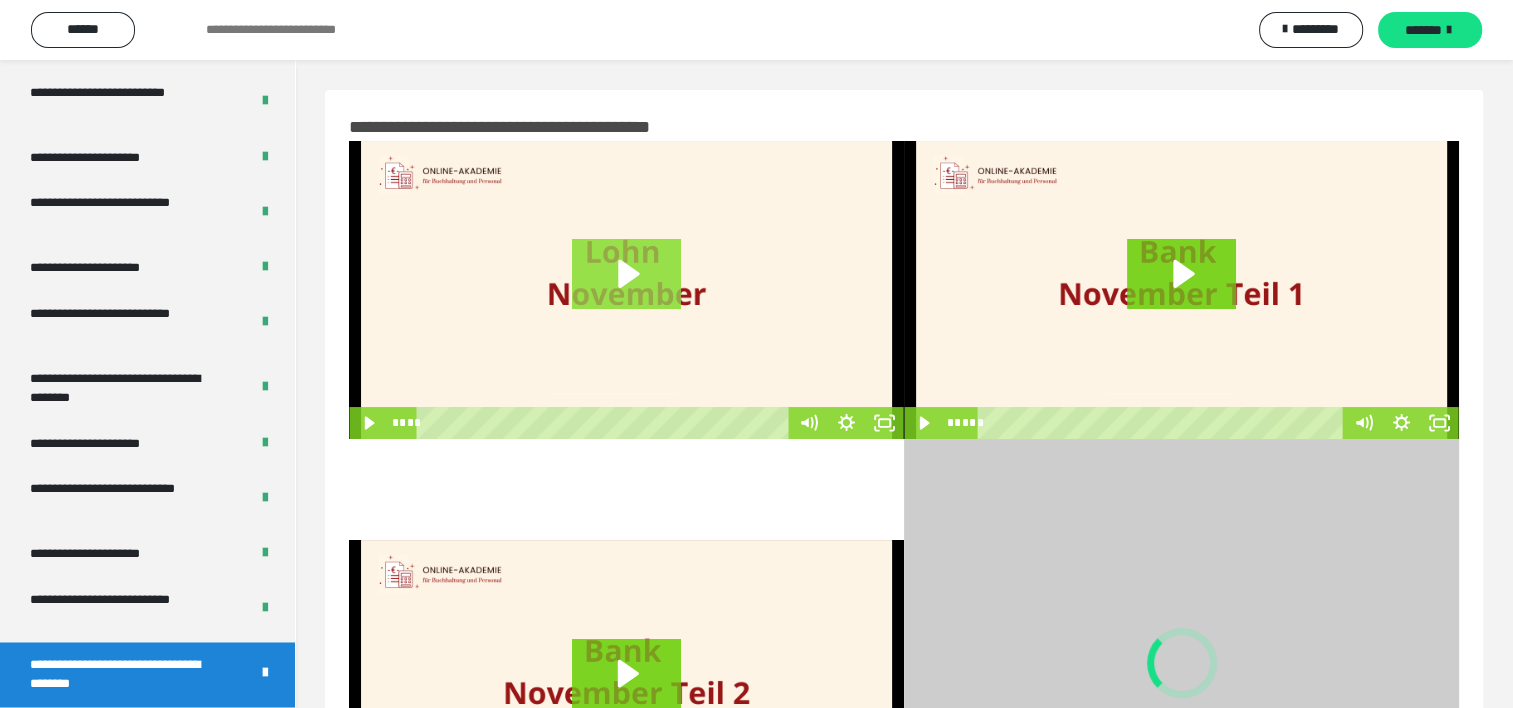 click 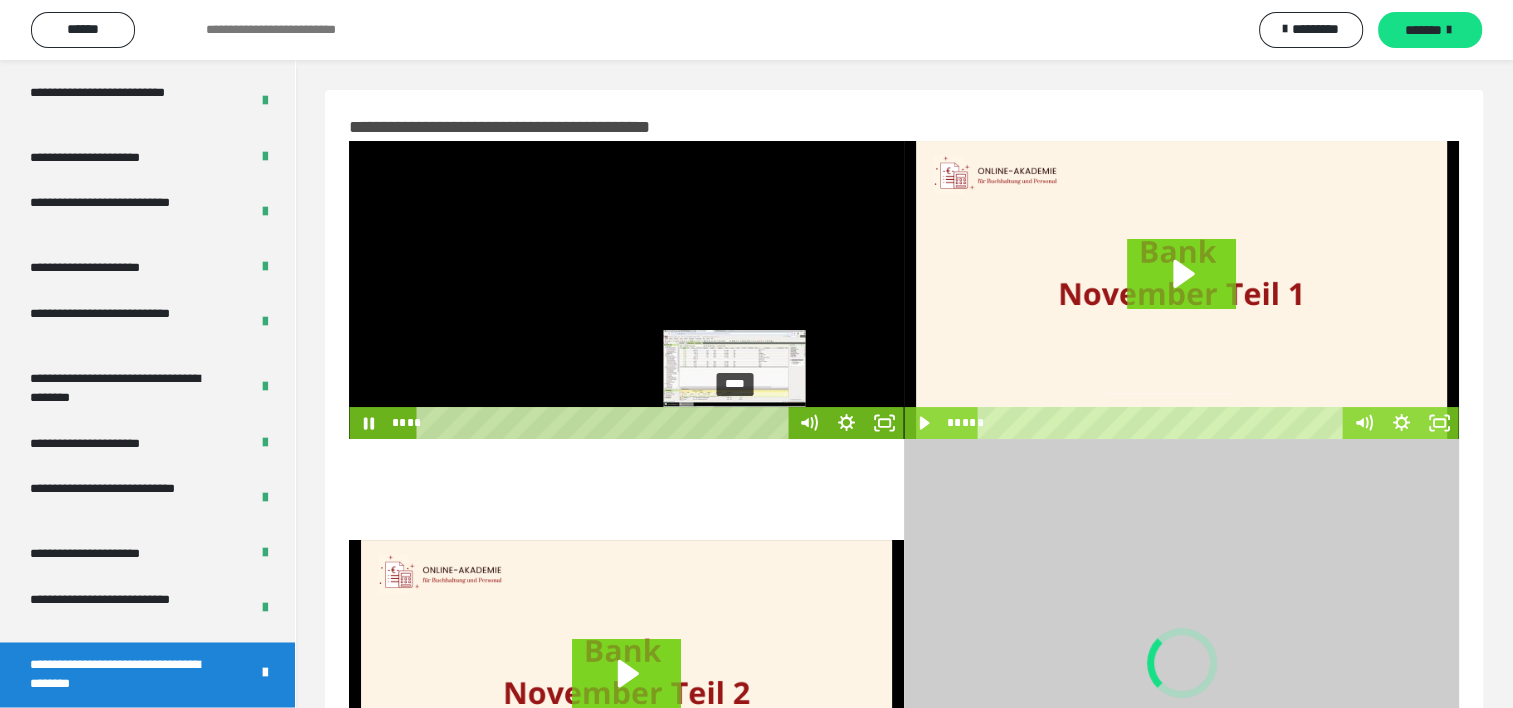 click on "****" at bounding box center (606, 423) 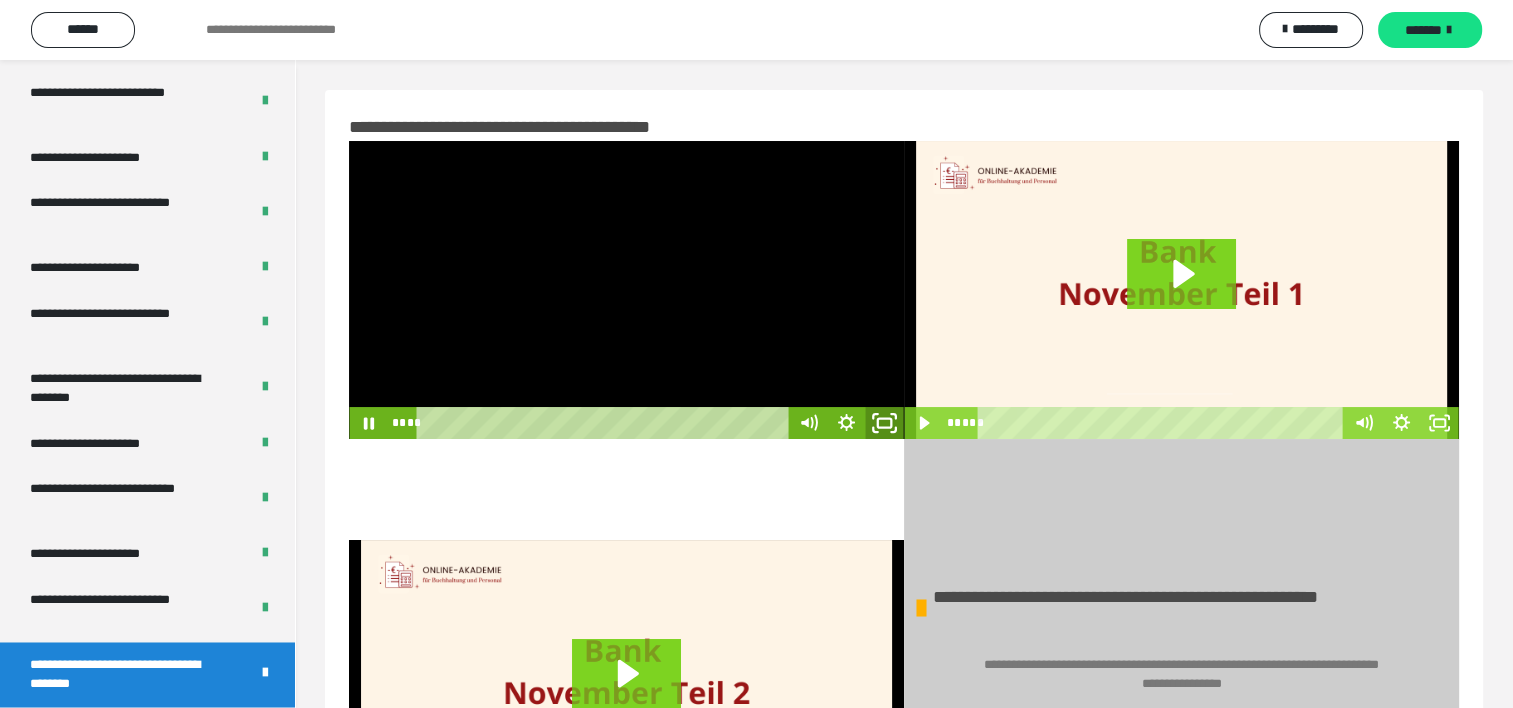 click 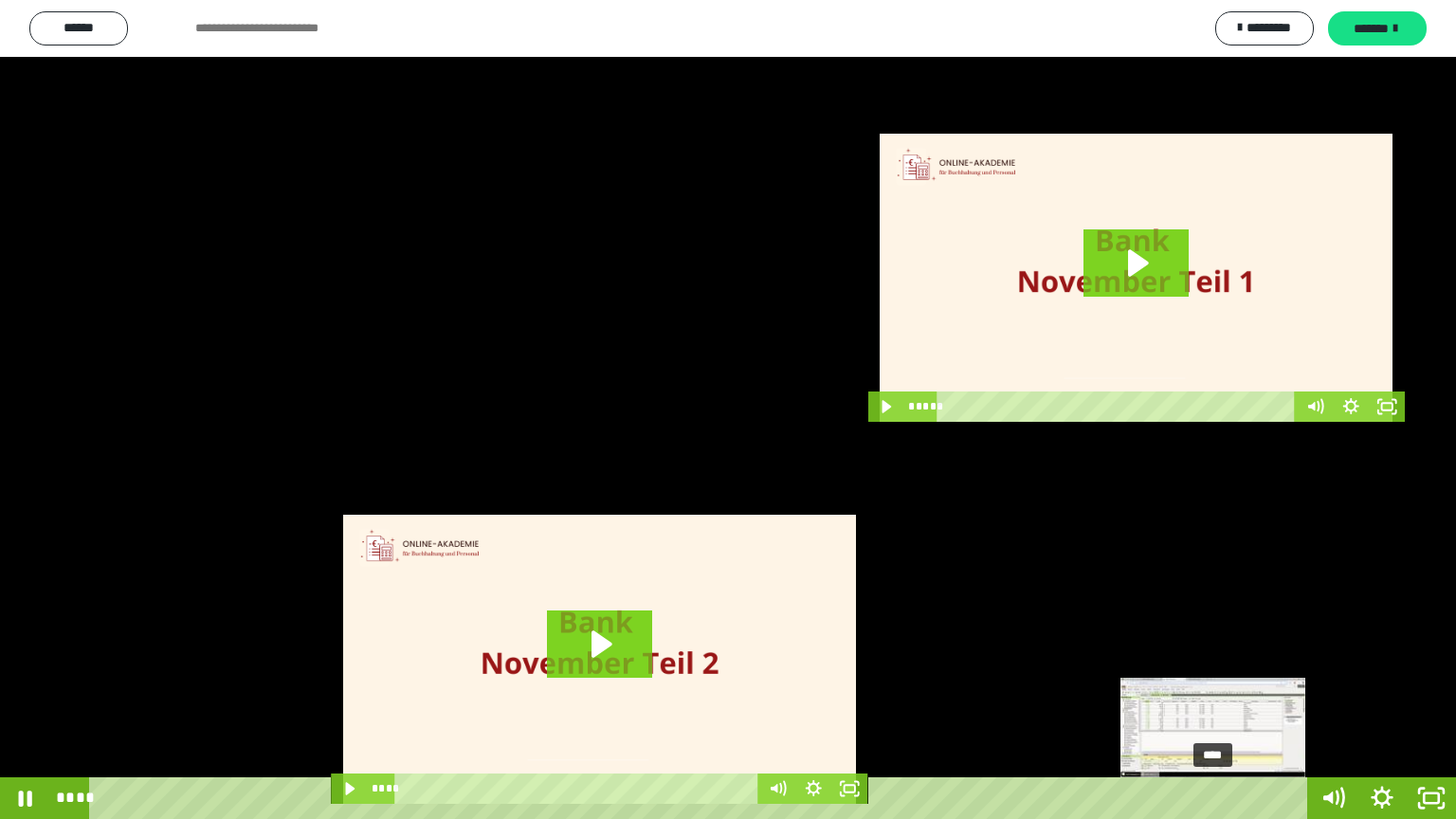 click on "****" at bounding box center (701, 798) 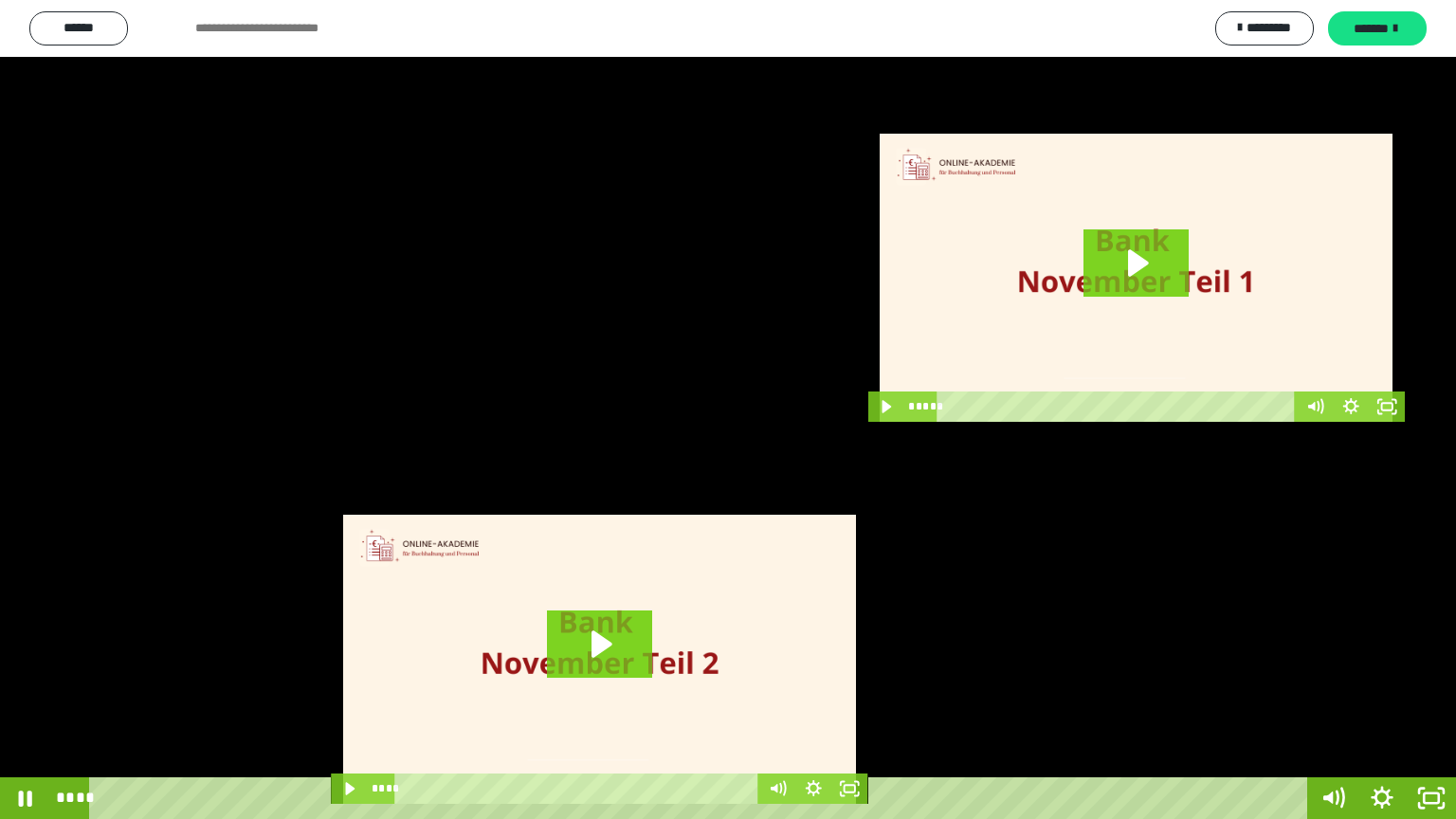 click at bounding box center [728, 410] 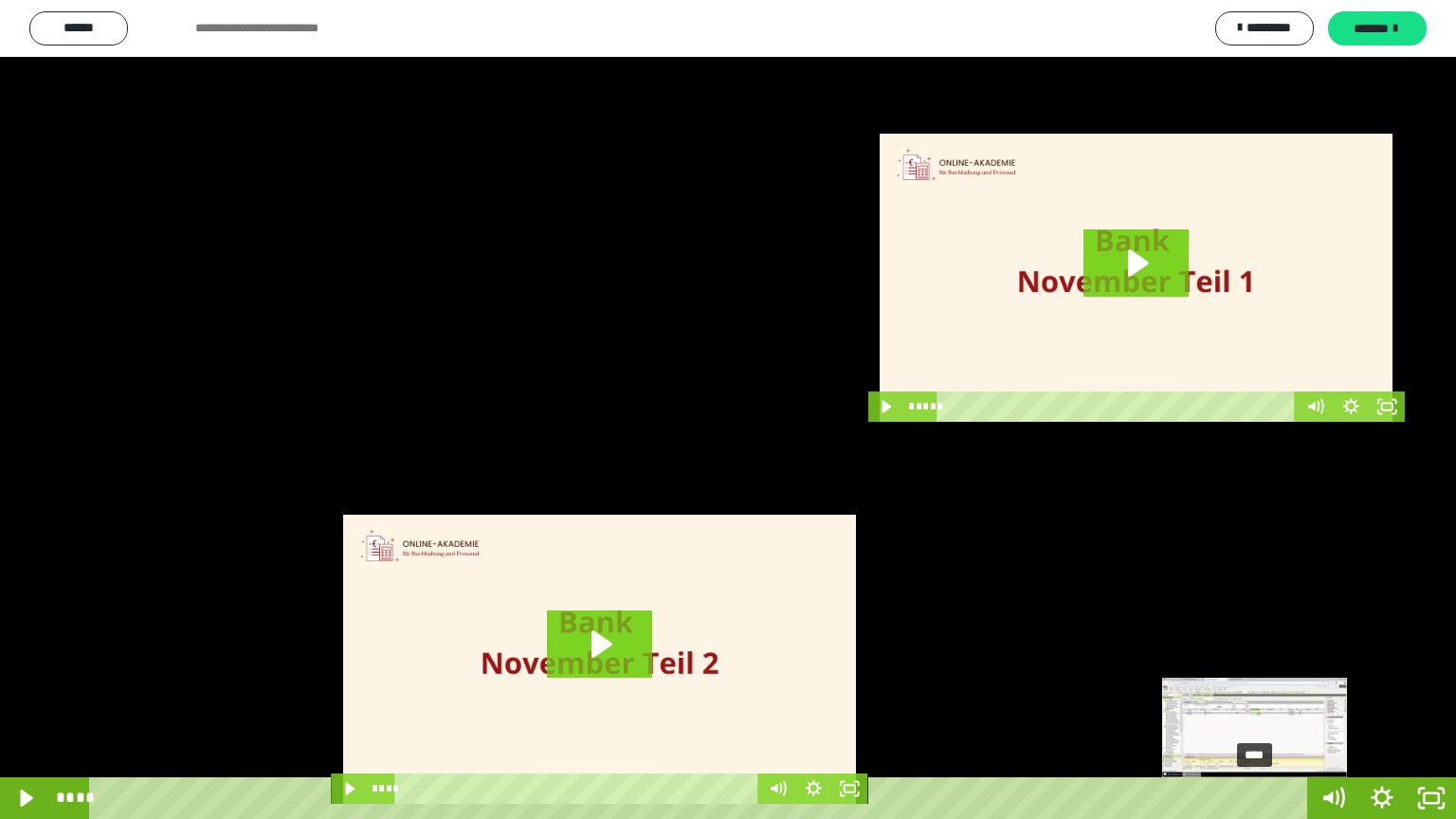 click on "****" at bounding box center [701, 798] 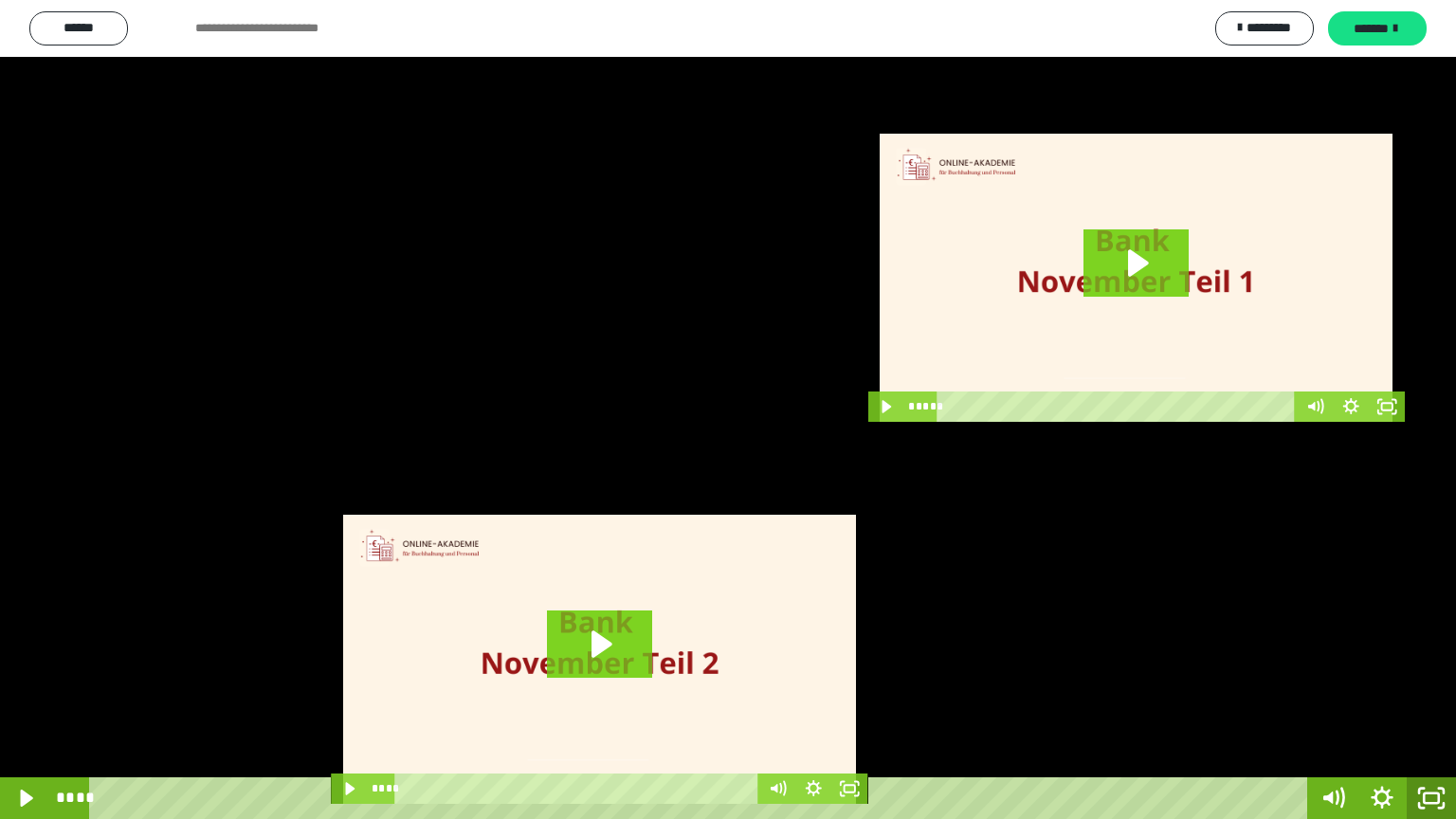 click 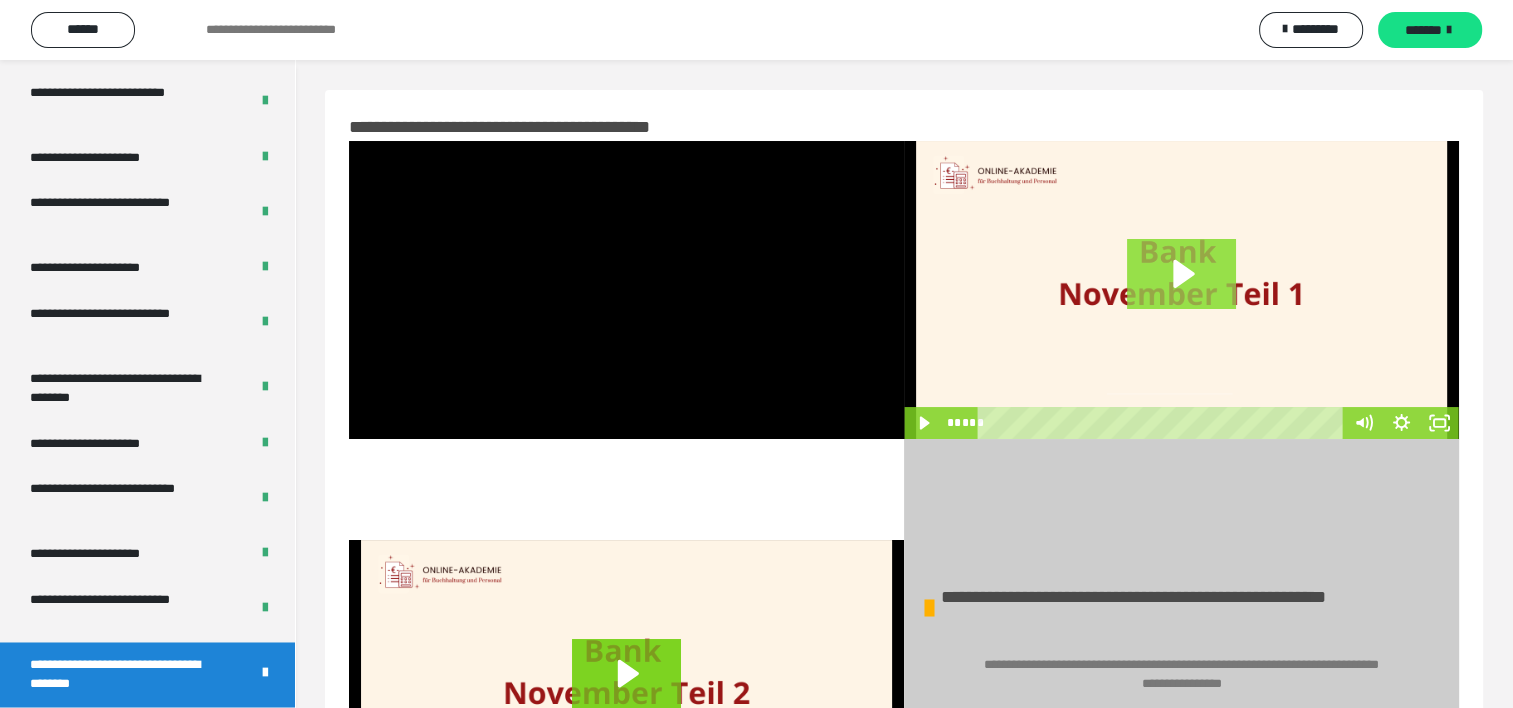 click 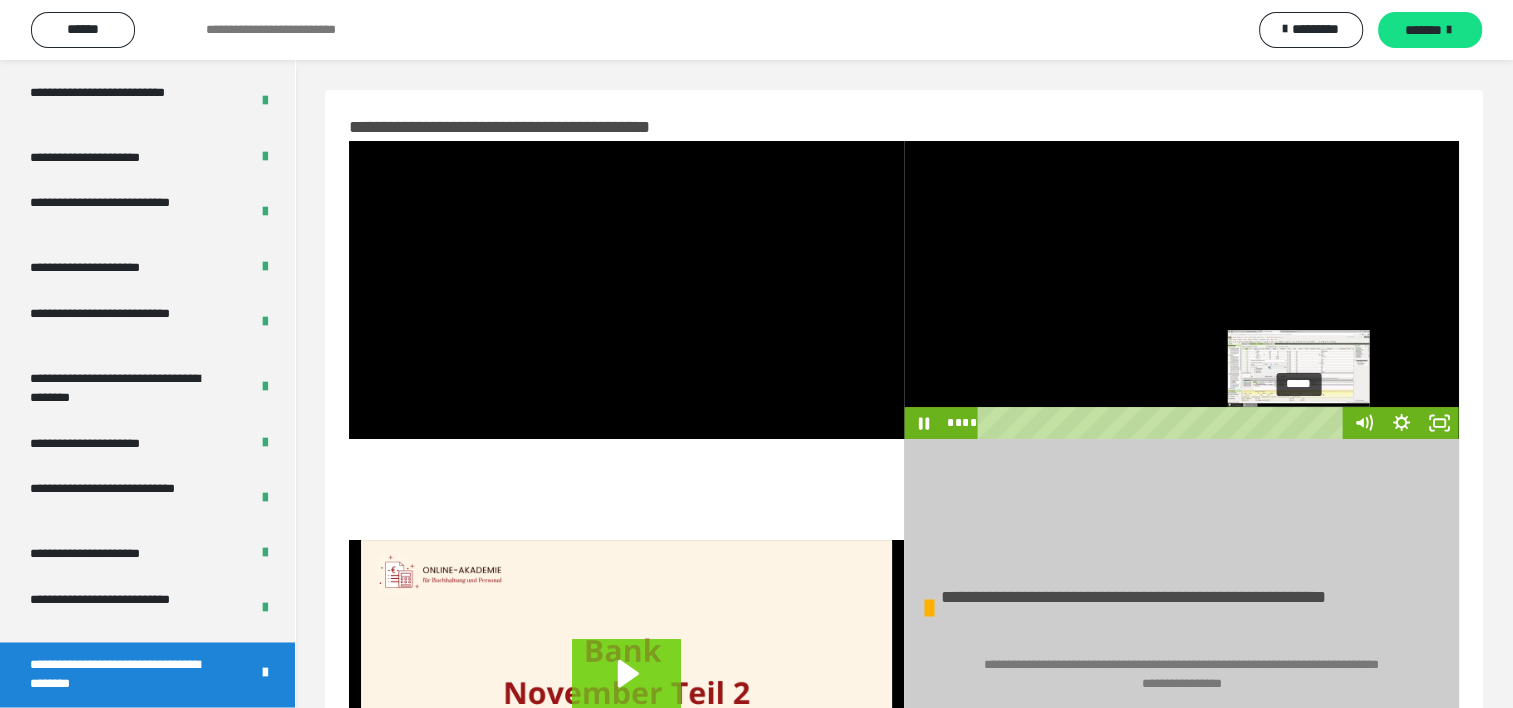 click on "*****" at bounding box center (1163, 423) 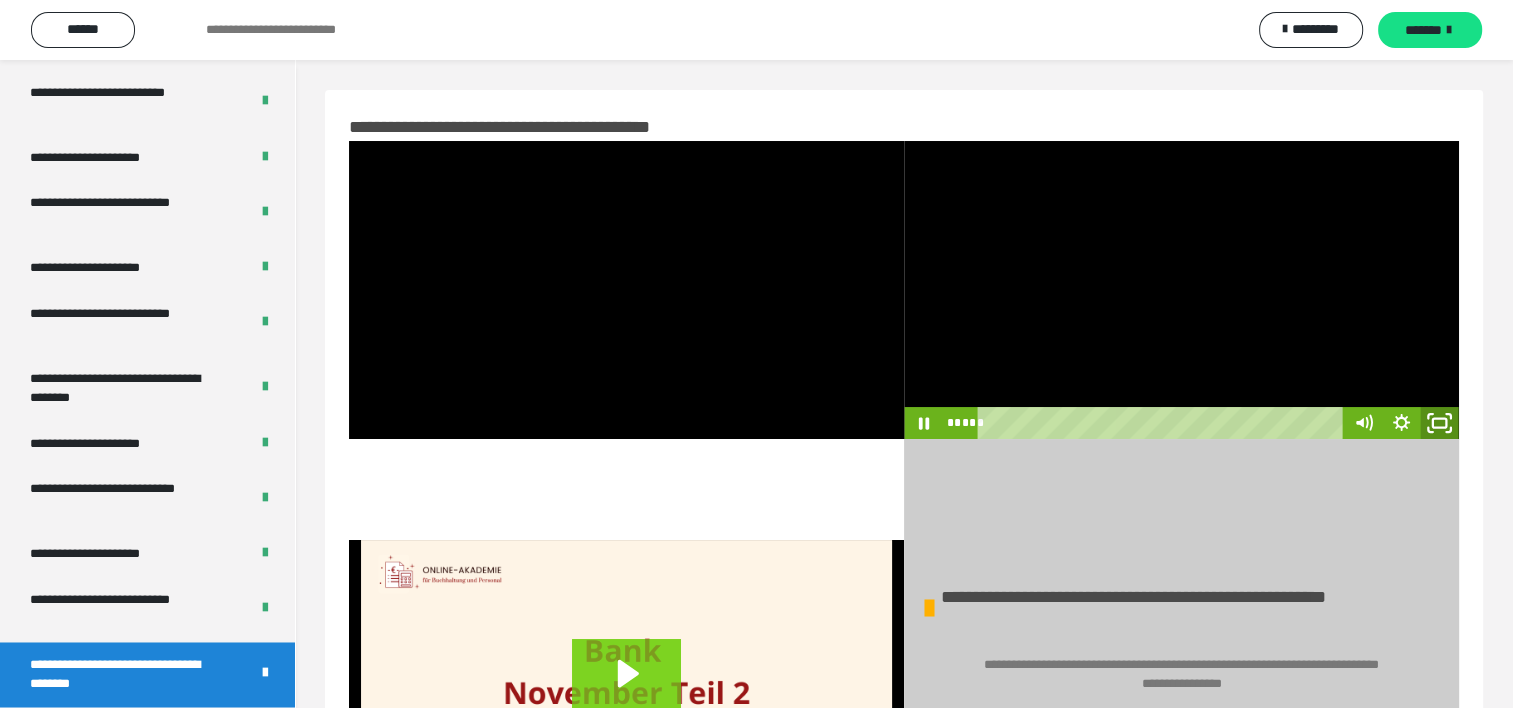 click 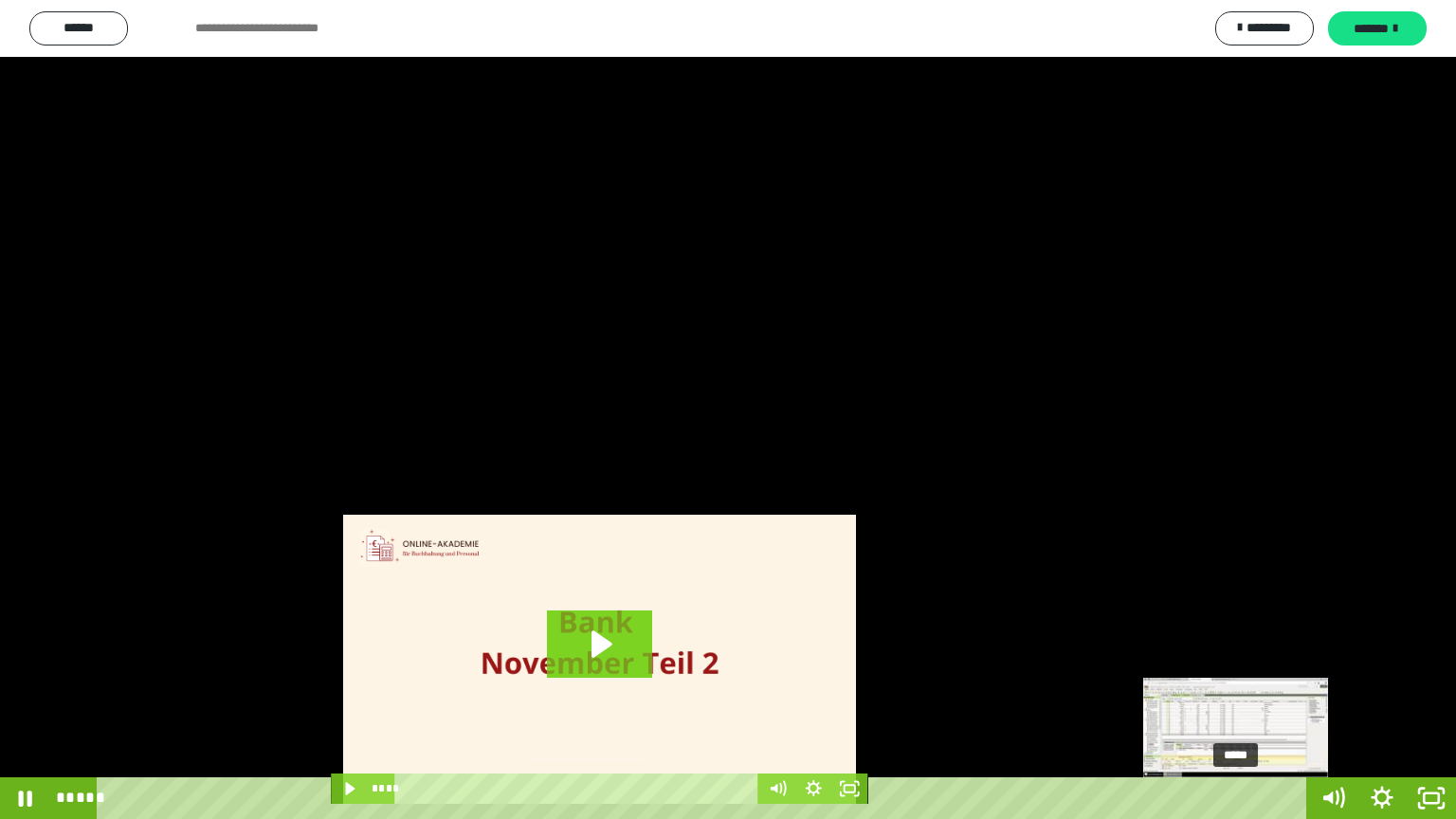 click on "*****" at bounding box center [705, 798] 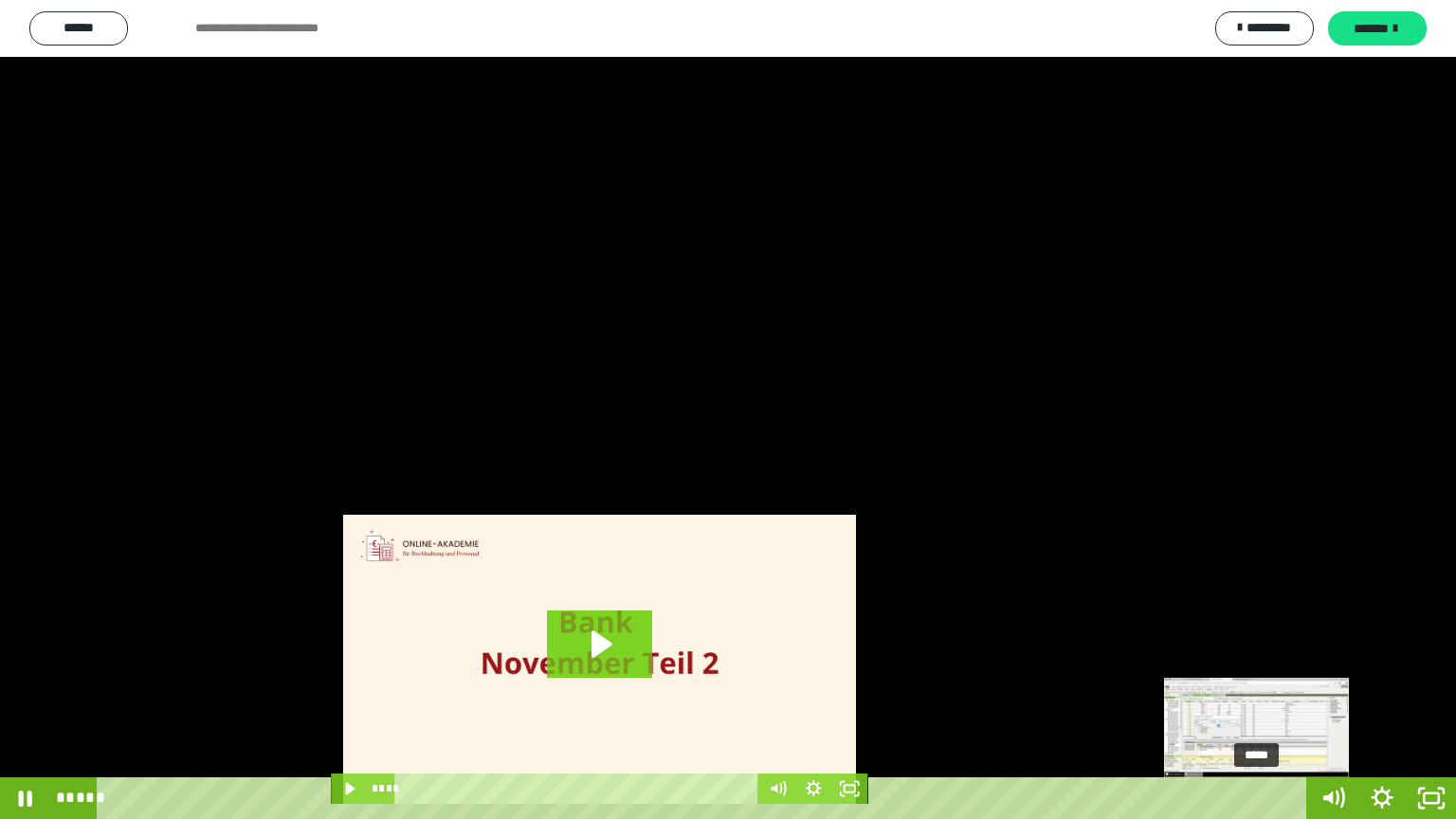 click on "*****" at bounding box center (705, 798) 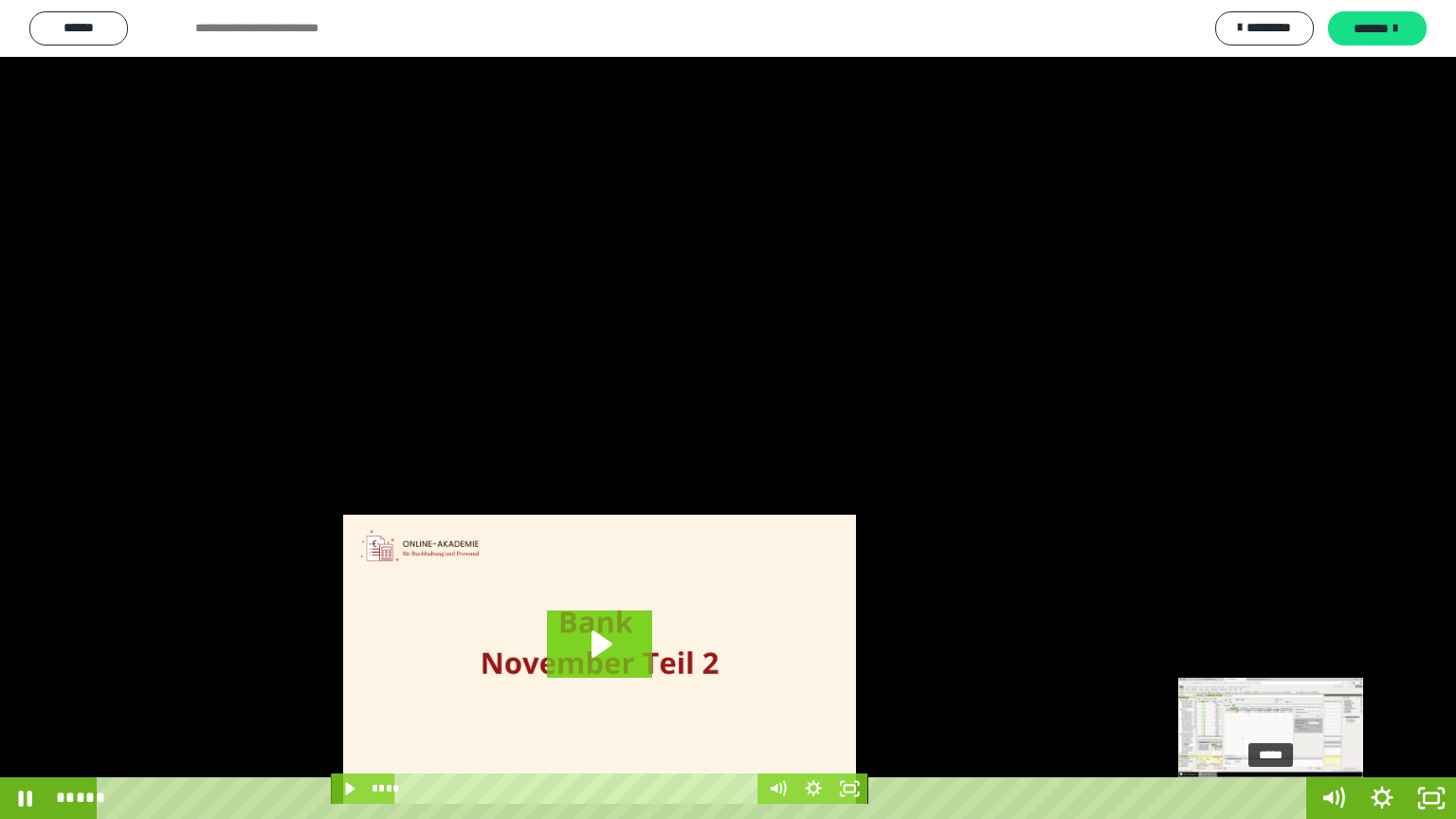 click on "*****" at bounding box center (705, 798) 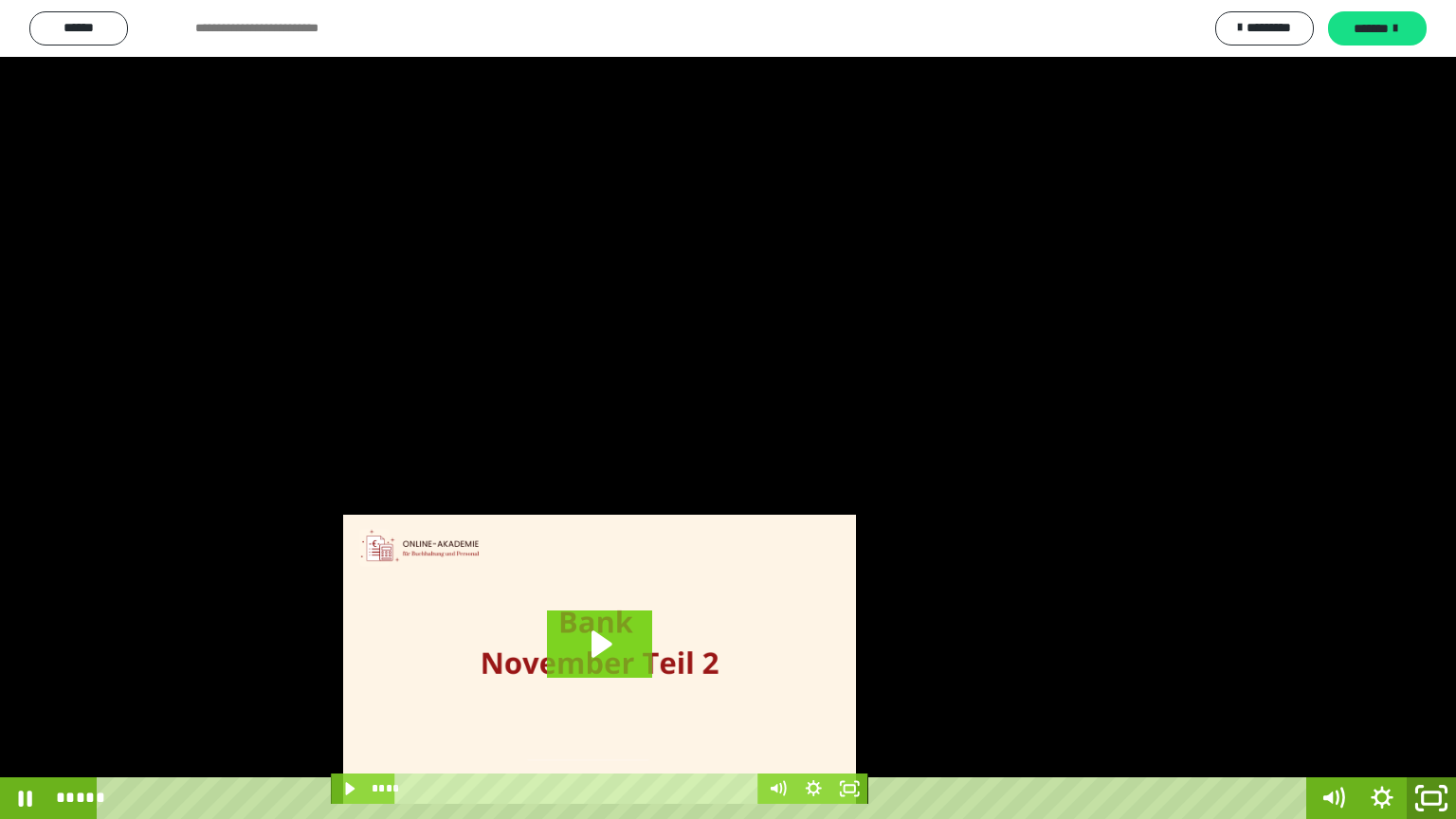 click 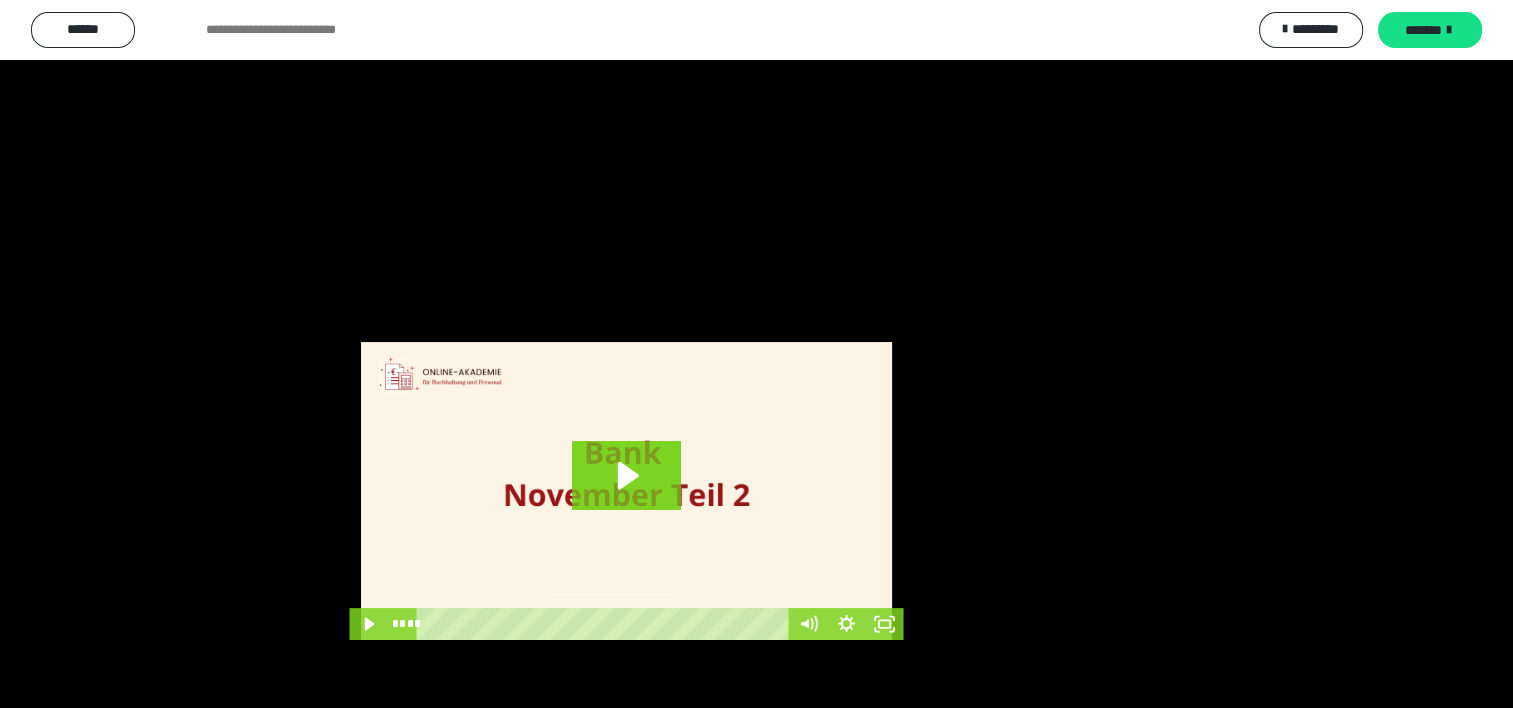 scroll, scrollTop: 200, scrollLeft: 0, axis: vertical 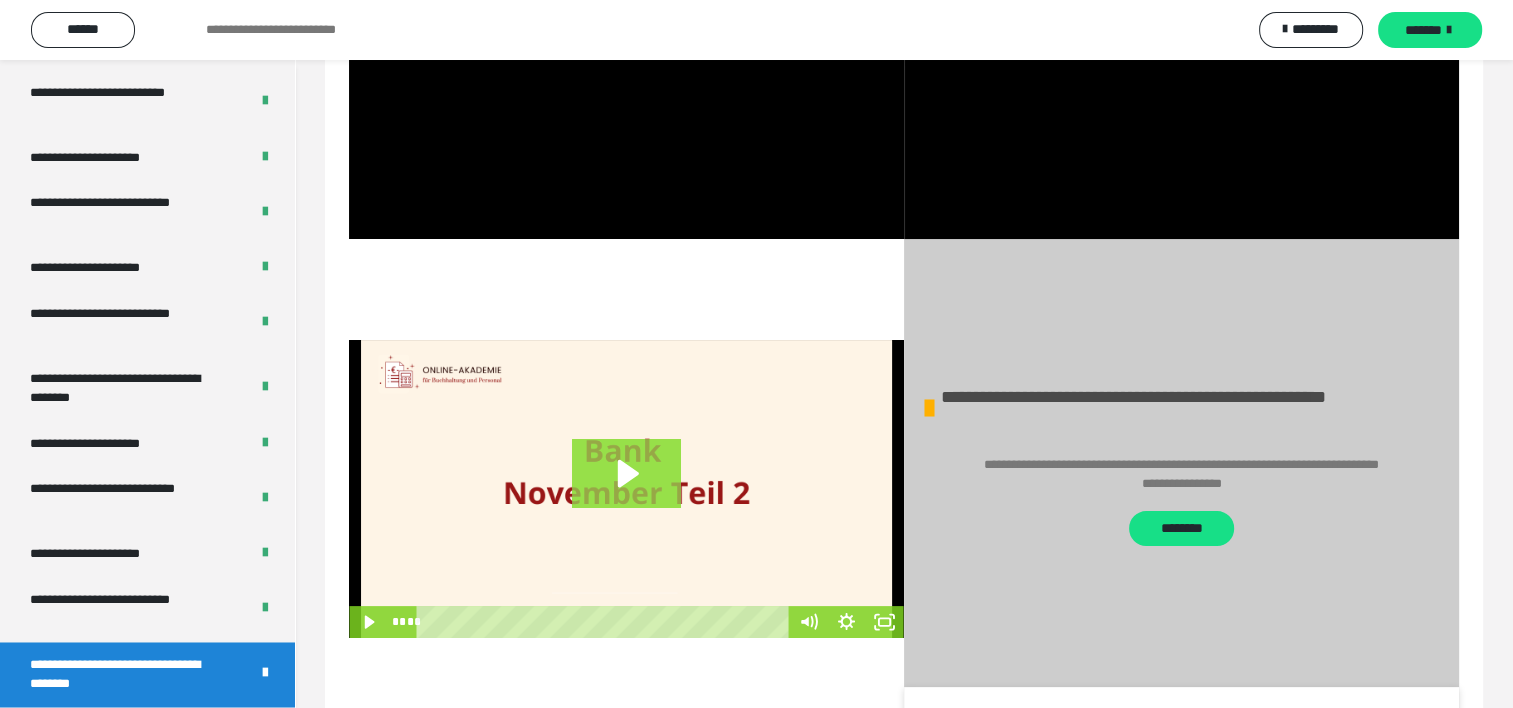click 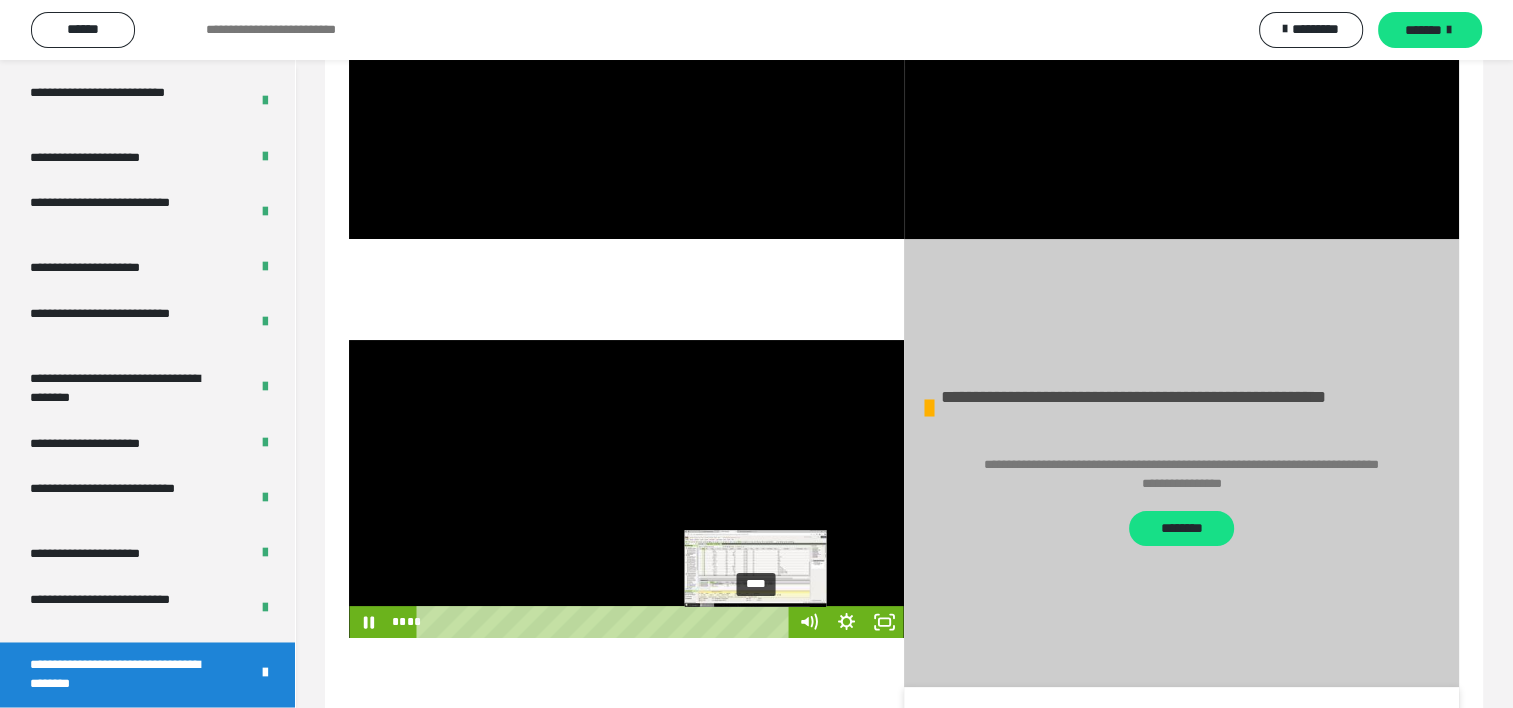 click on "****" at bounding box center (606, 622) 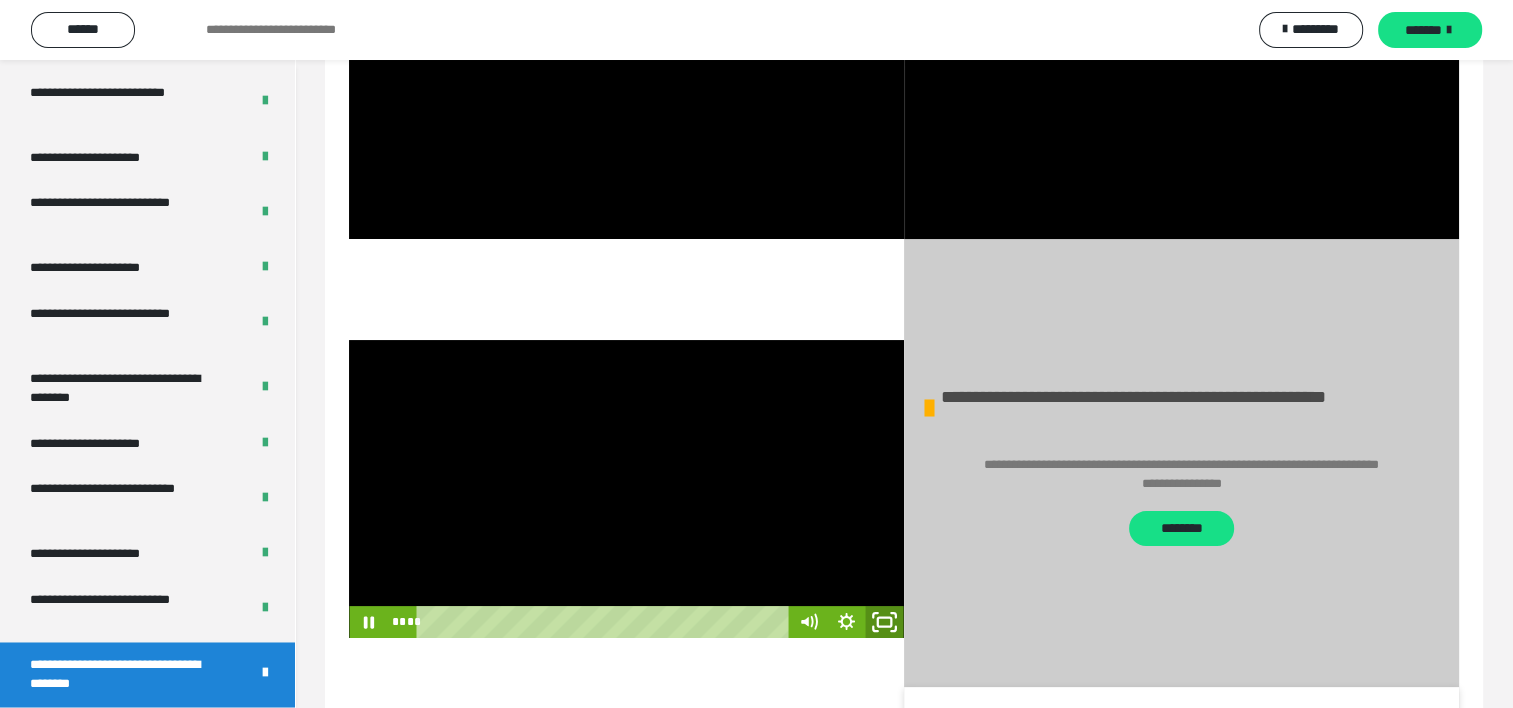 click 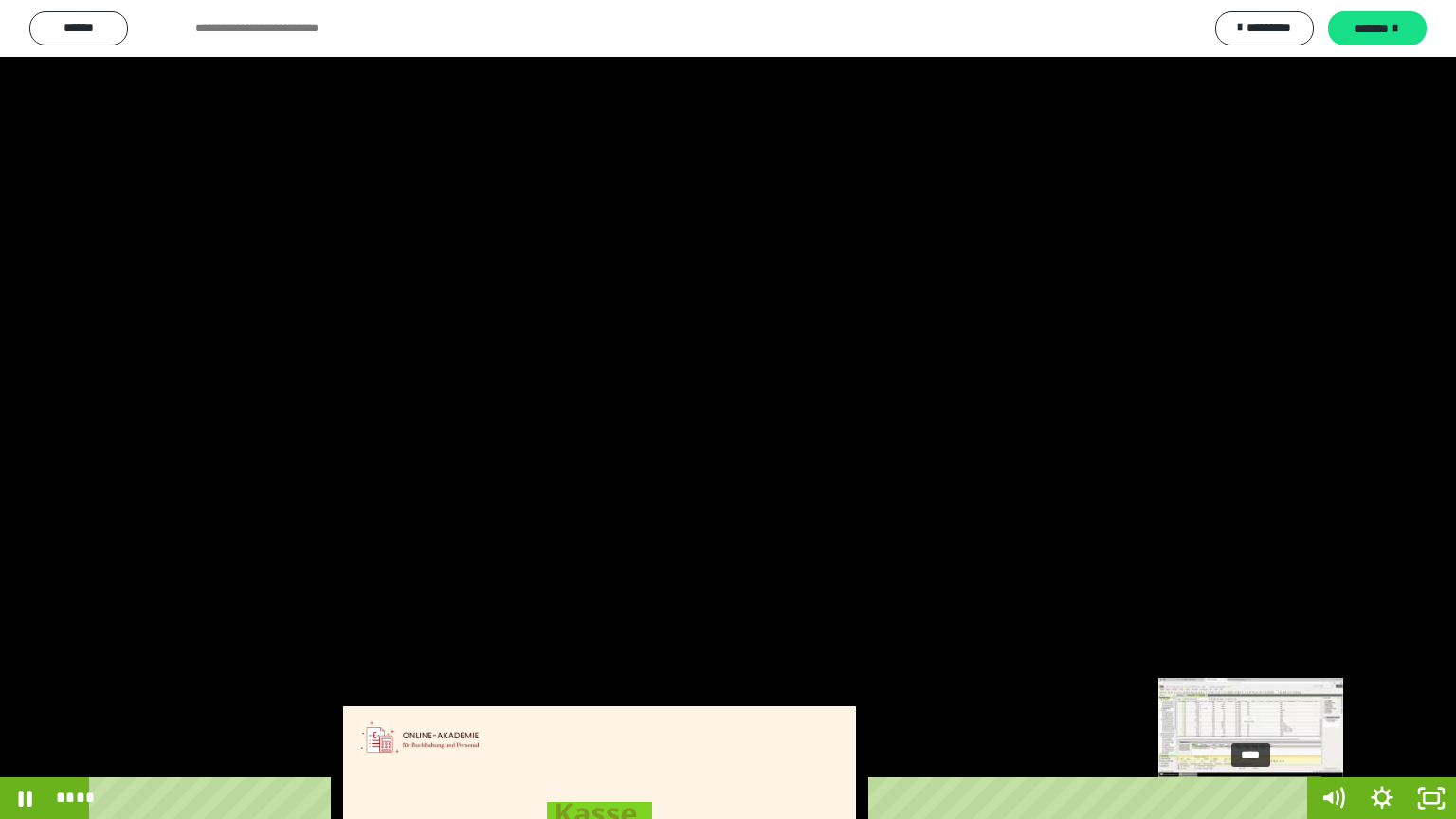 click on "****" at bounding box center (701, 798) 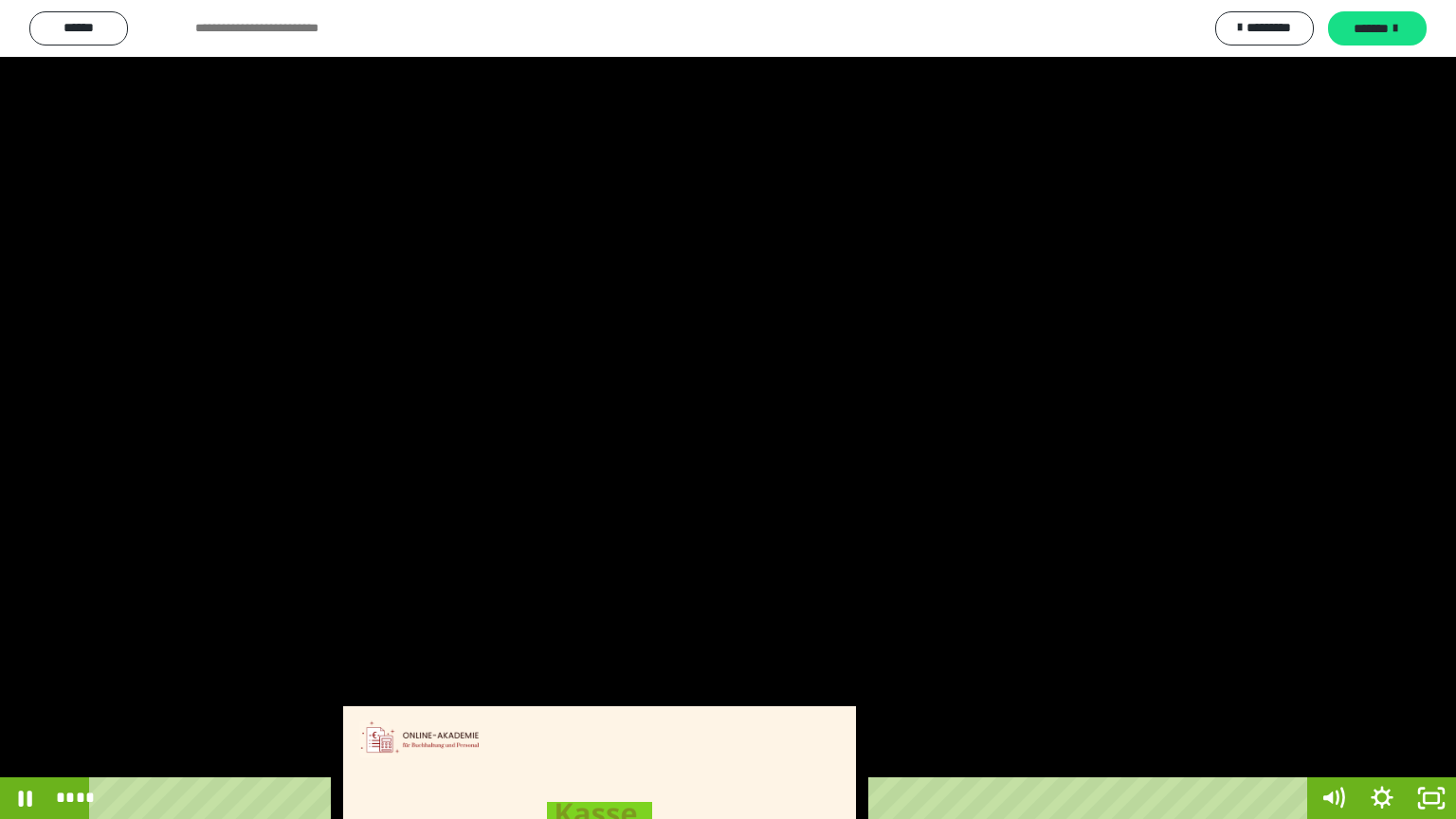click at bounding box center [728, 410] 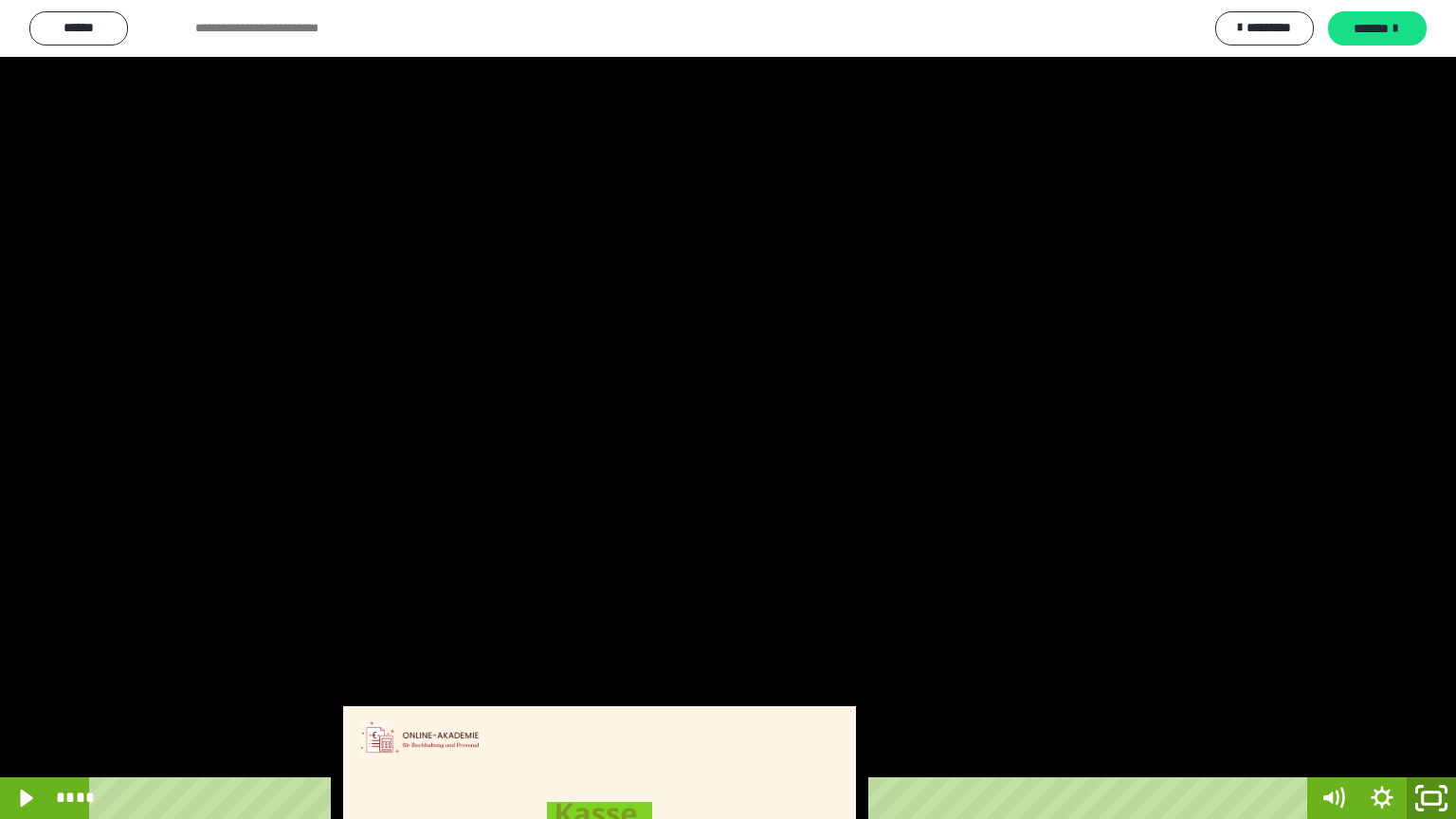 click 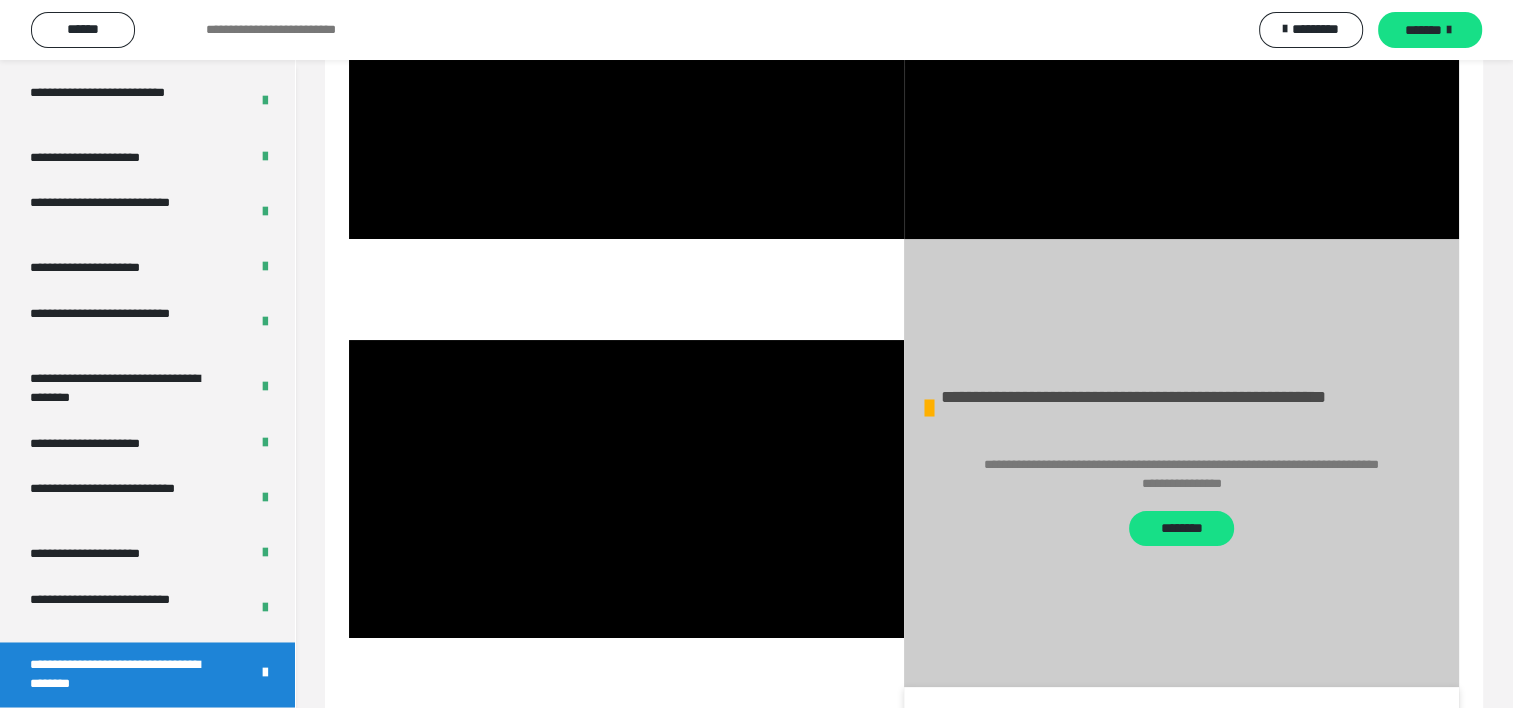 click at bounding box center (626, 489) 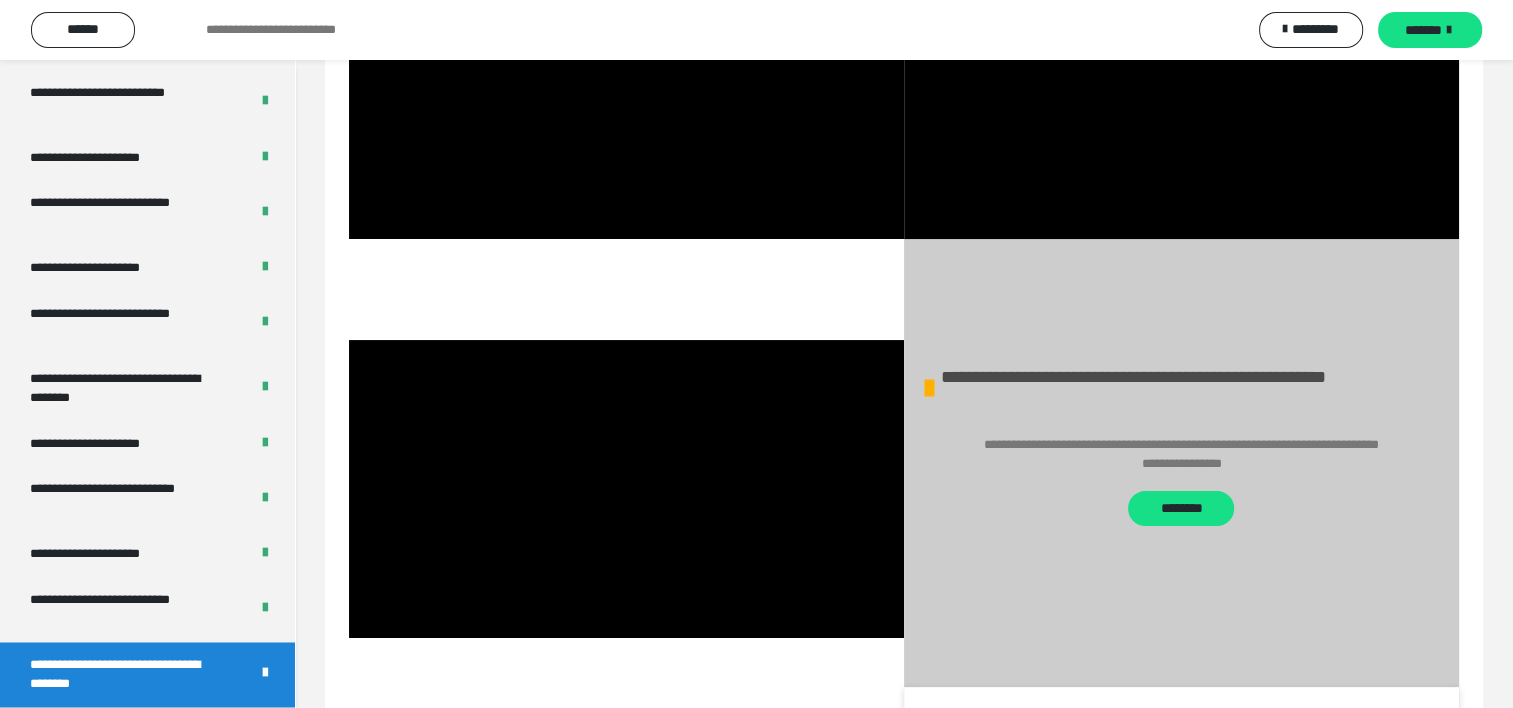 scroll, scrollTop: 26, scrollLeft: 0, axis: vertical 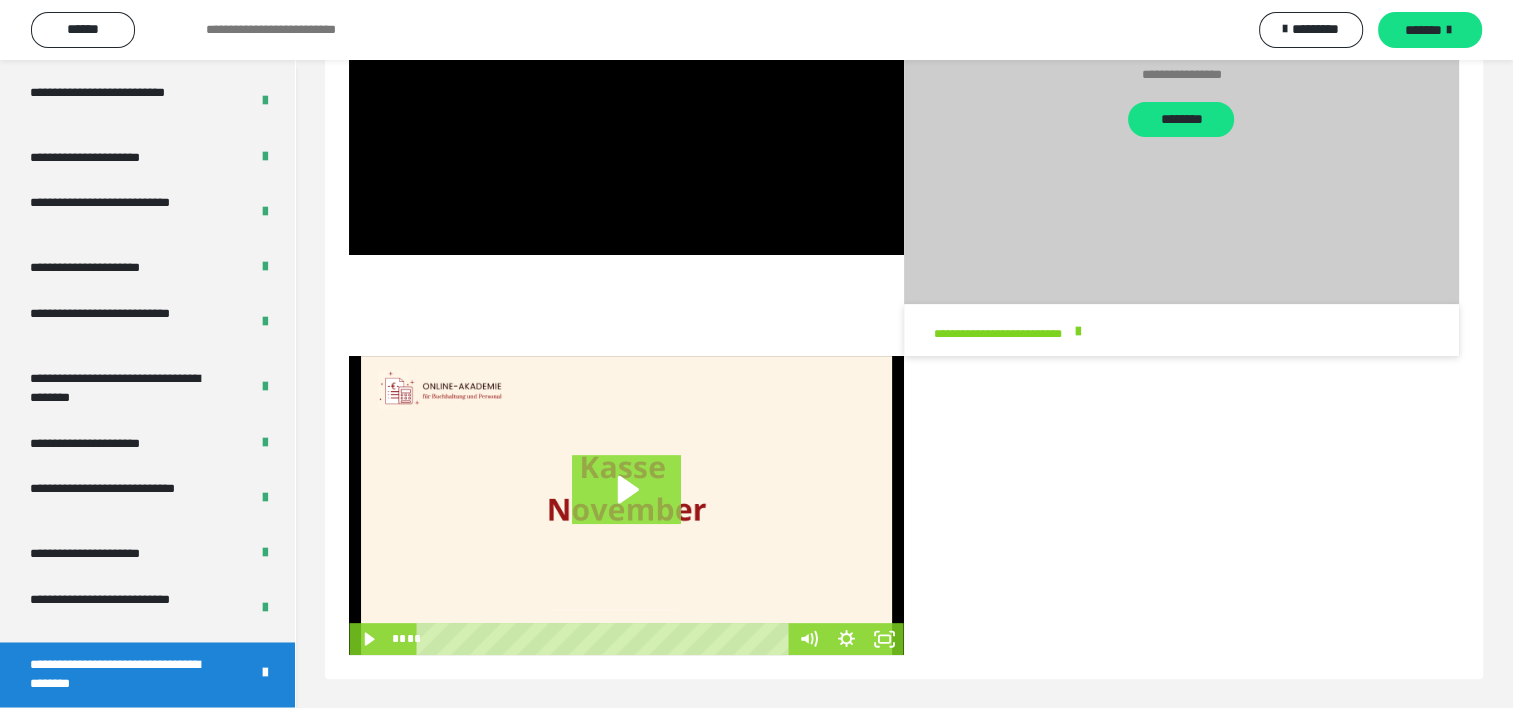 click 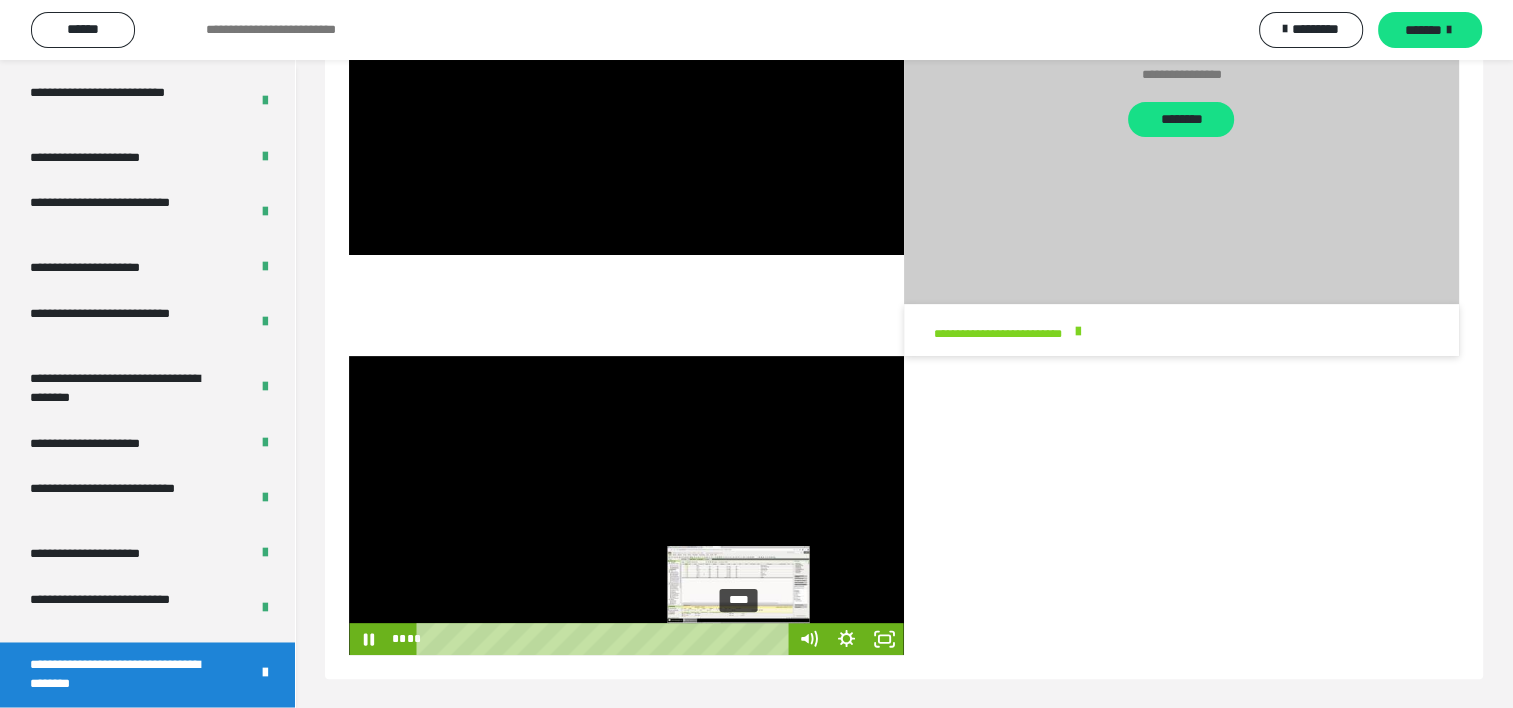 click on "****" at bounding box center [606, 639] 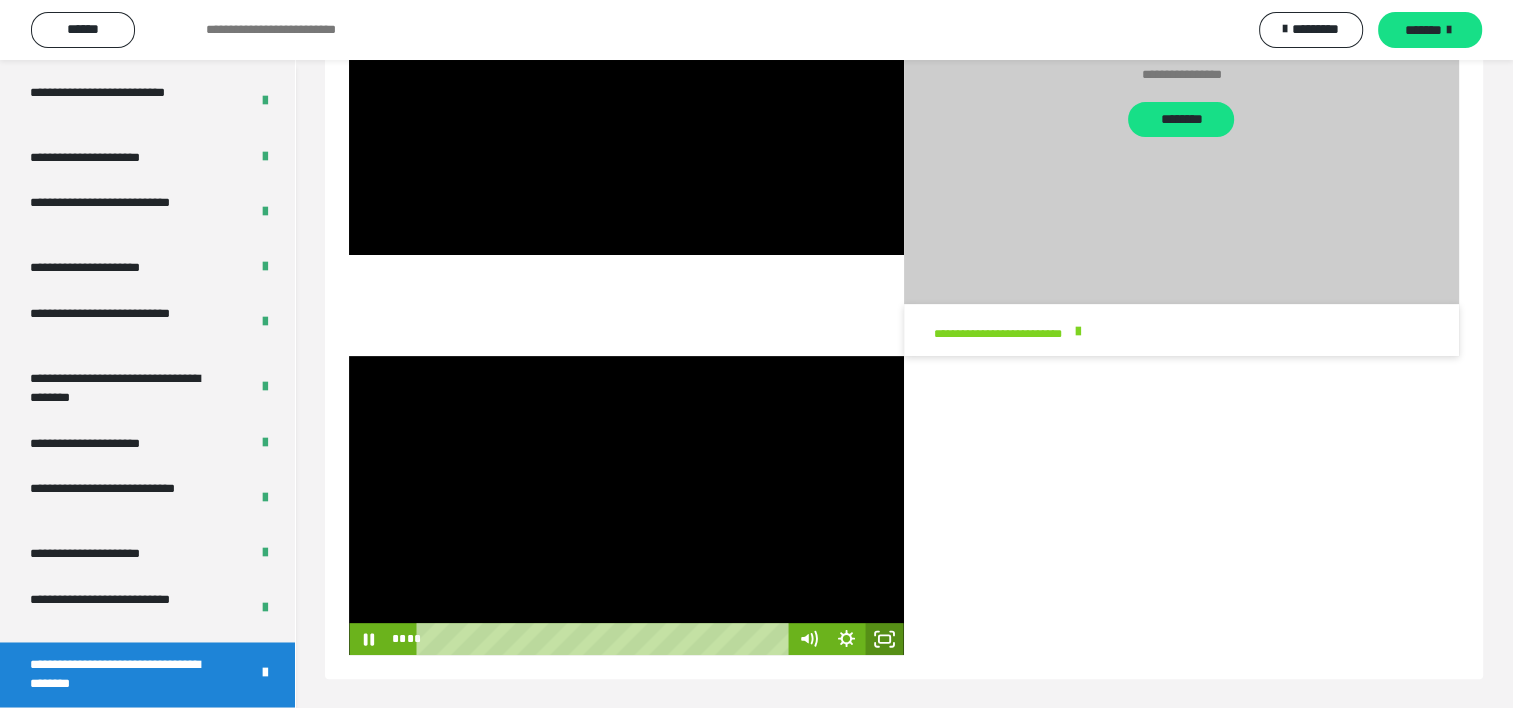 click 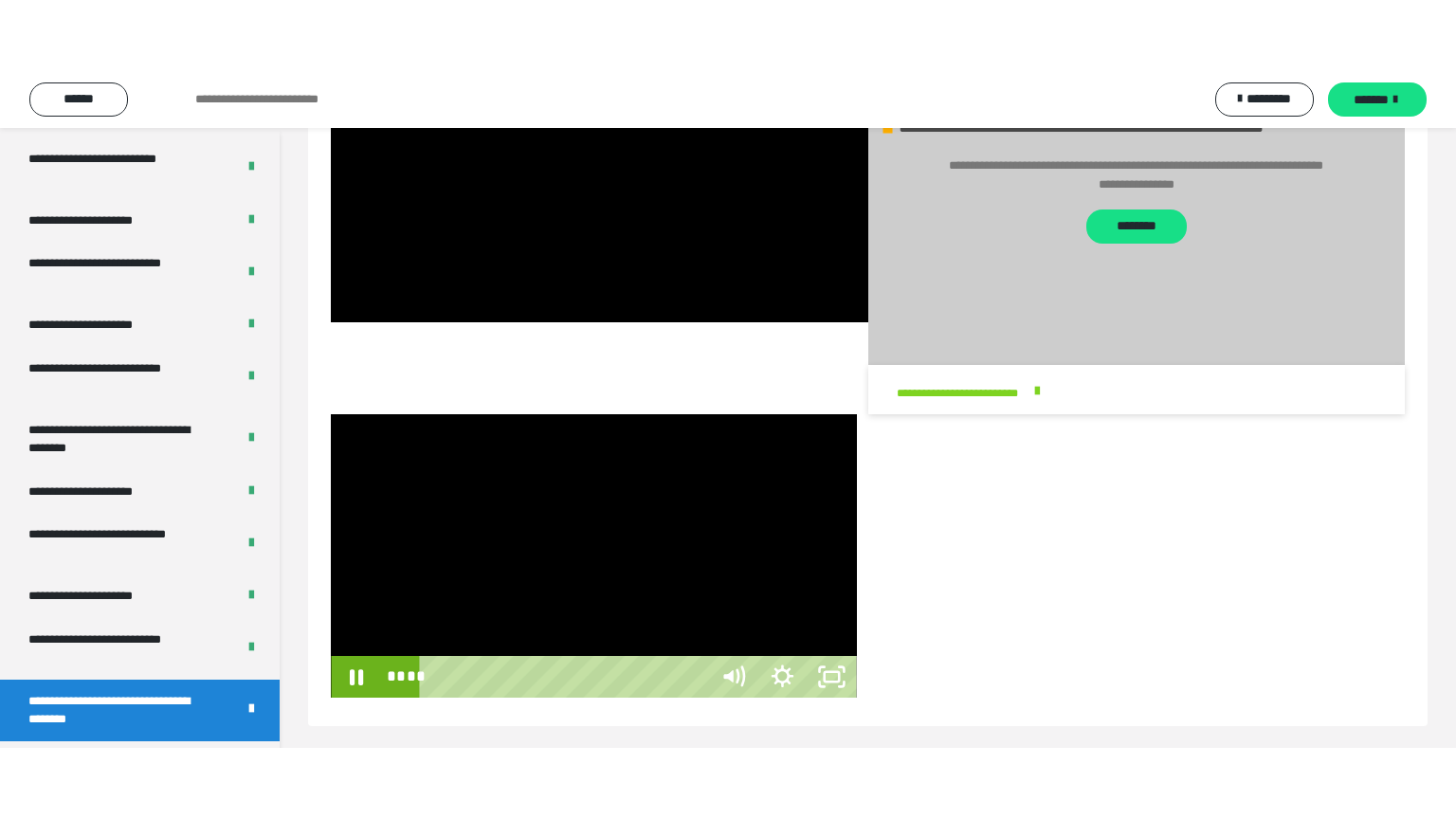 scroll, scrollTop: 417, scrollLeft: 0, axis: vertical 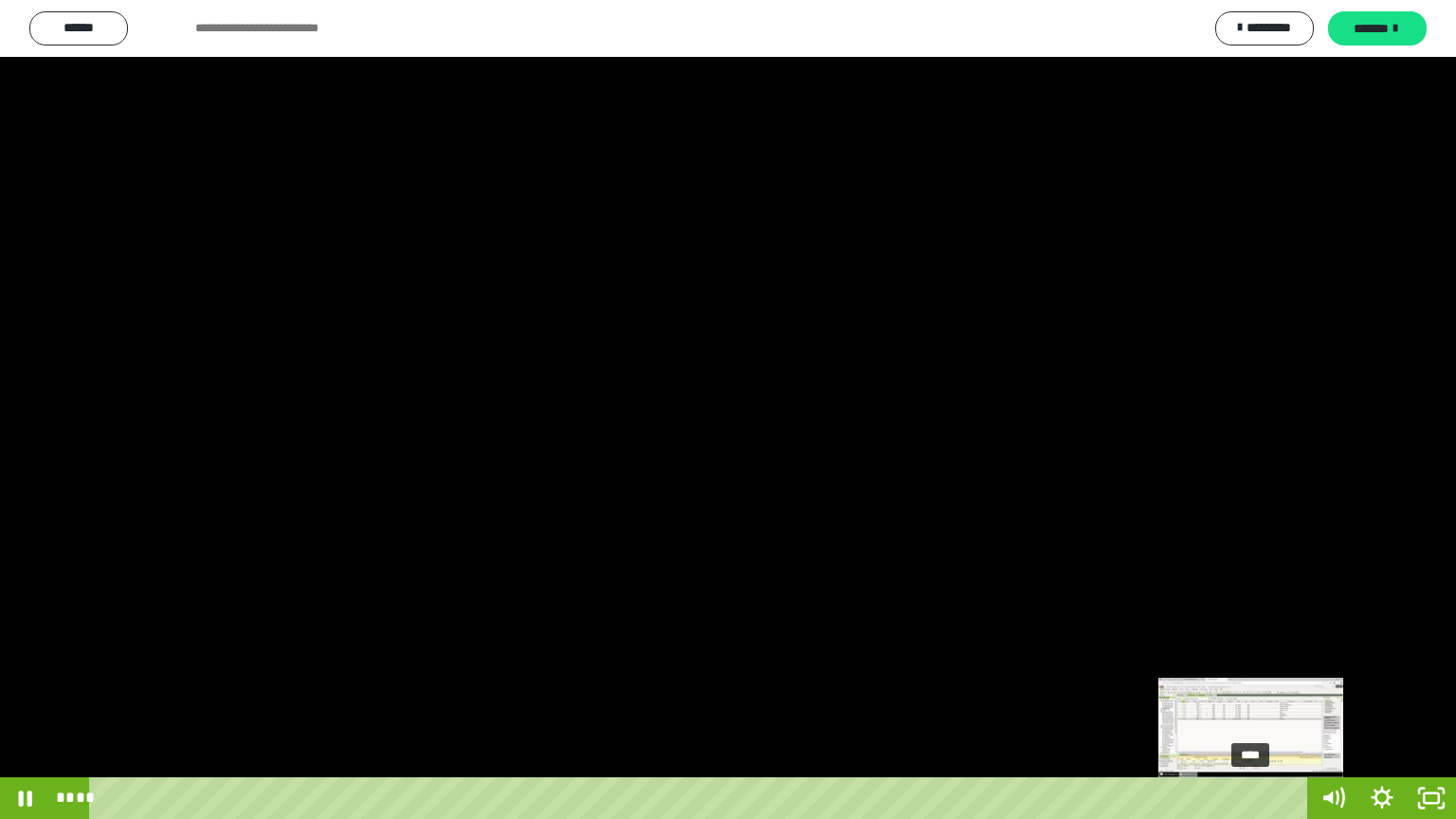 click on "****" at bounding box center (701, 798) 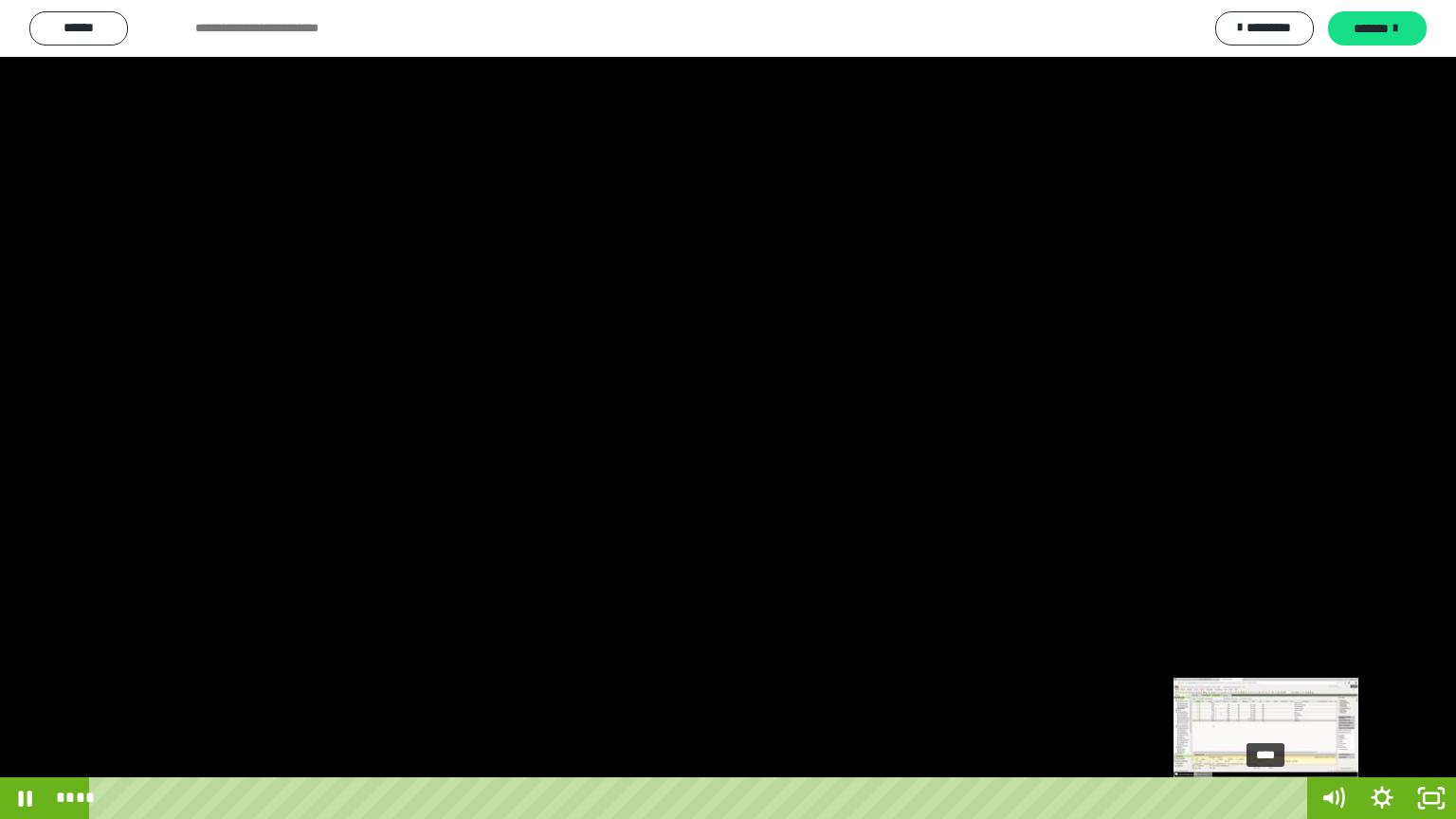 click on "****" at bounding box center (701, 798) 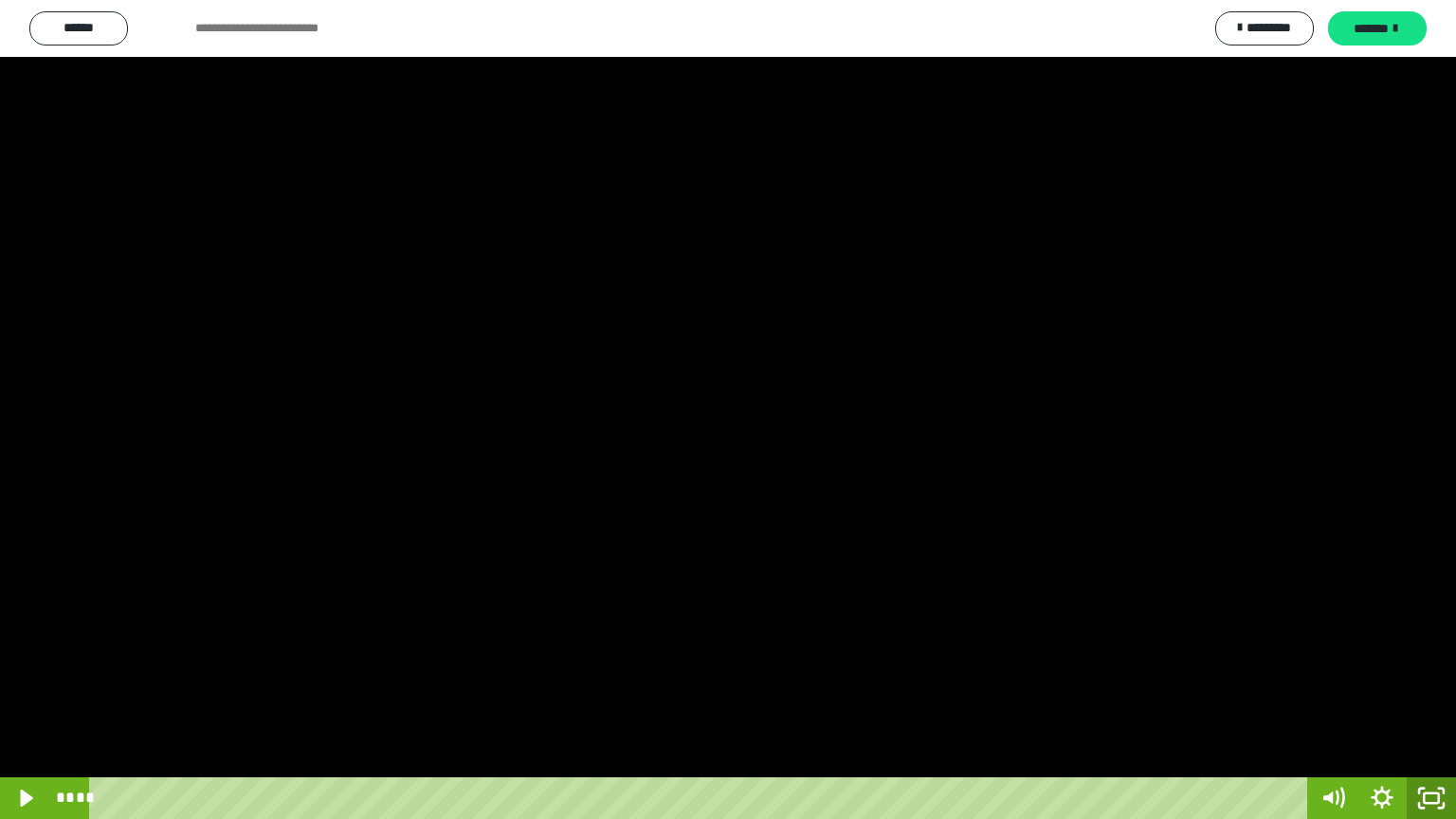 click 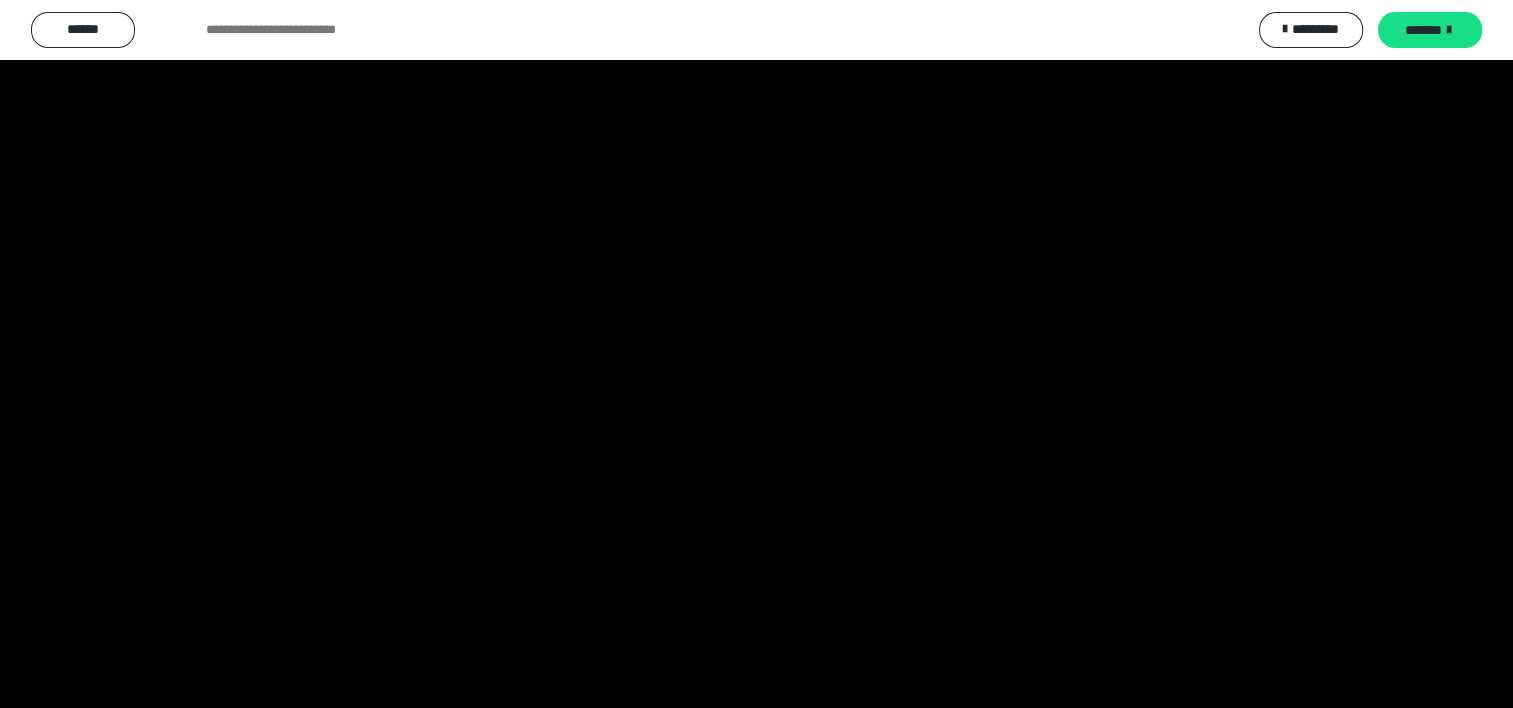 scroll, scrollTop: 583, scrollLeft: 0, axis: vertical 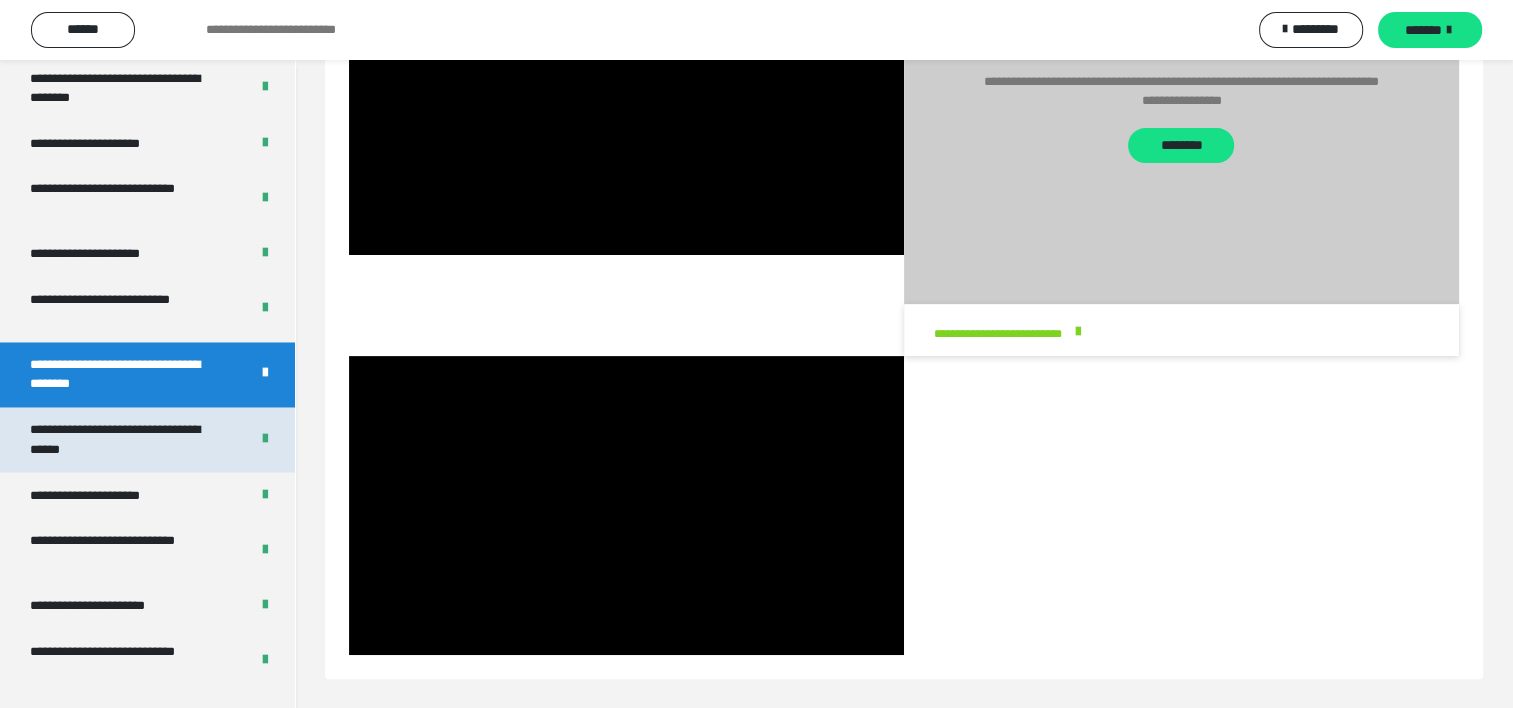 click on "**********" at bounding box center (124, 439) 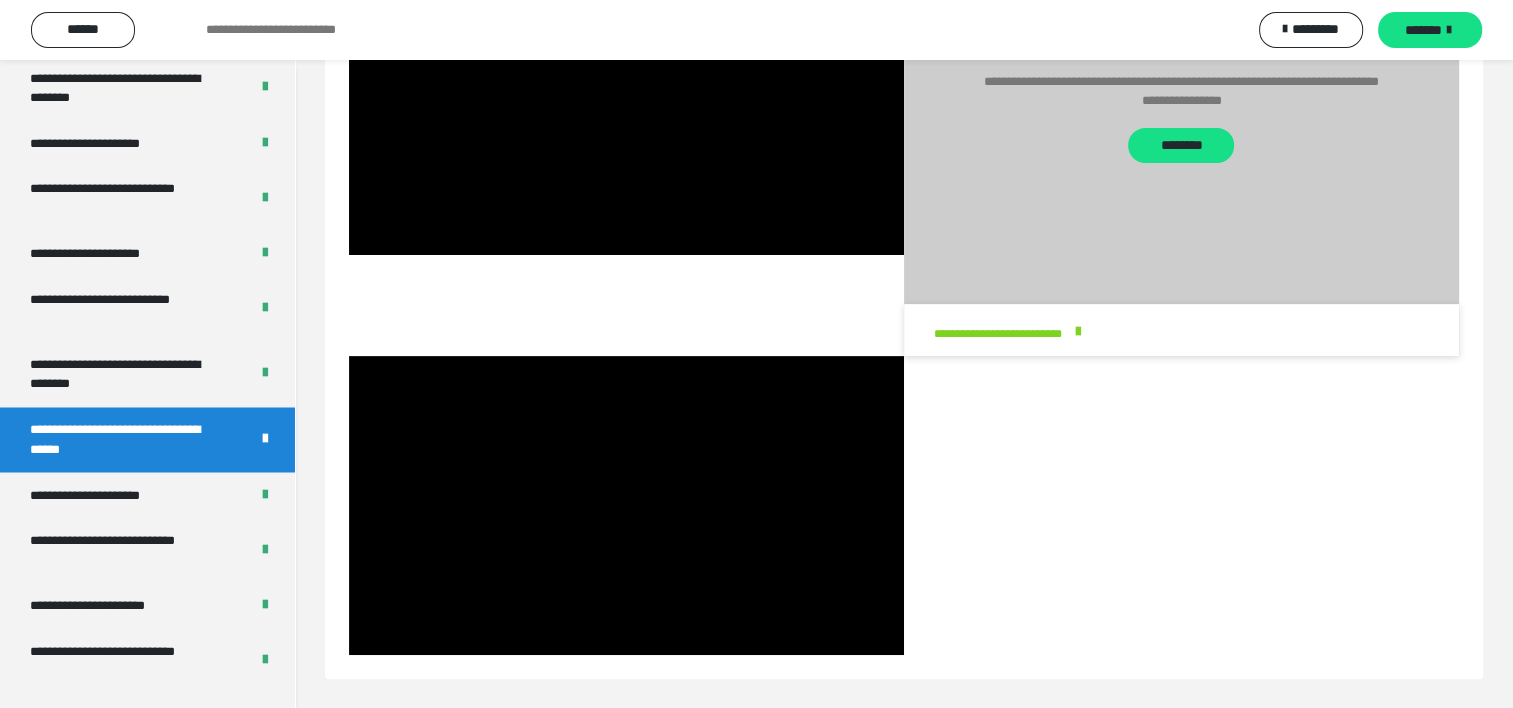 scroll, scrollTop: 60, scrollLeft: 0, axis: vertical 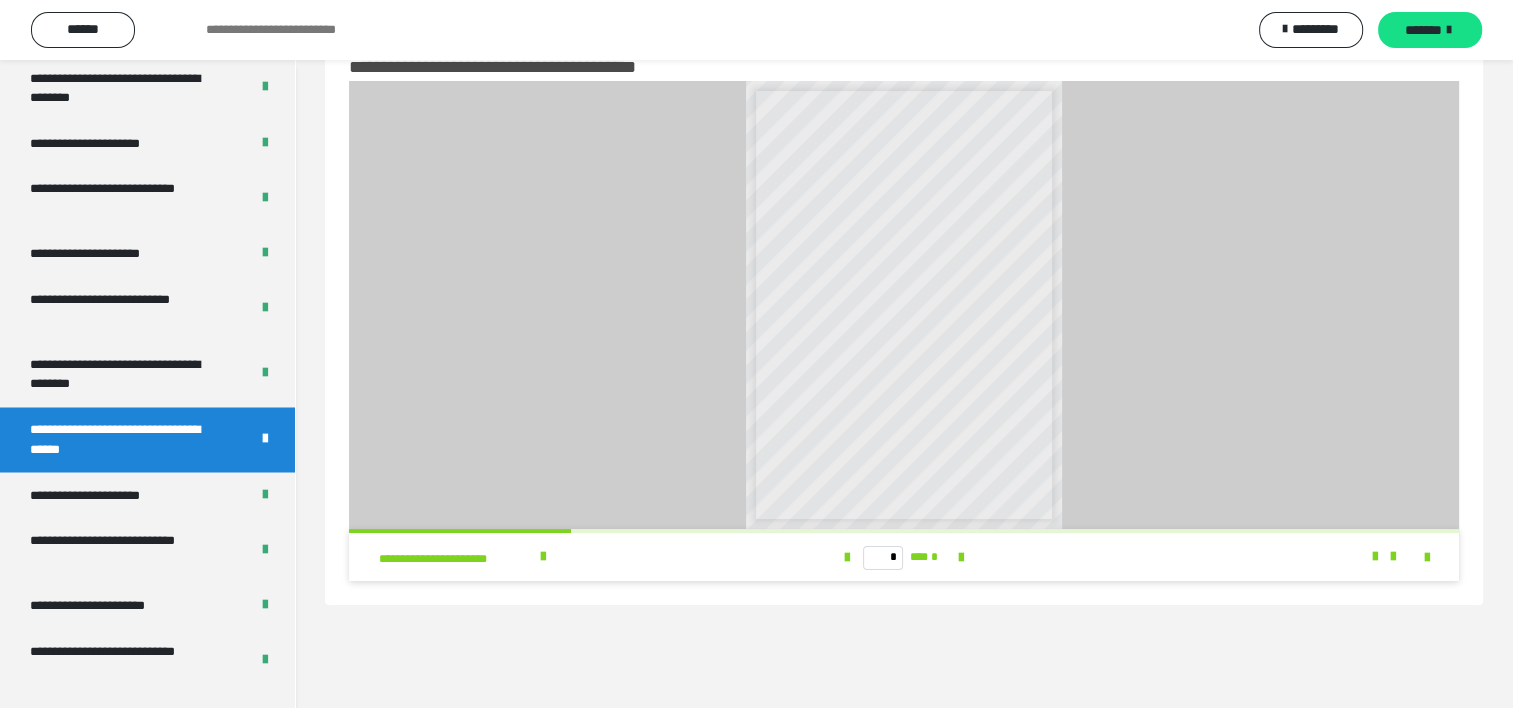 drag, startPoint x: 1422, startPoint y: 557, endPoint x: 1425, endPoint y: 661, distance: 104.04326 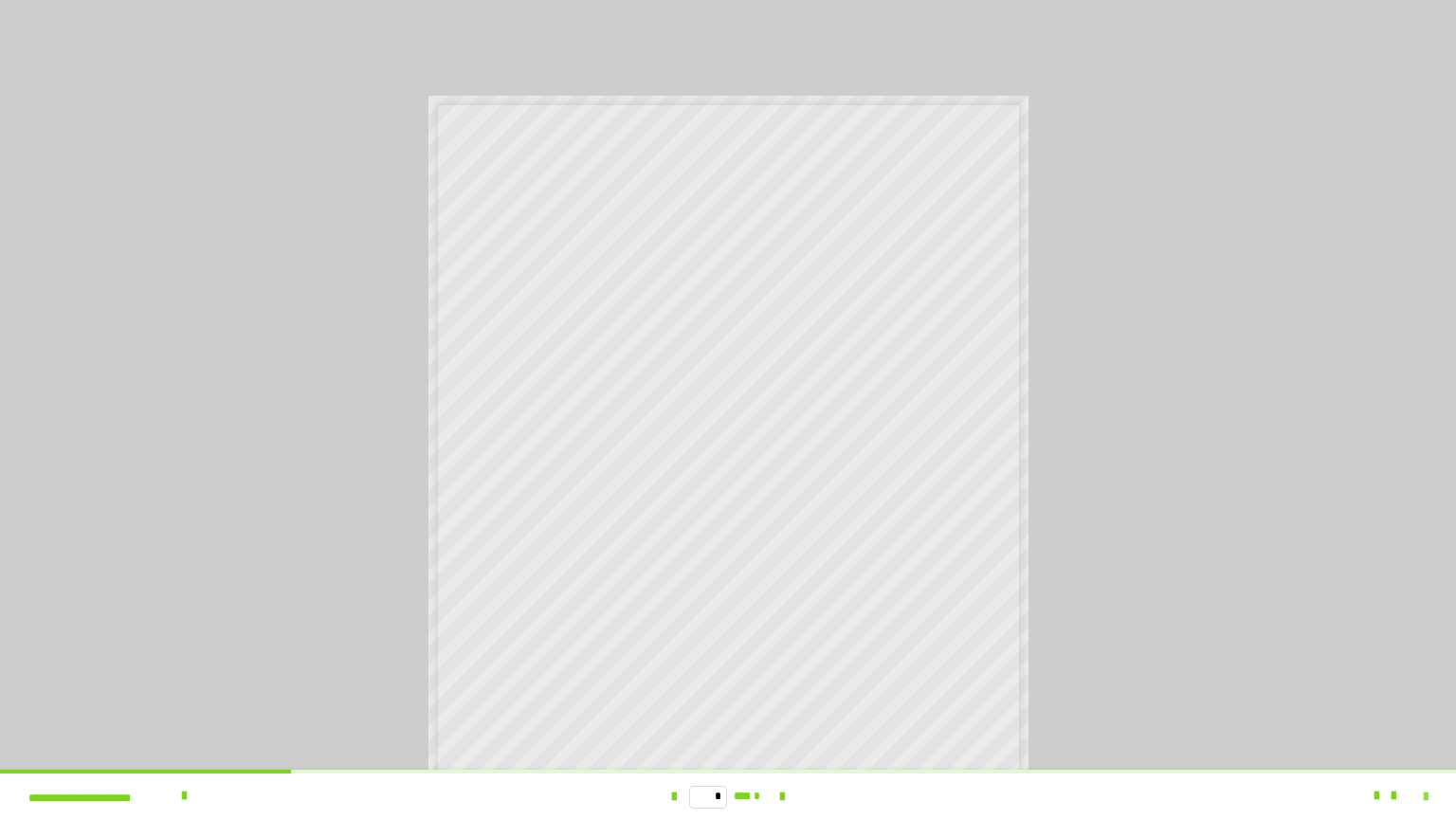 click at bounding box center [1426, 797] 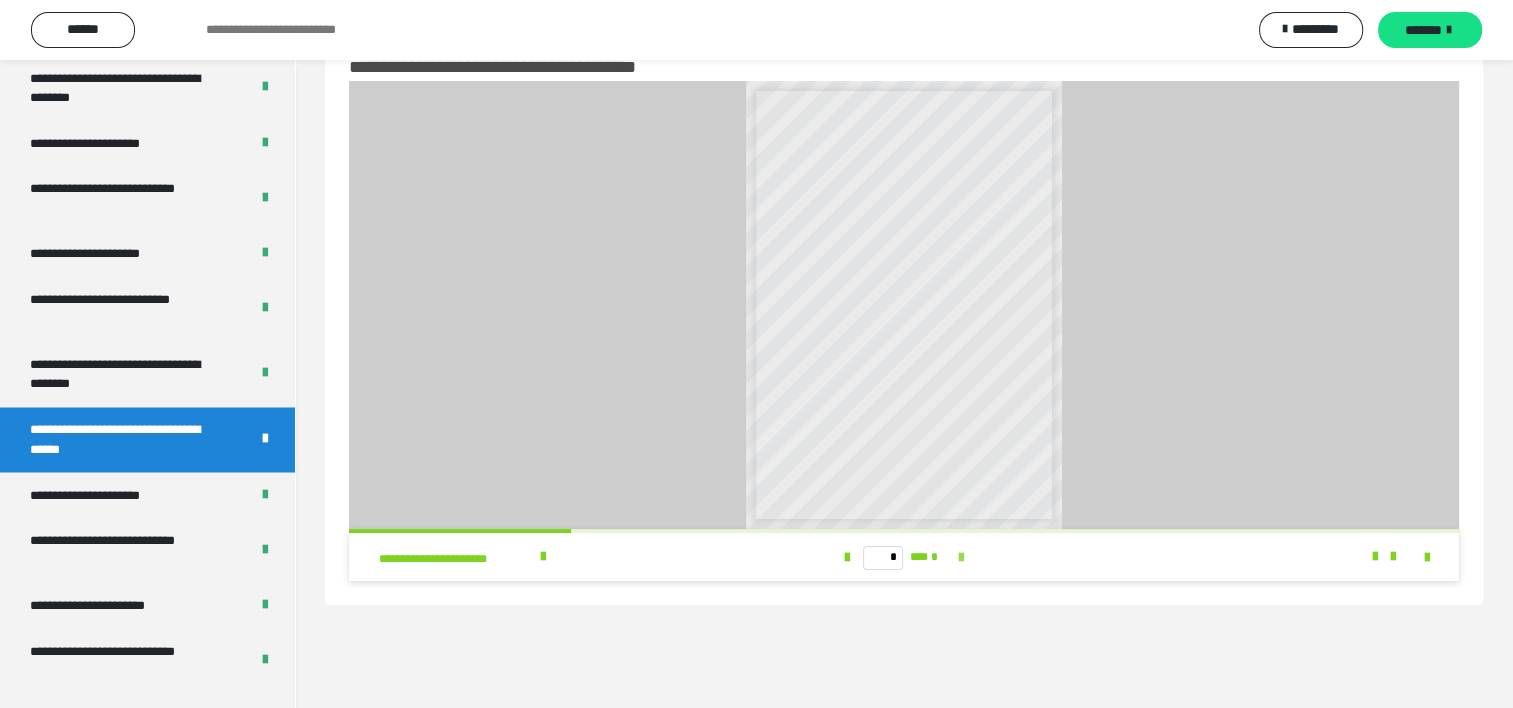click at bounding box center [961, 558] 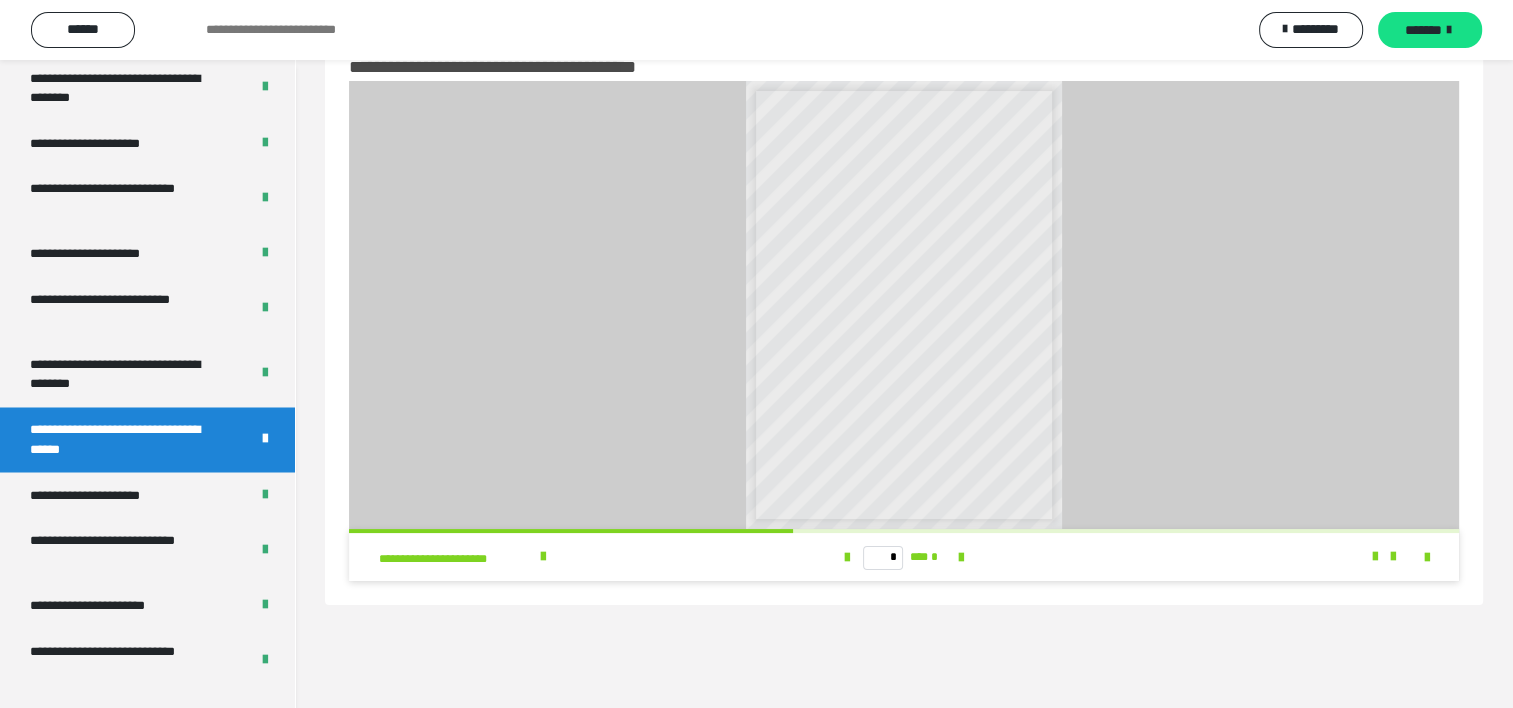 click on "* *** *" at bounding box center (904, 557) 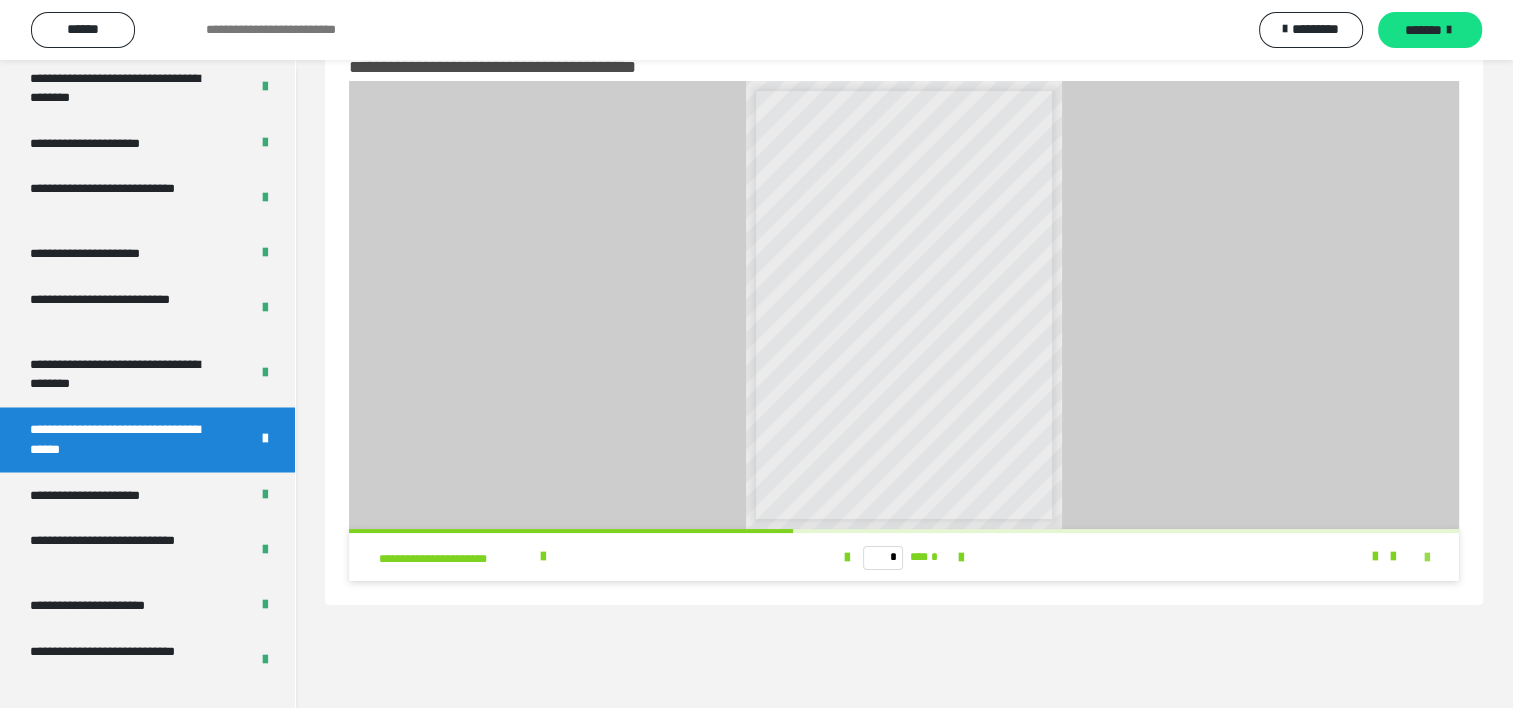 click at bounding box center (1427, 558) 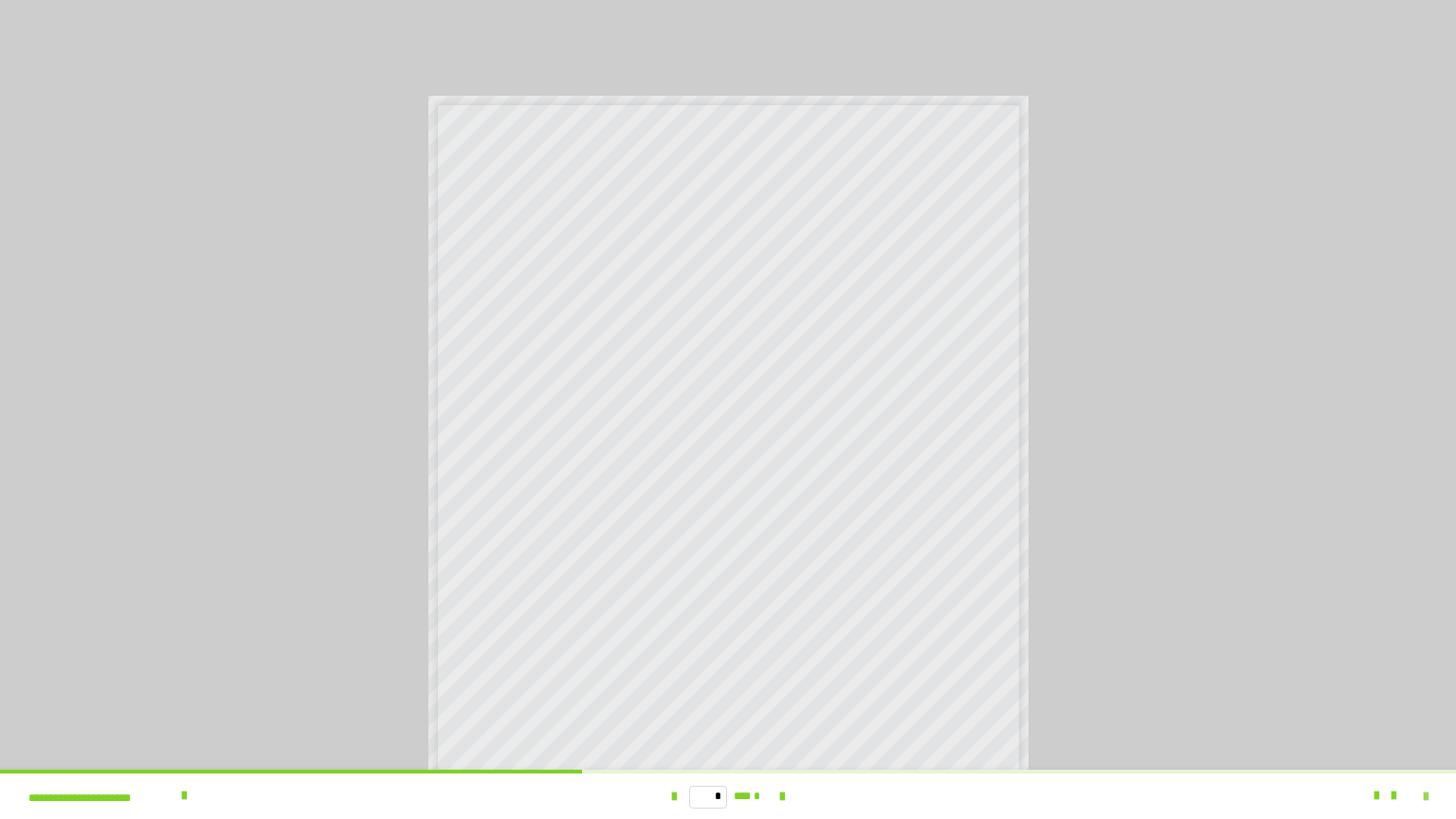 click at bounding box center (1426, 797) 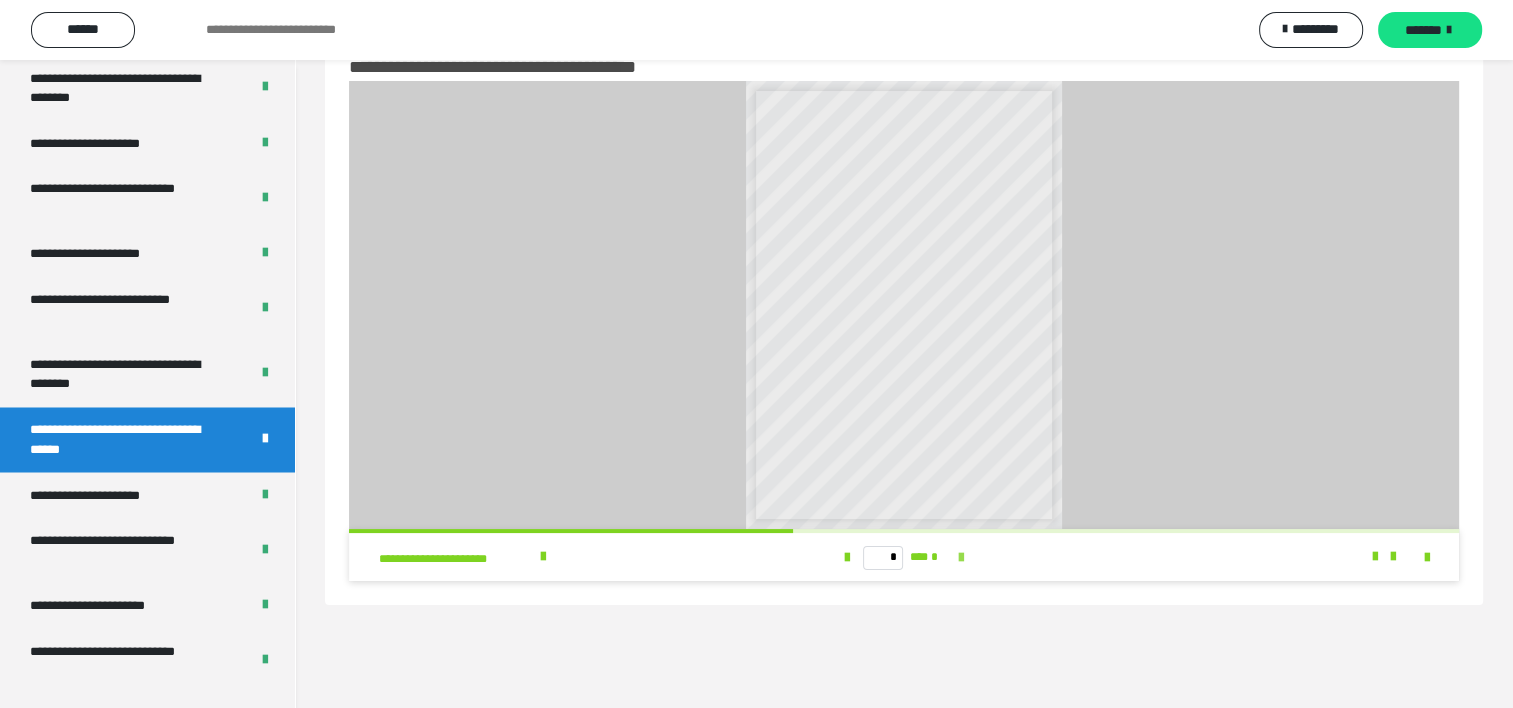 click at bounding box center (961, 558) 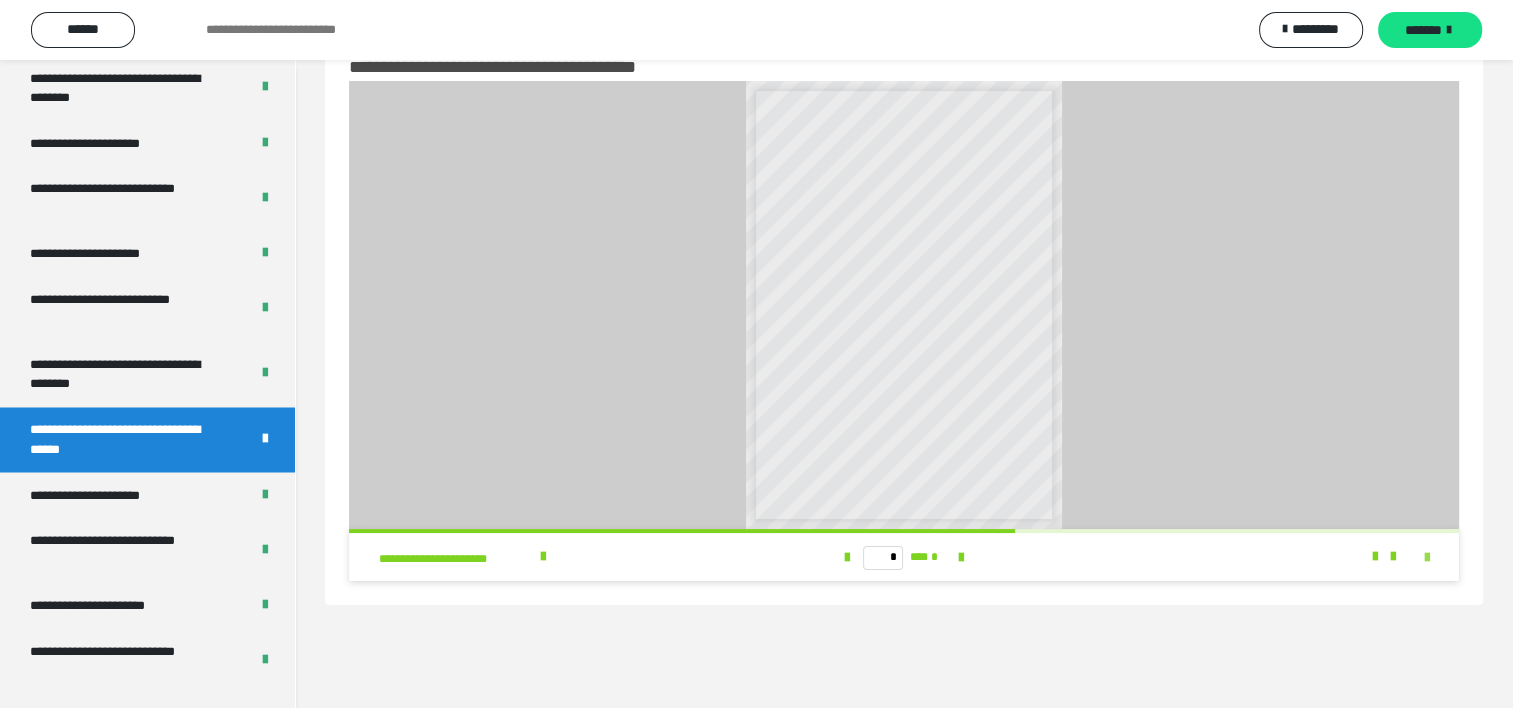 click at bounding box center (1427, 558) 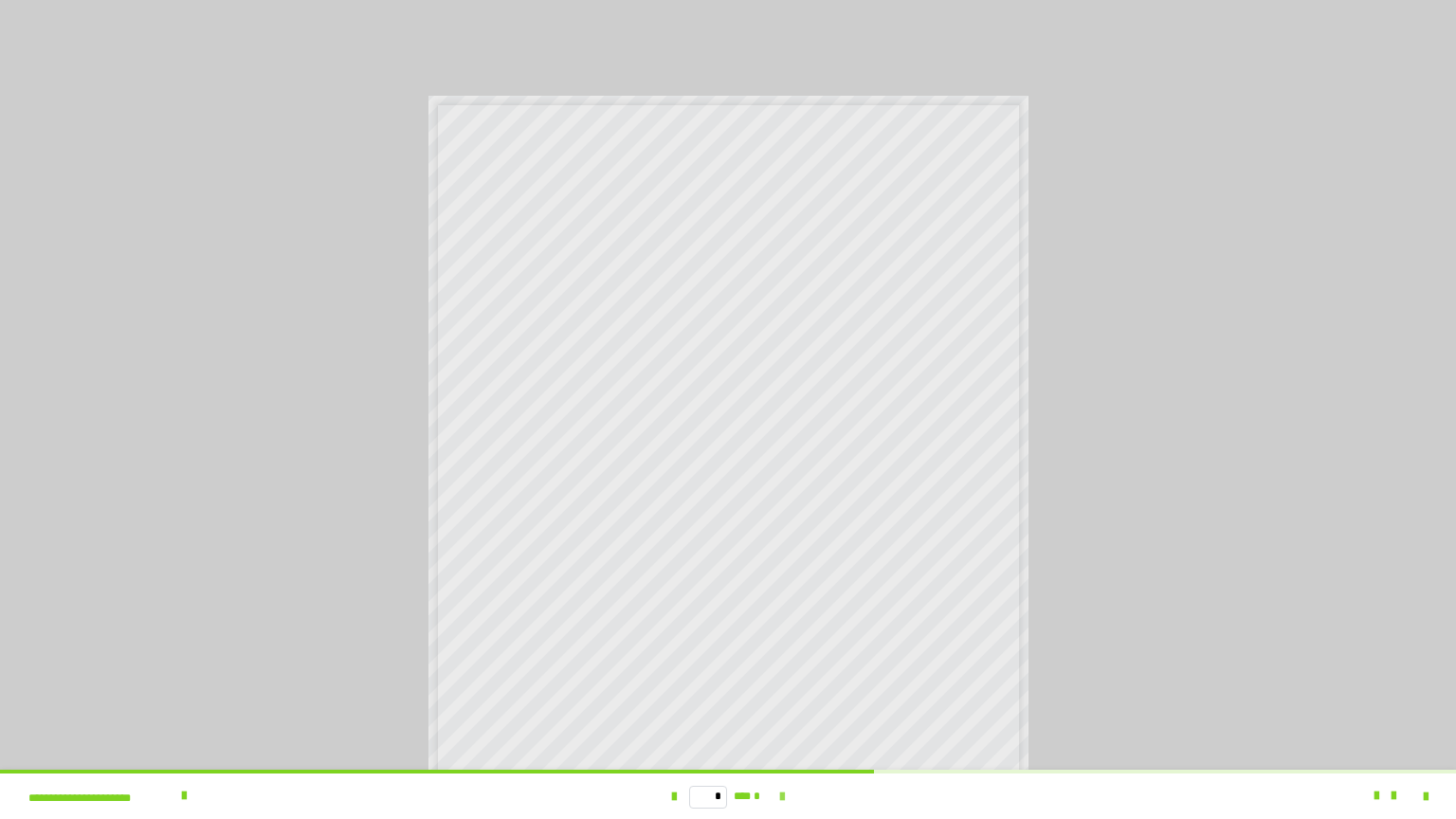 click at bounding box center (782, 797) 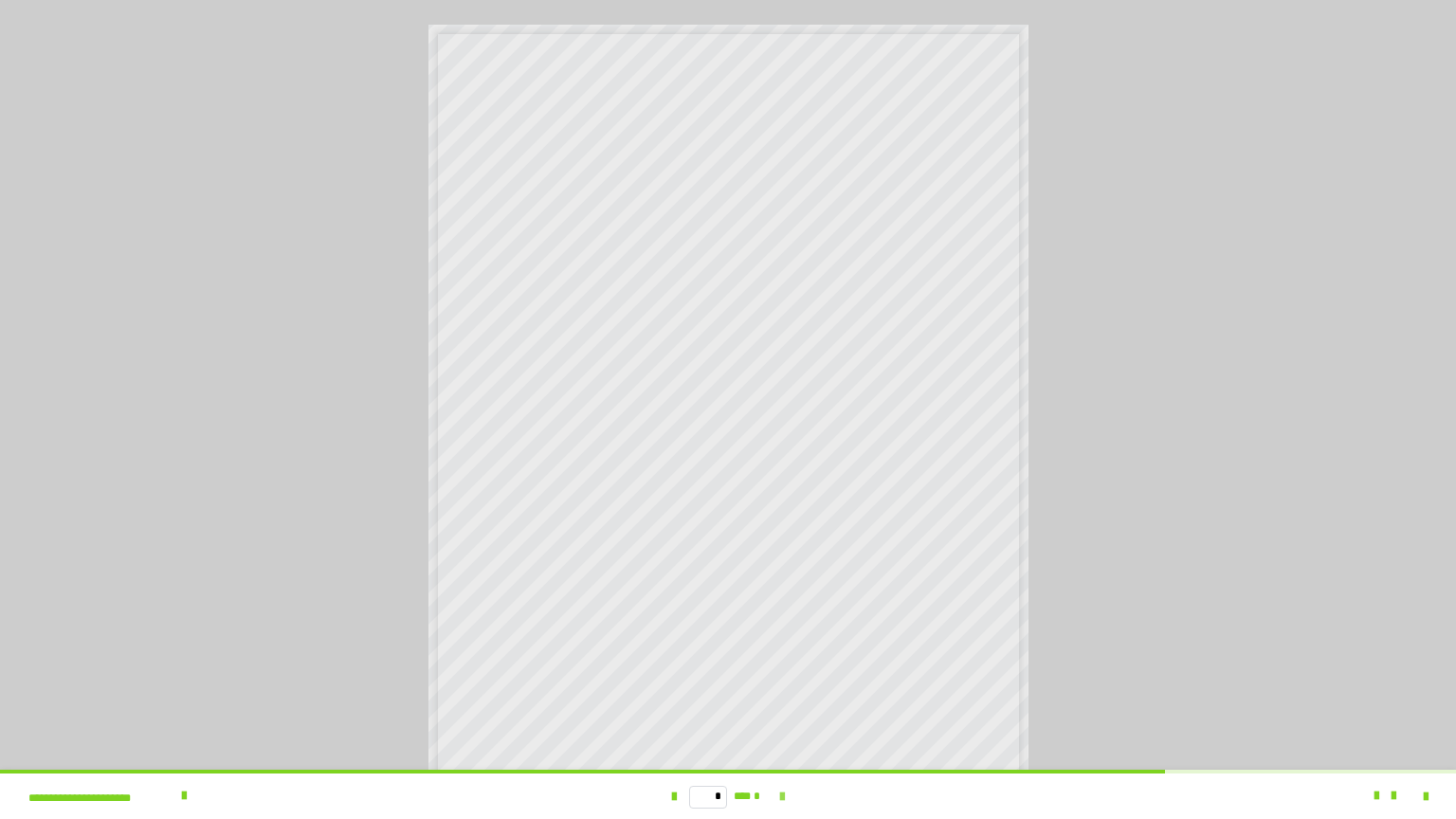 click at bounding box center (782, 797) 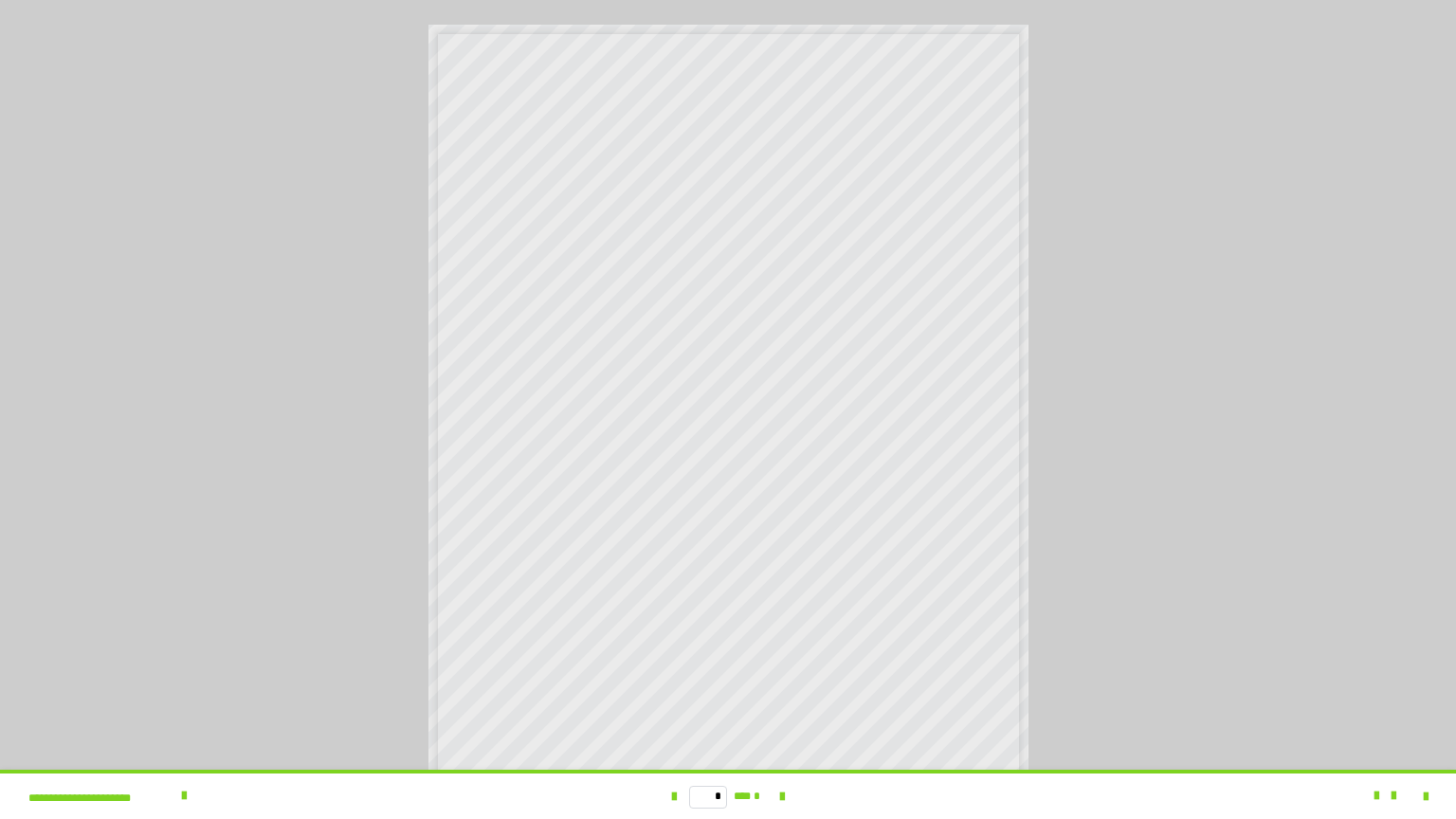 click on "* *** *" at bounding box center (728, 796) 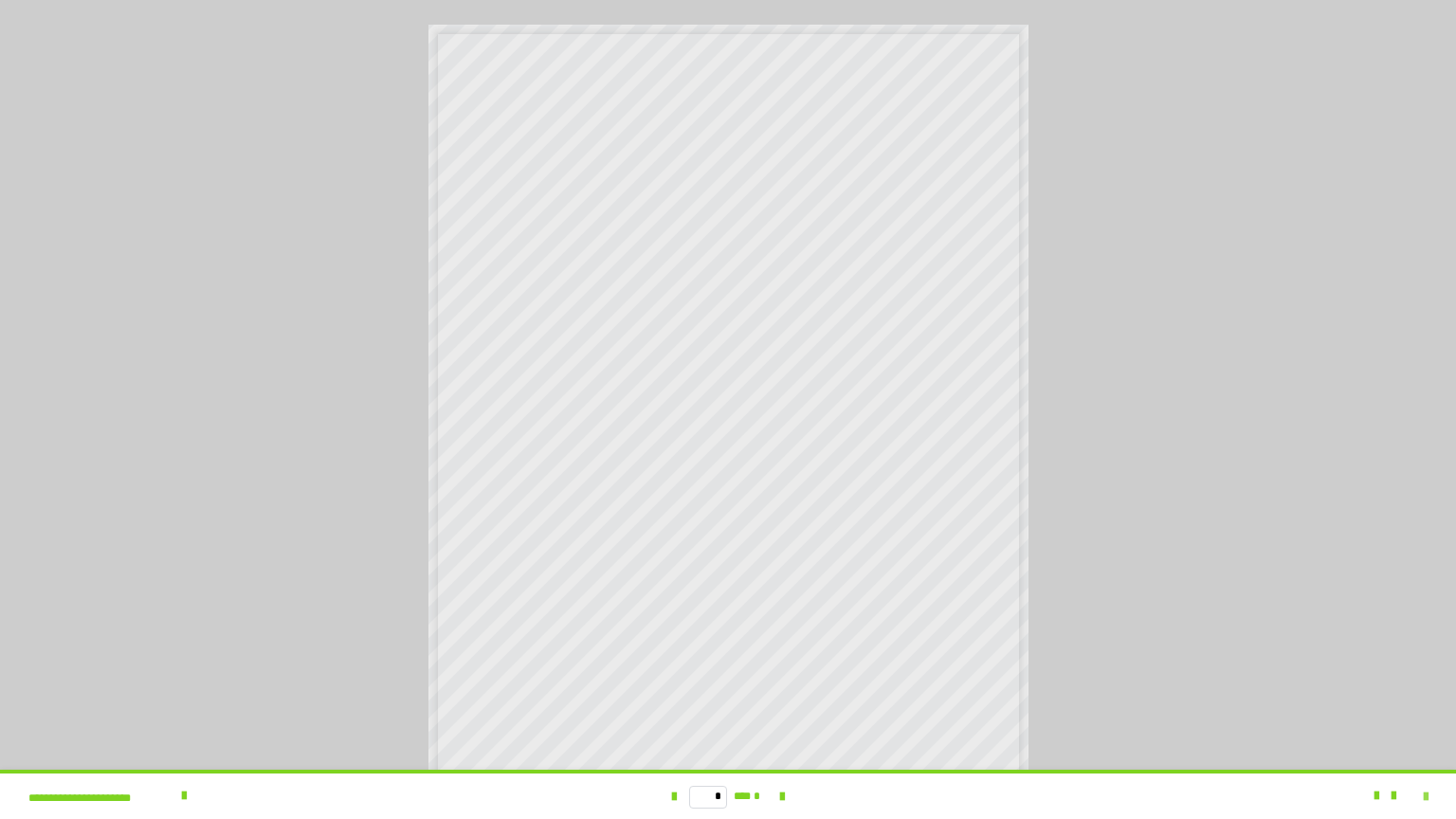 click at bounding box center [1426, 797] 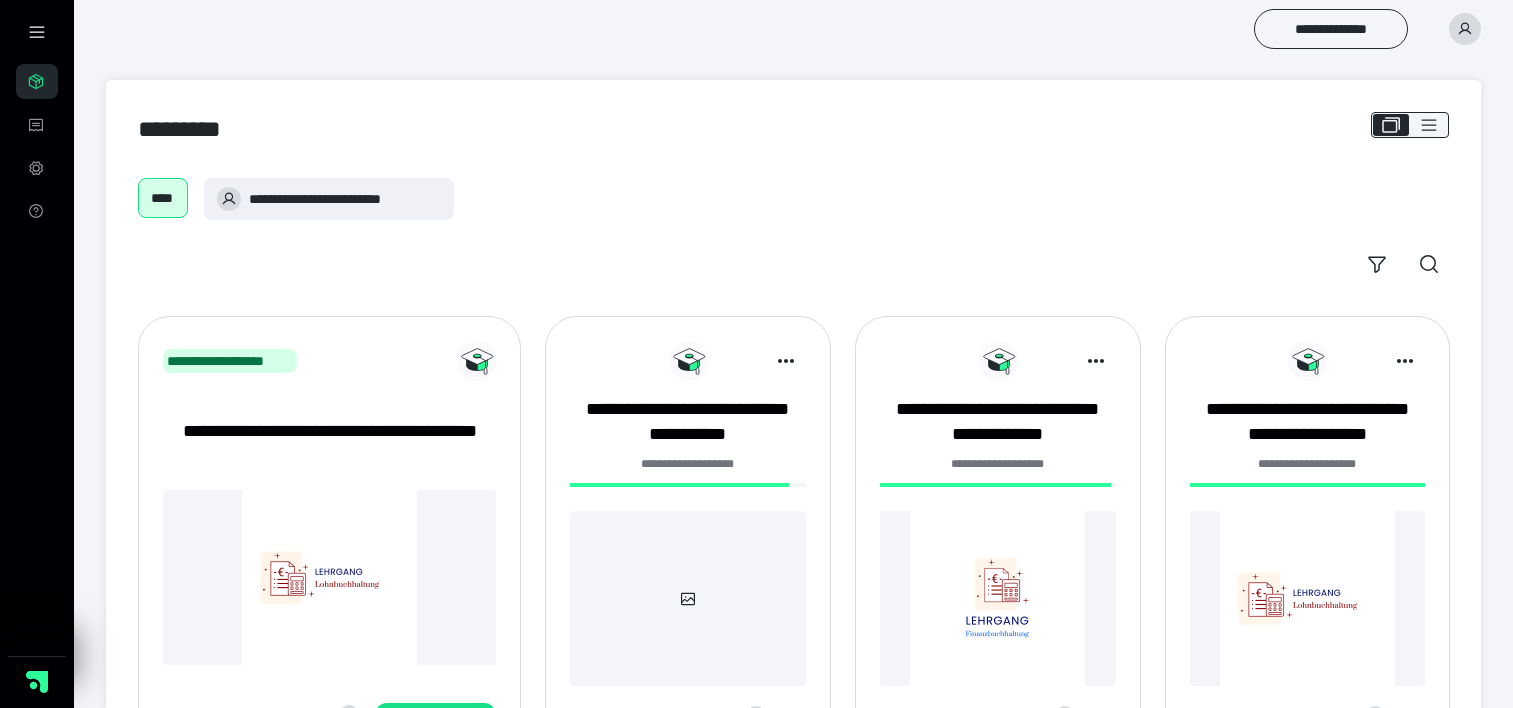 scroll, scrollTop: 0, scrollLeft: 0, axis: both 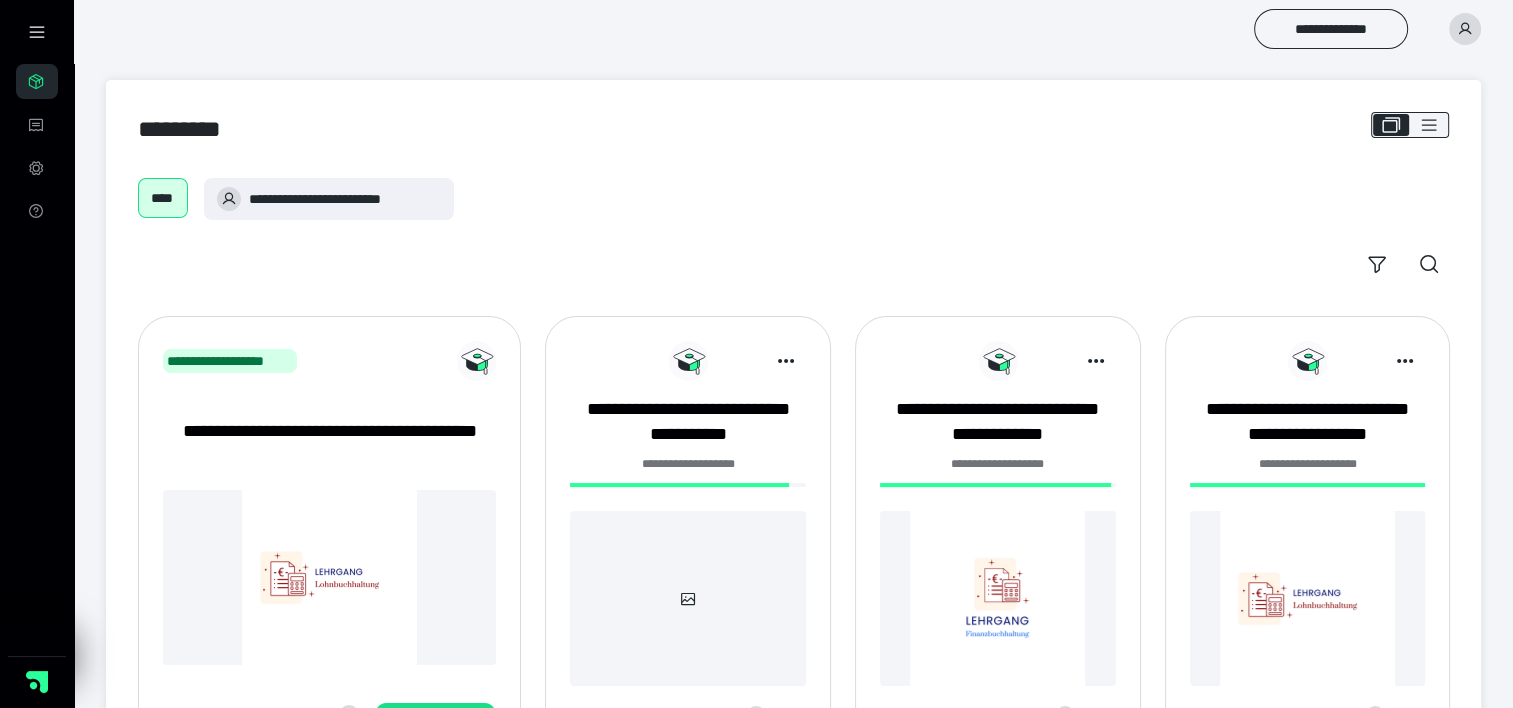 click at bounding box center (998, 598) 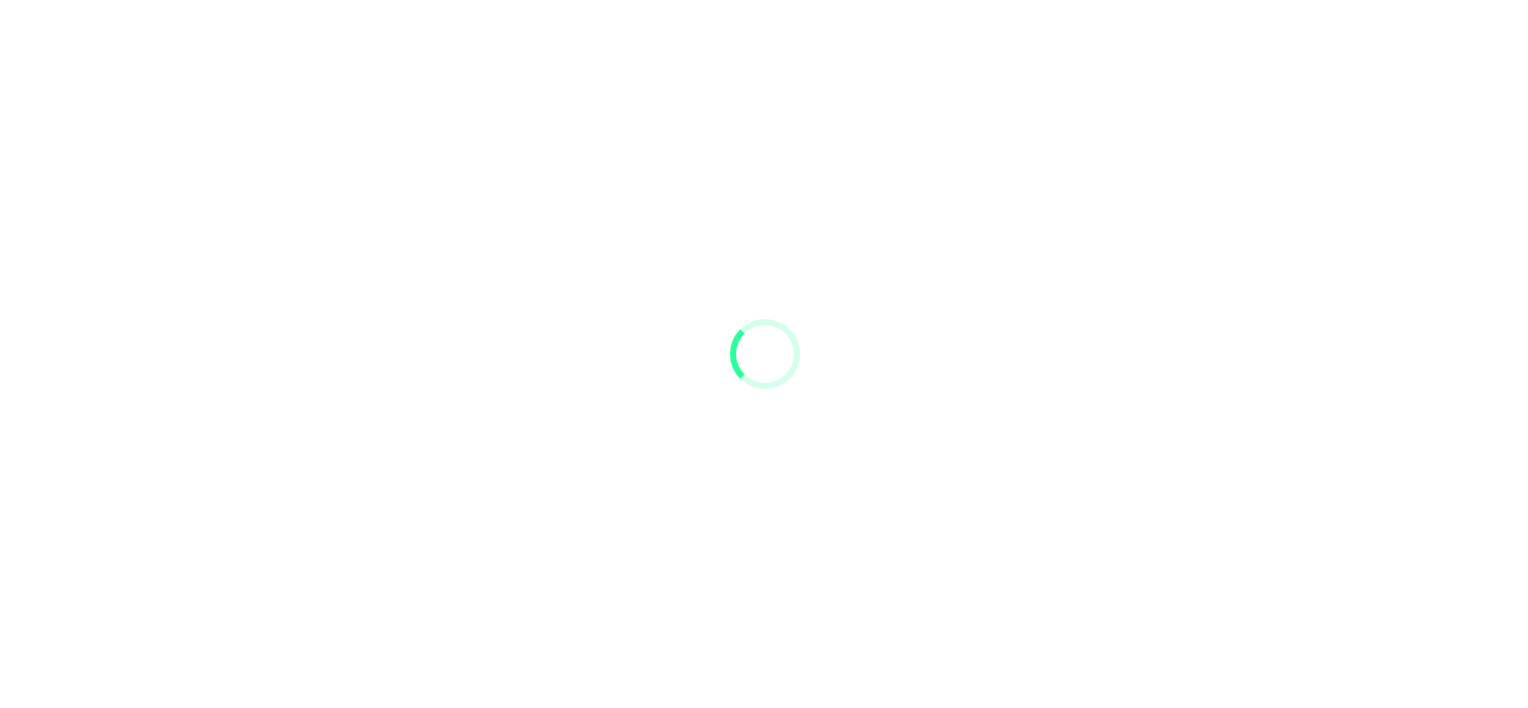 scroll, scrollTop: 0, scrollLeft: 0, axis: both 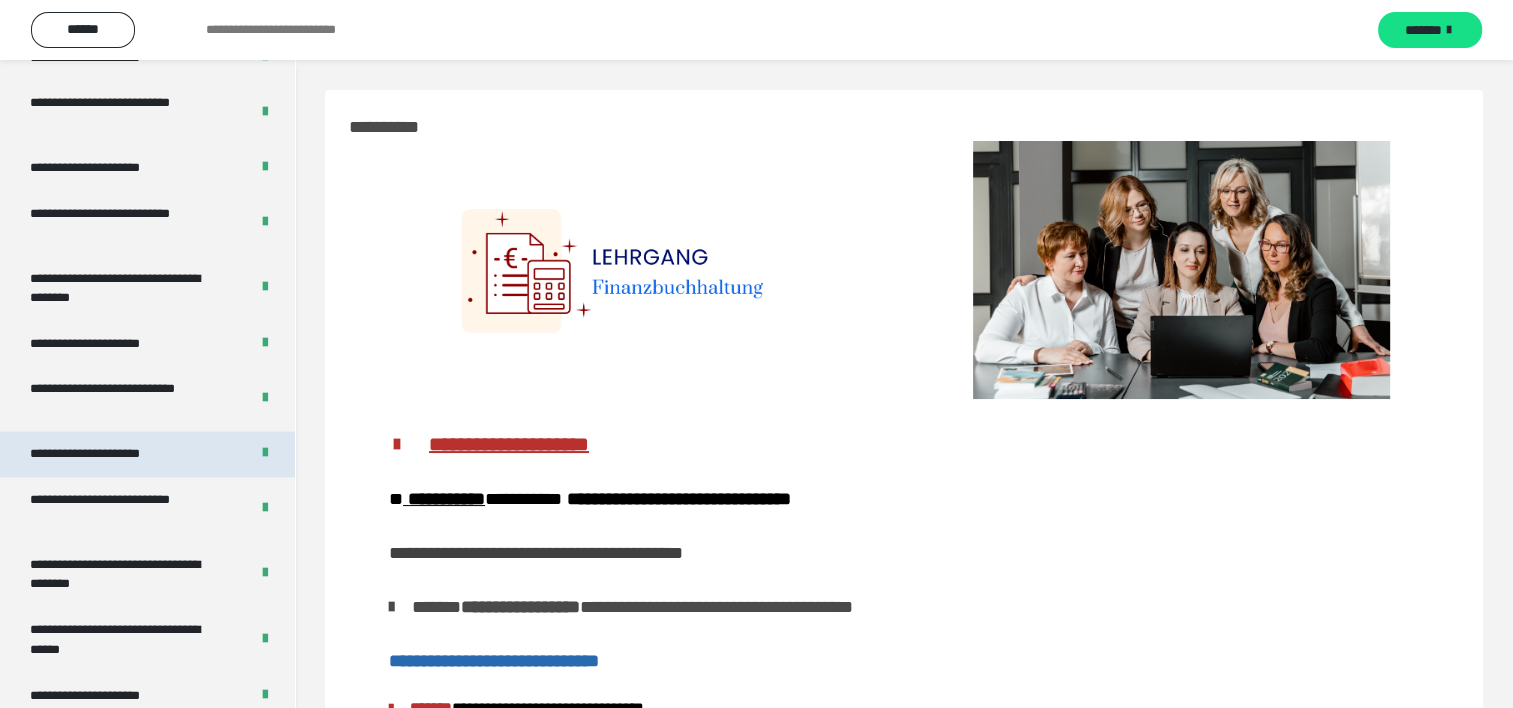 click on "**********" at bounding box center [108, 454] 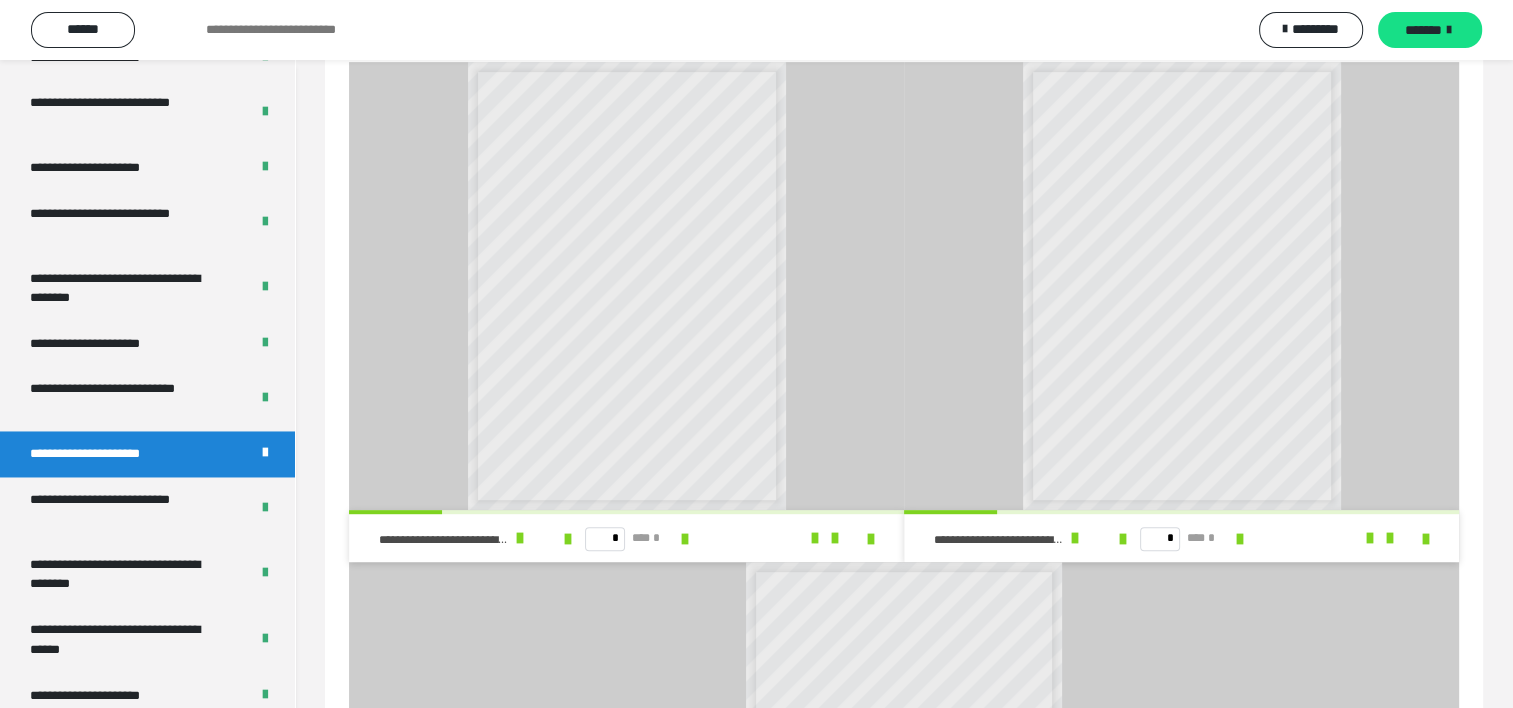 scroll, scrollTop: 1000, scrollLeft: 0, axis: vertical 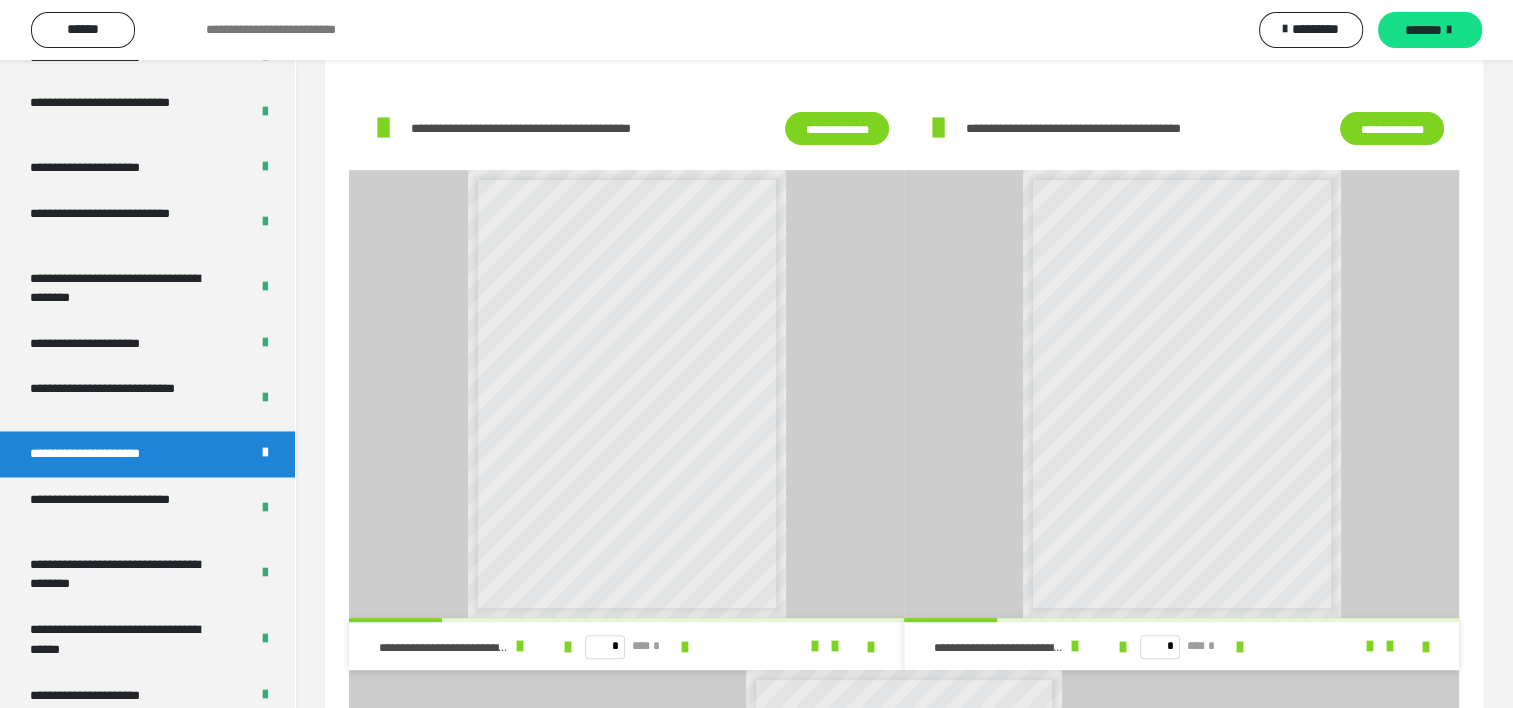 click on "**********" at bounding box center [1392, 129] 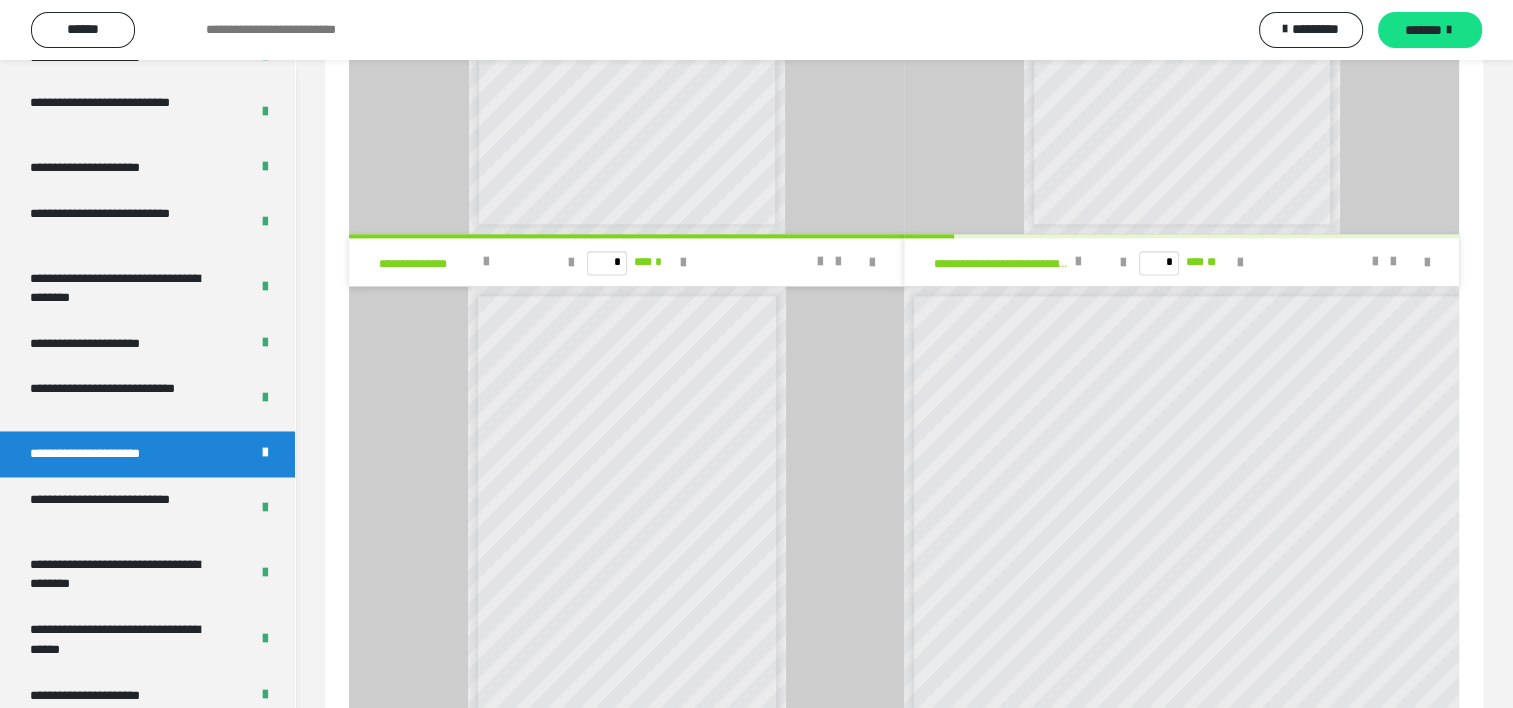 scroll, scrollTop: 2752, scrollLeft: 0, axis: vertical 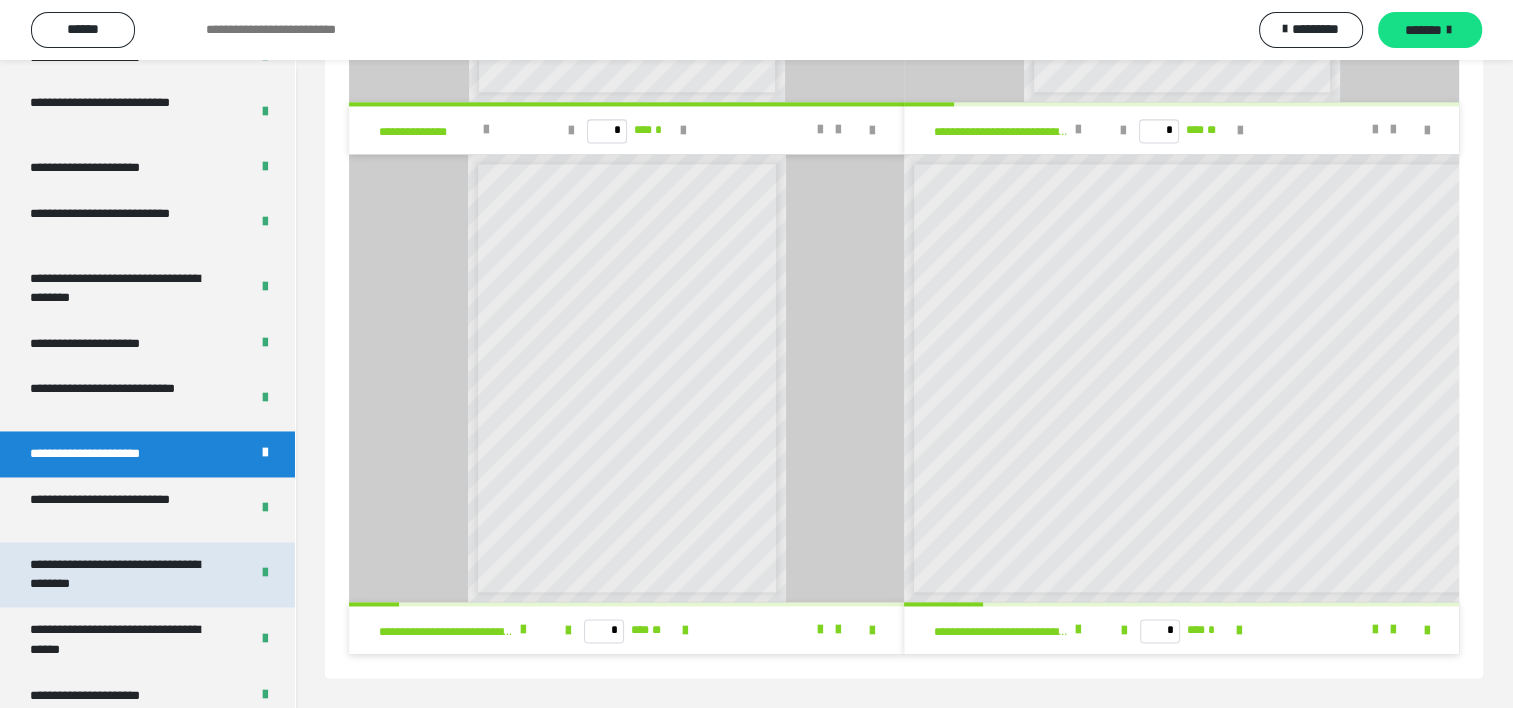 click on "**********" at bounding box center (124, 574) 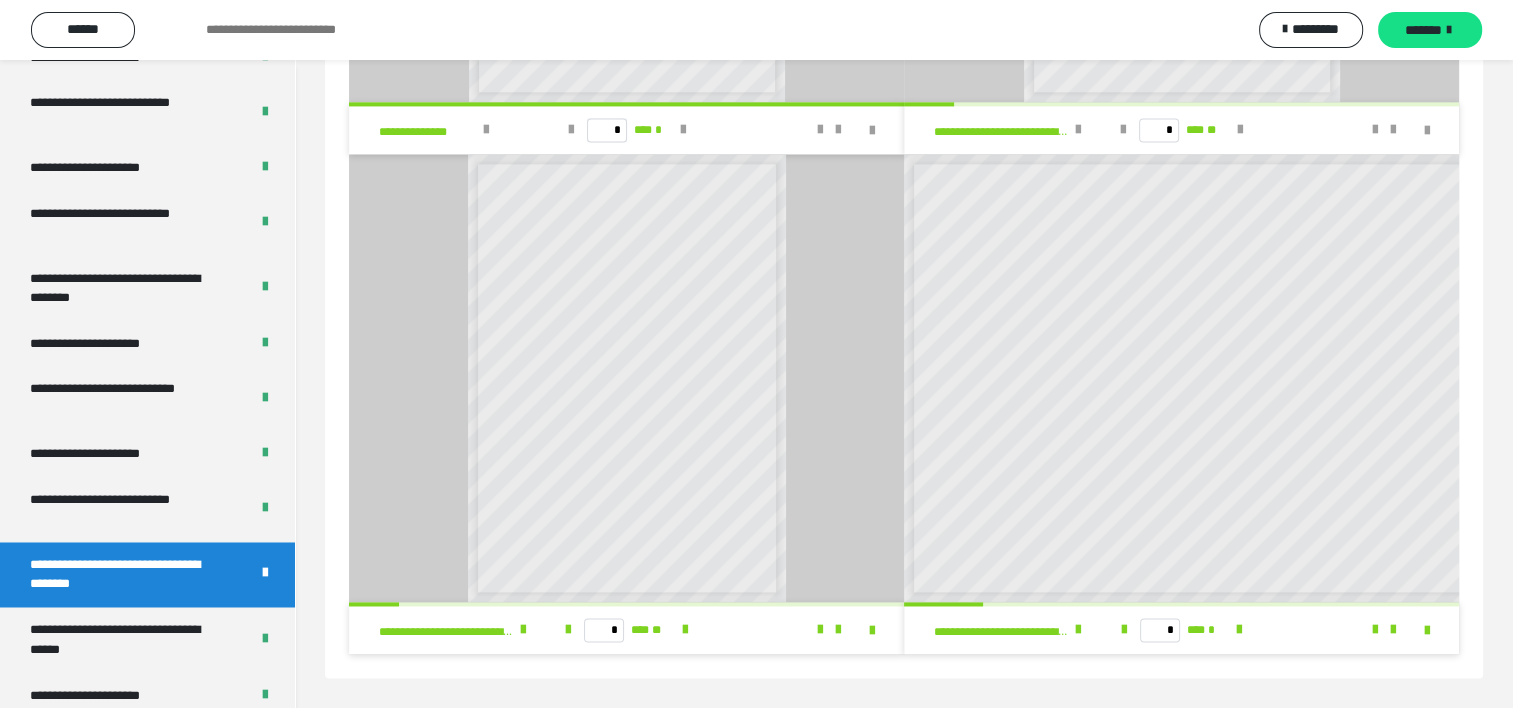 scroll, scrollTop: 0, scrollLeft: 0, axis: both 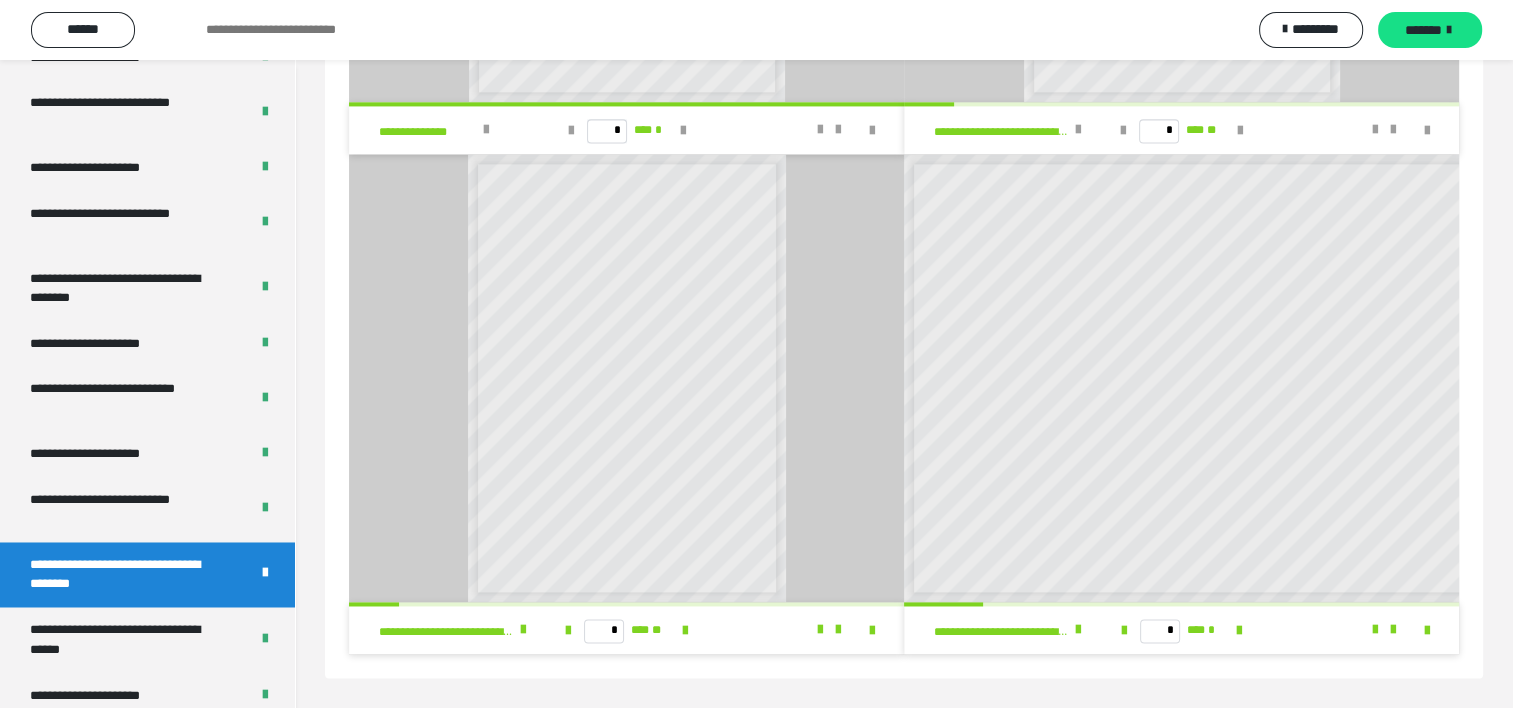 click on "**********" at bounding box center [124, 574] 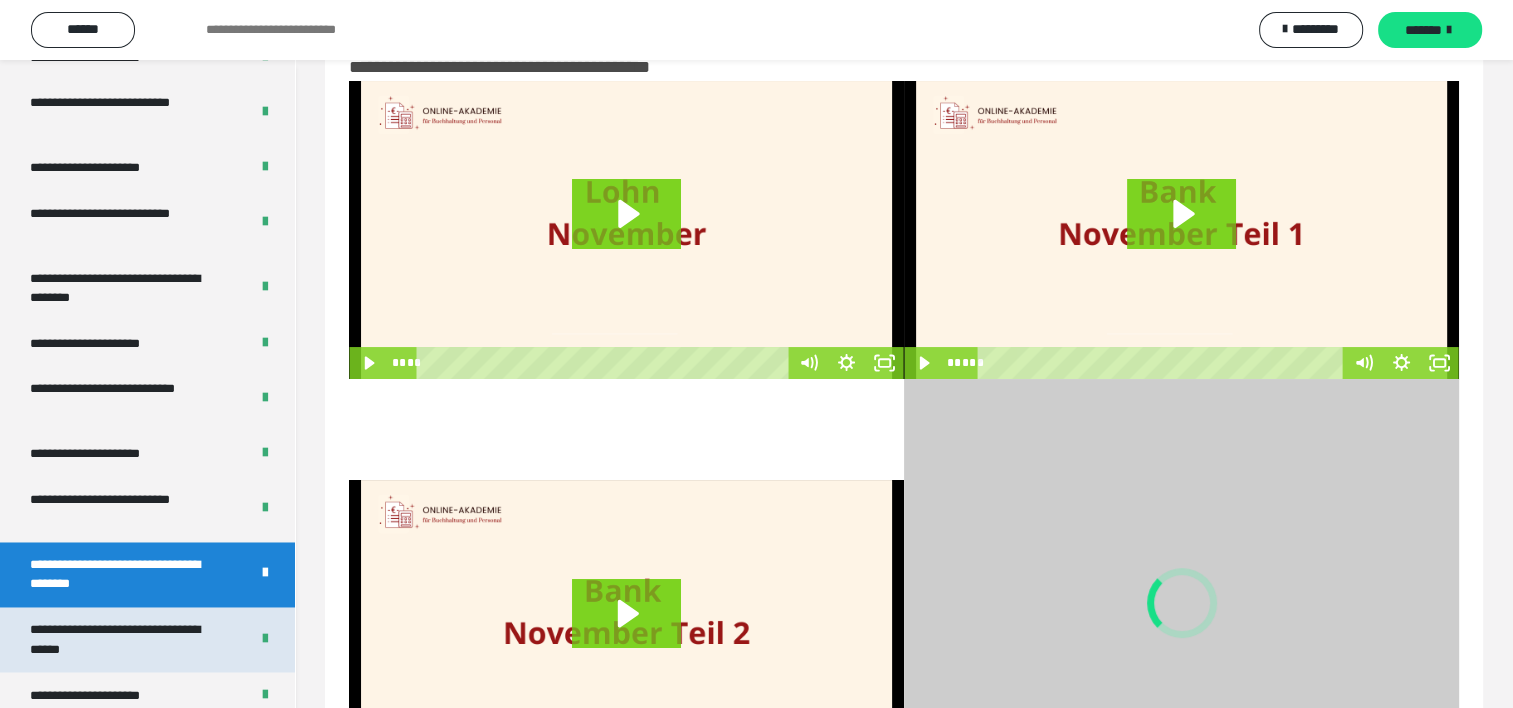 click on "**********" at bounding box center (124, 639) 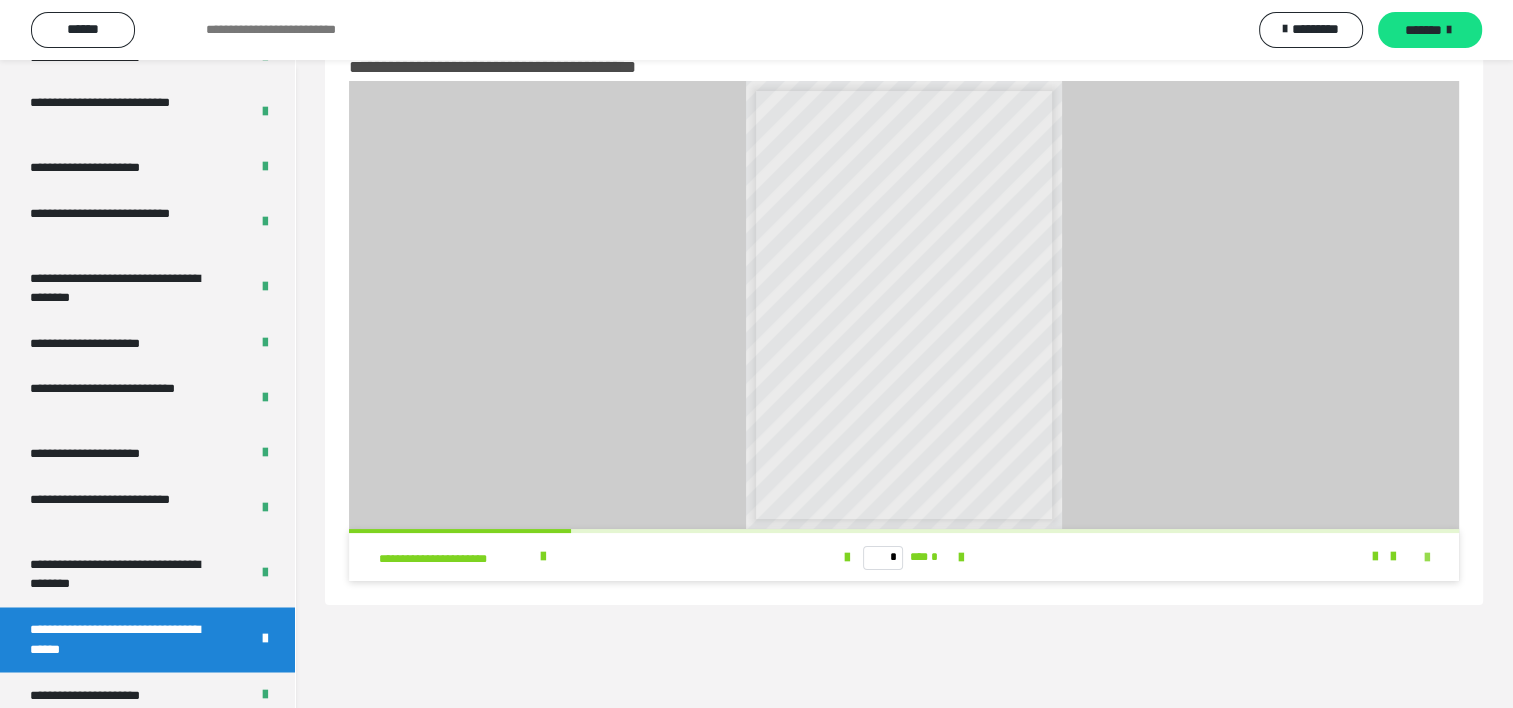 click at bounding box center [1427, 558] 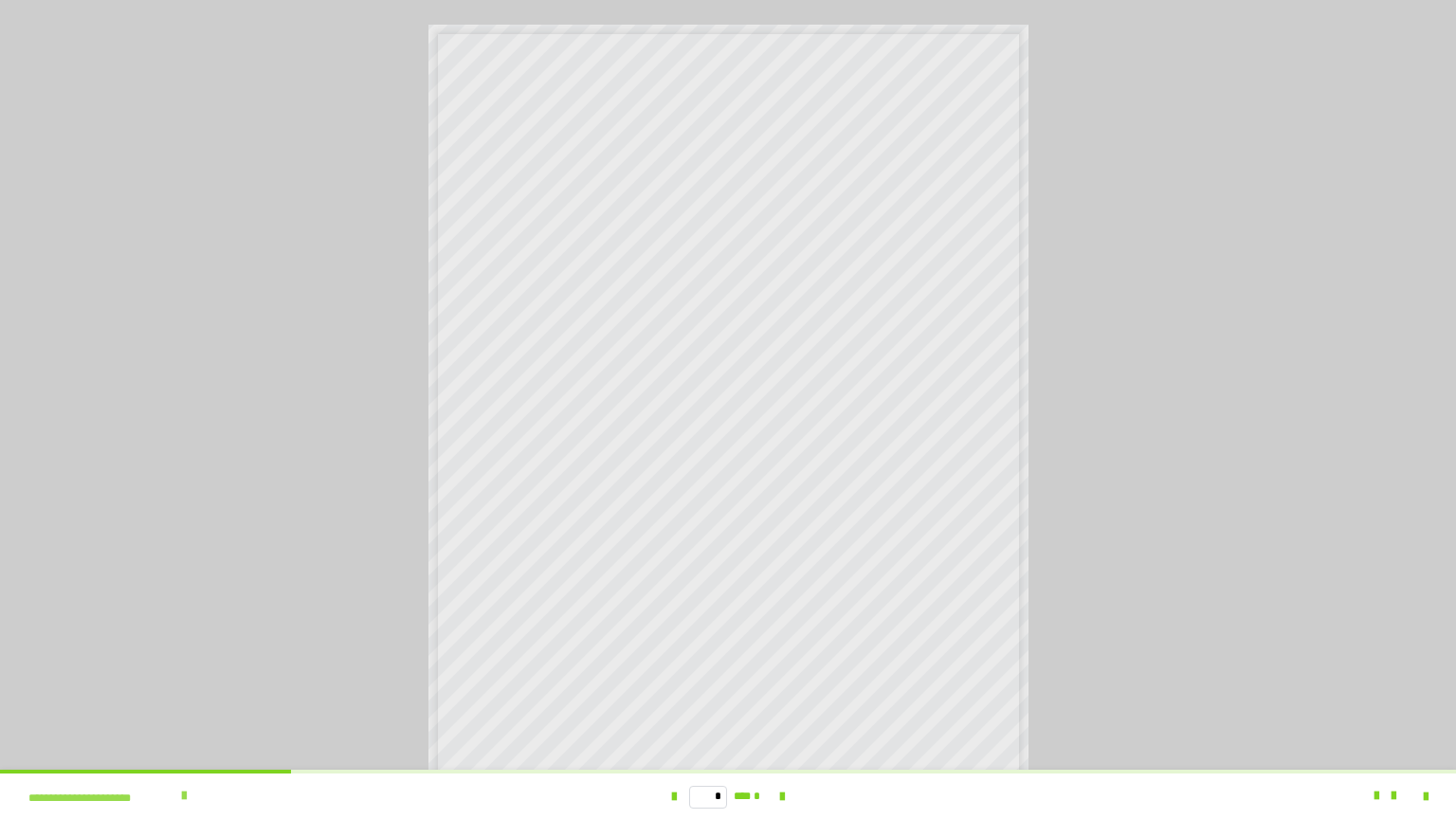 click at bounding box center (184, 796) 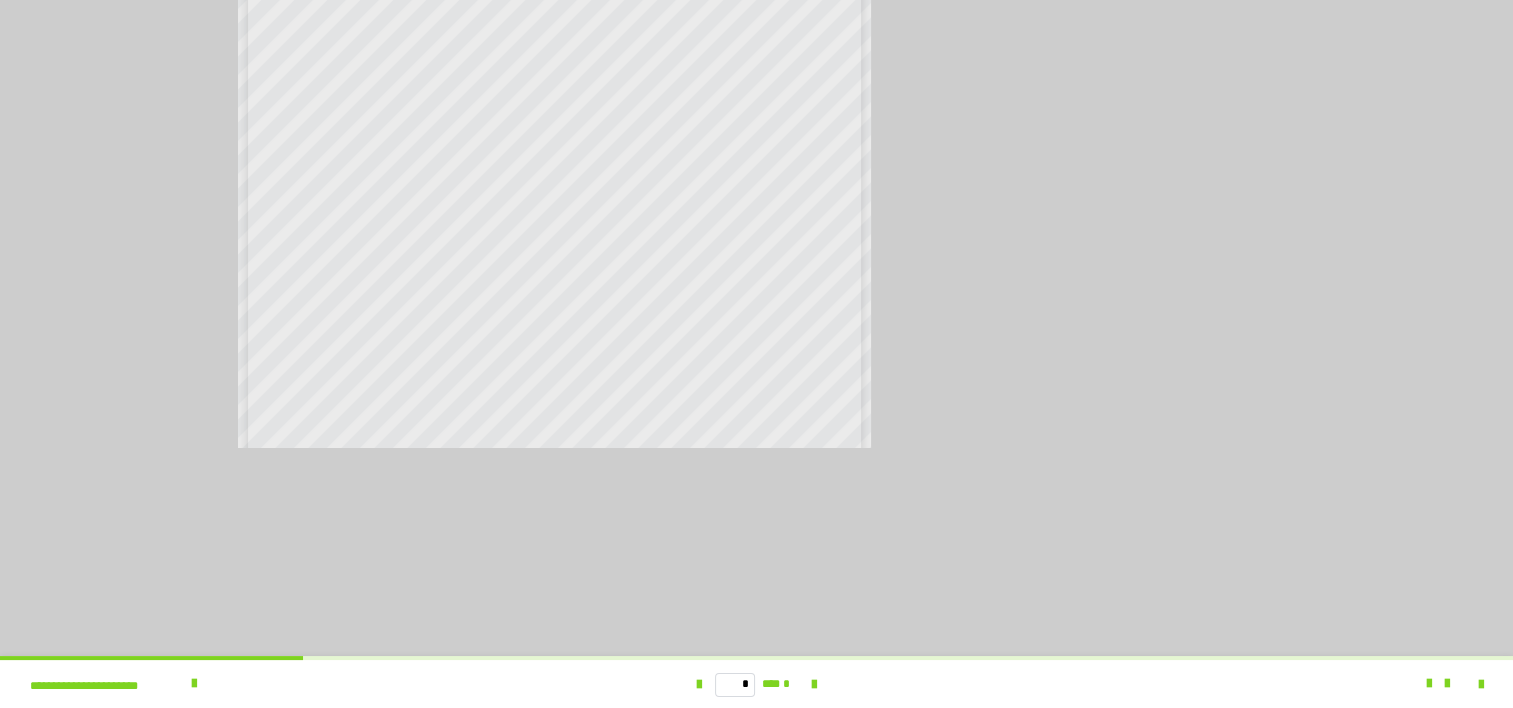 scroll, scrollTop: 266, scrollLeft: 0, axis: vertical 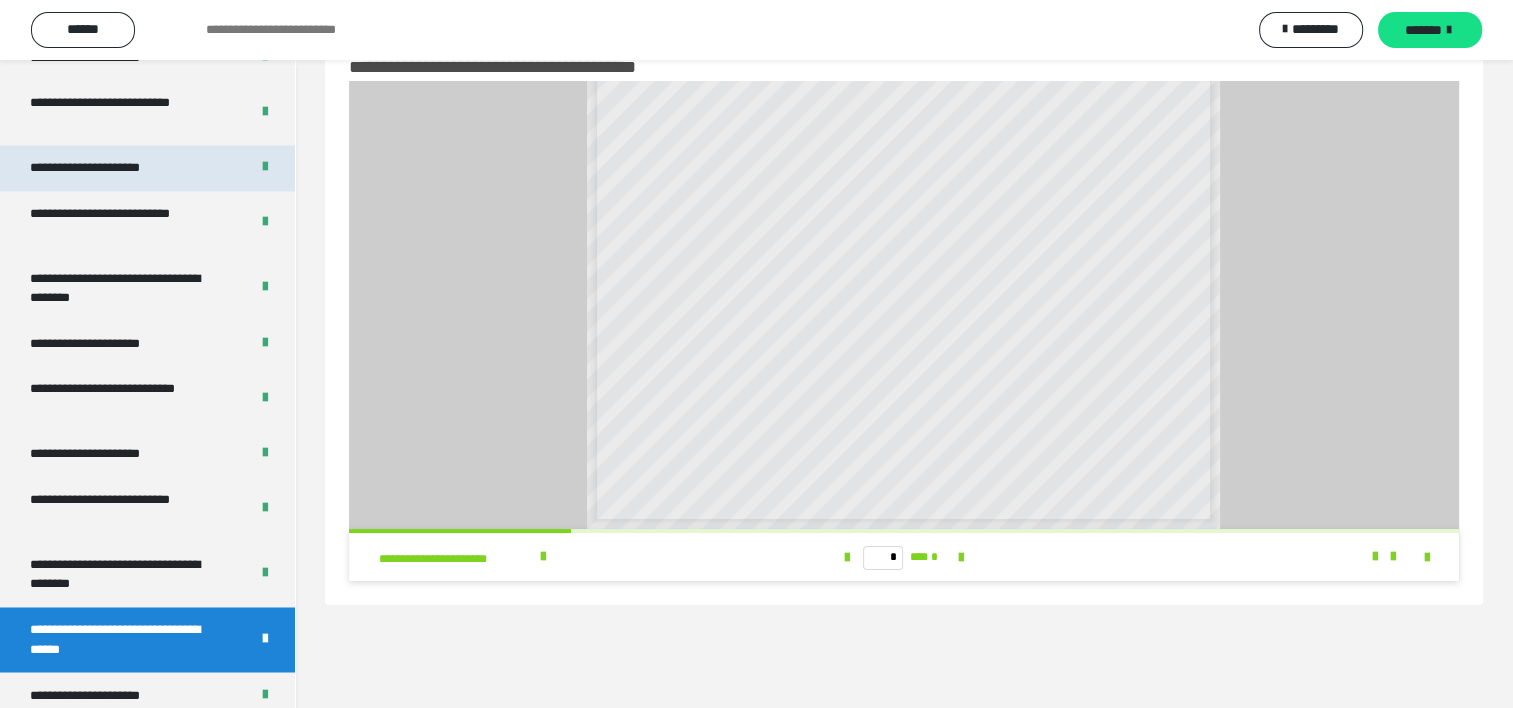 click on "**********" at bounding box center [107, 168] 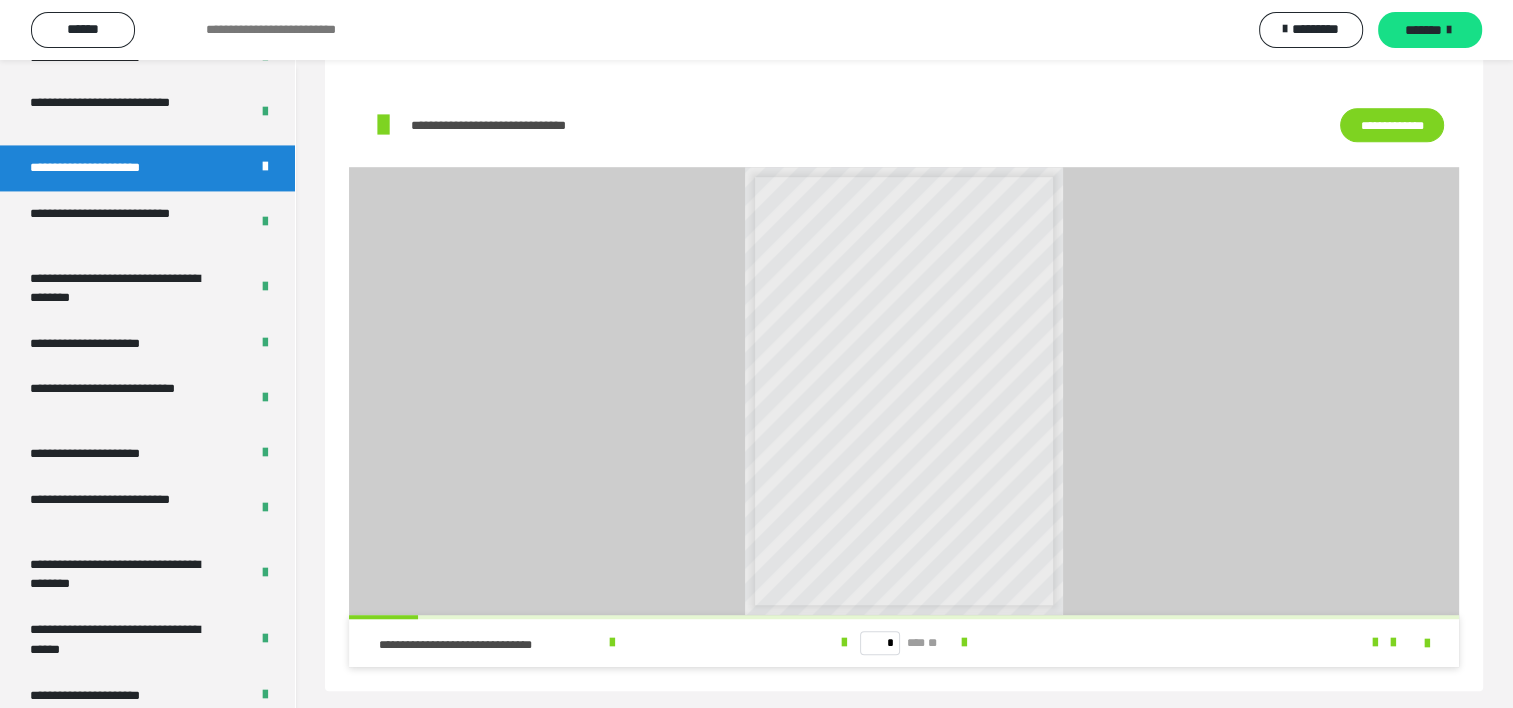 scroll, scrollTop: 1280, scrollLeft: 0, axis: vertical 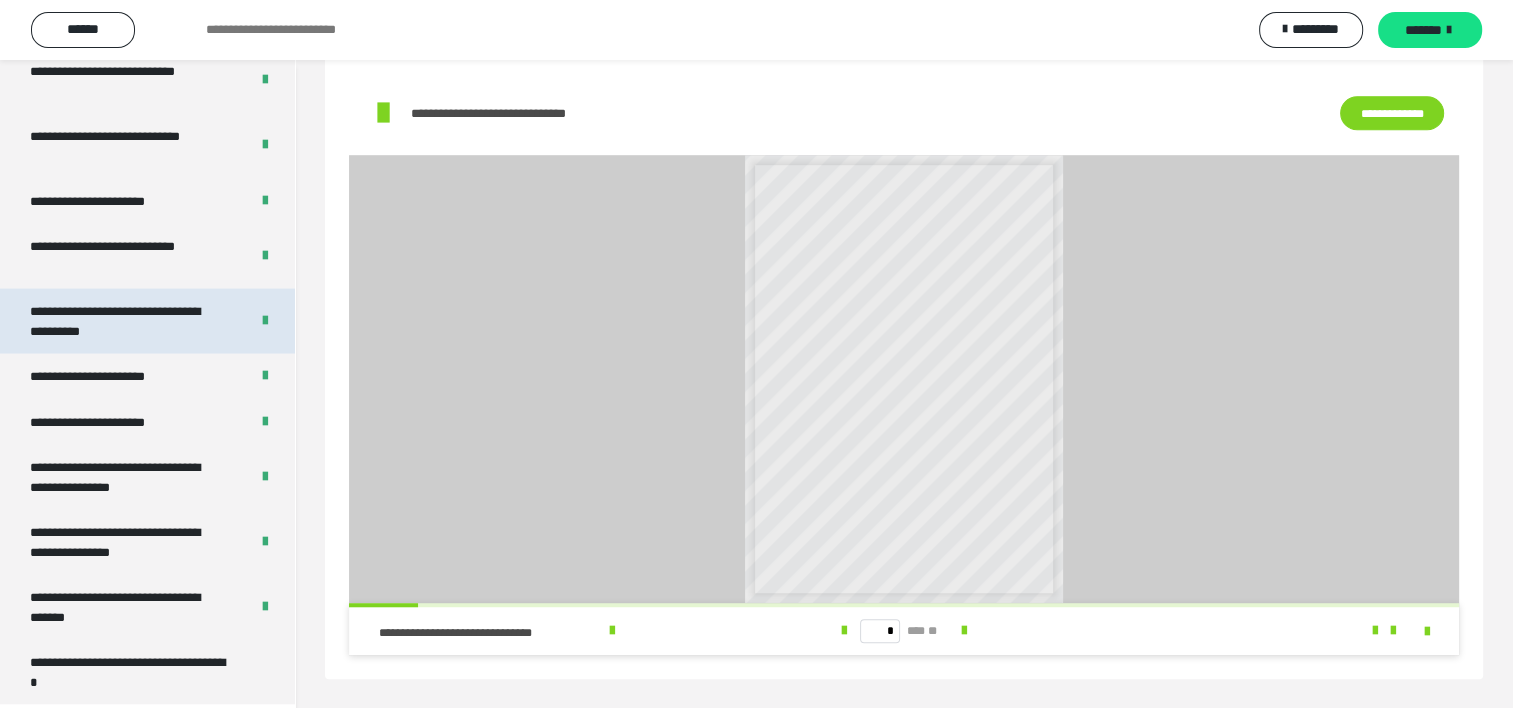 click on "**********" at bounding box center (124, 321) 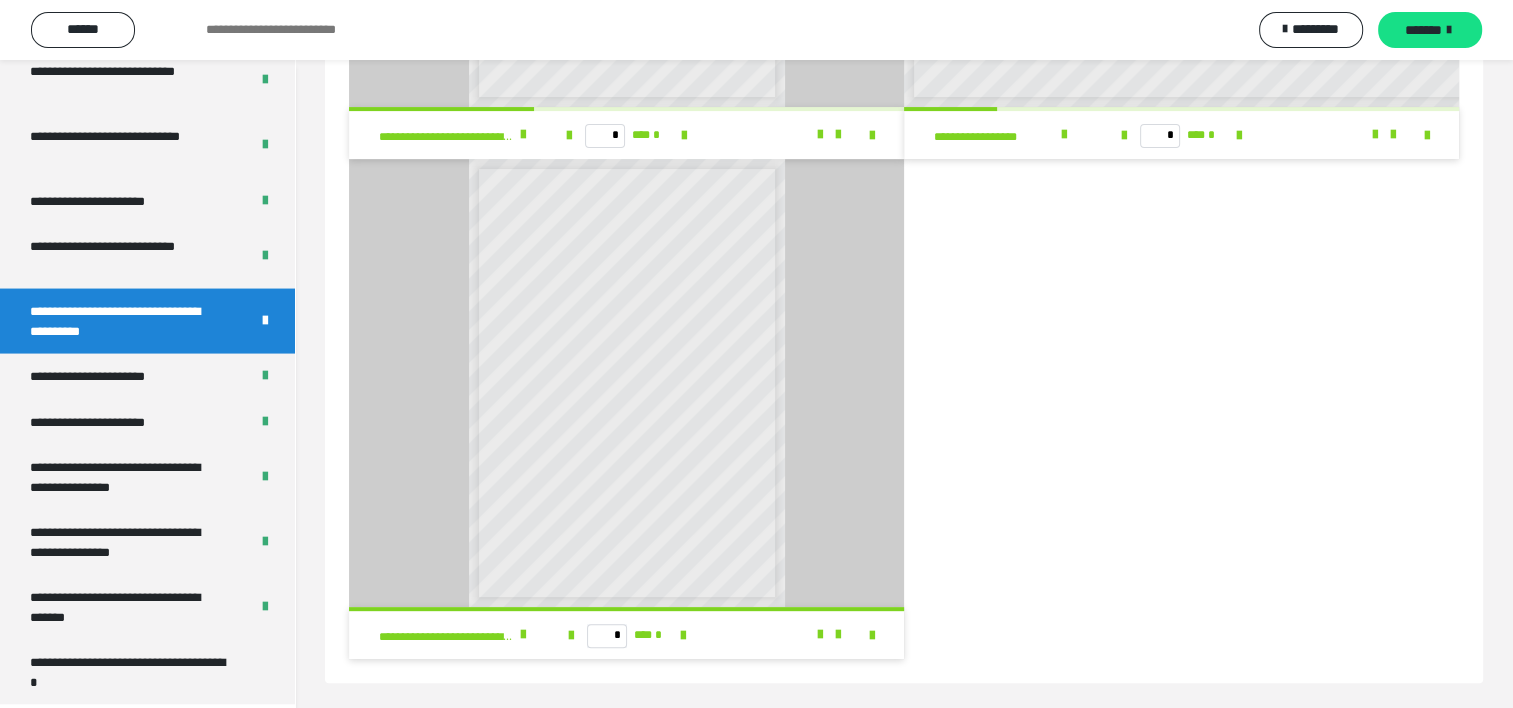 scroll, scrollTop: 487, scrollLeft: 0, axis: vertical 